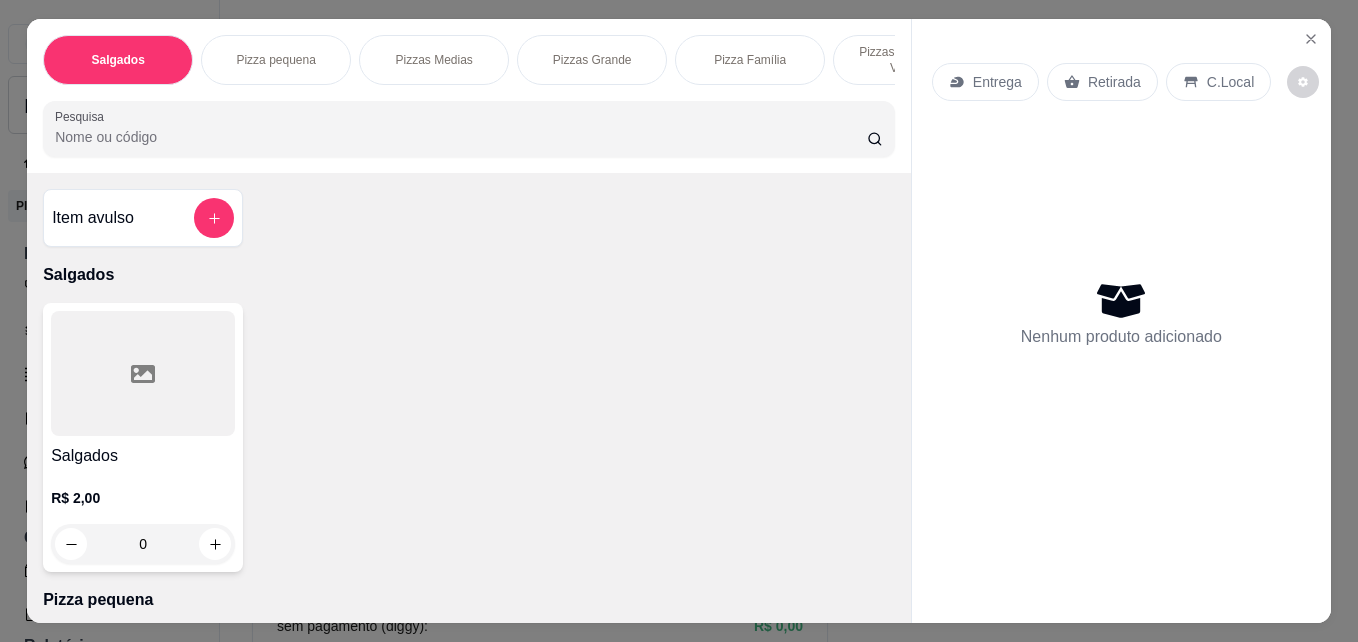 scroll, scrollTop: 0, scrollLeft: 0, axis: both 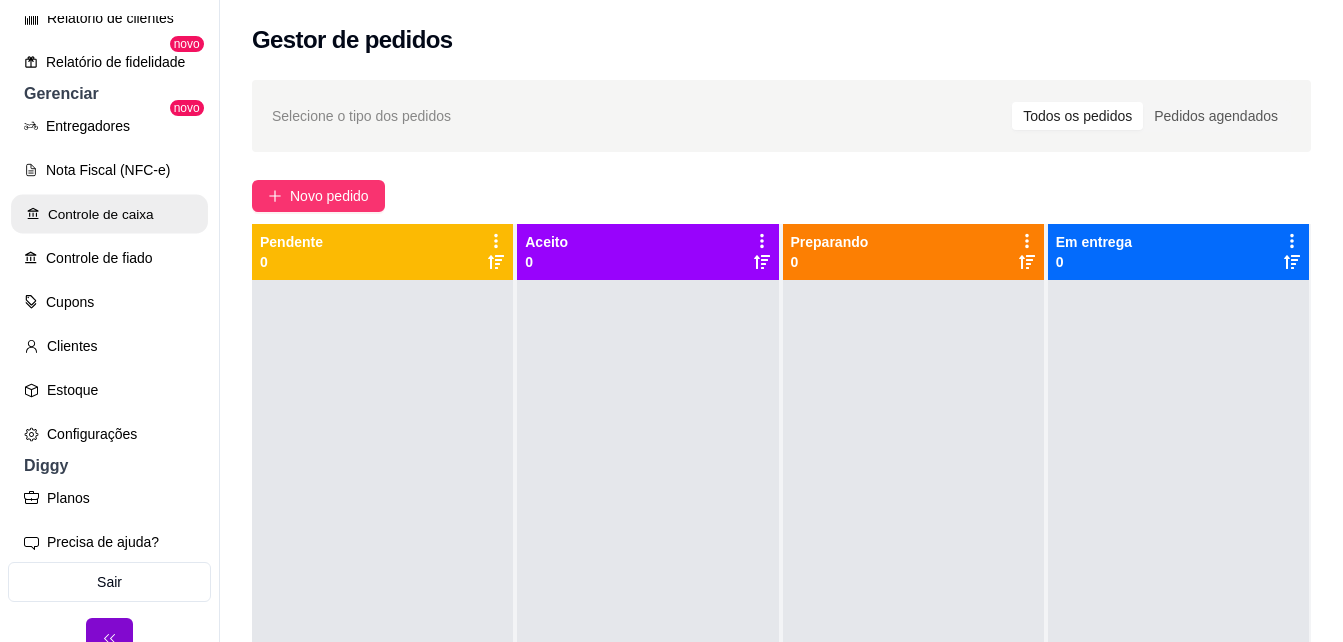 click on "Controle de caixa" at bounding box center (109, 214) 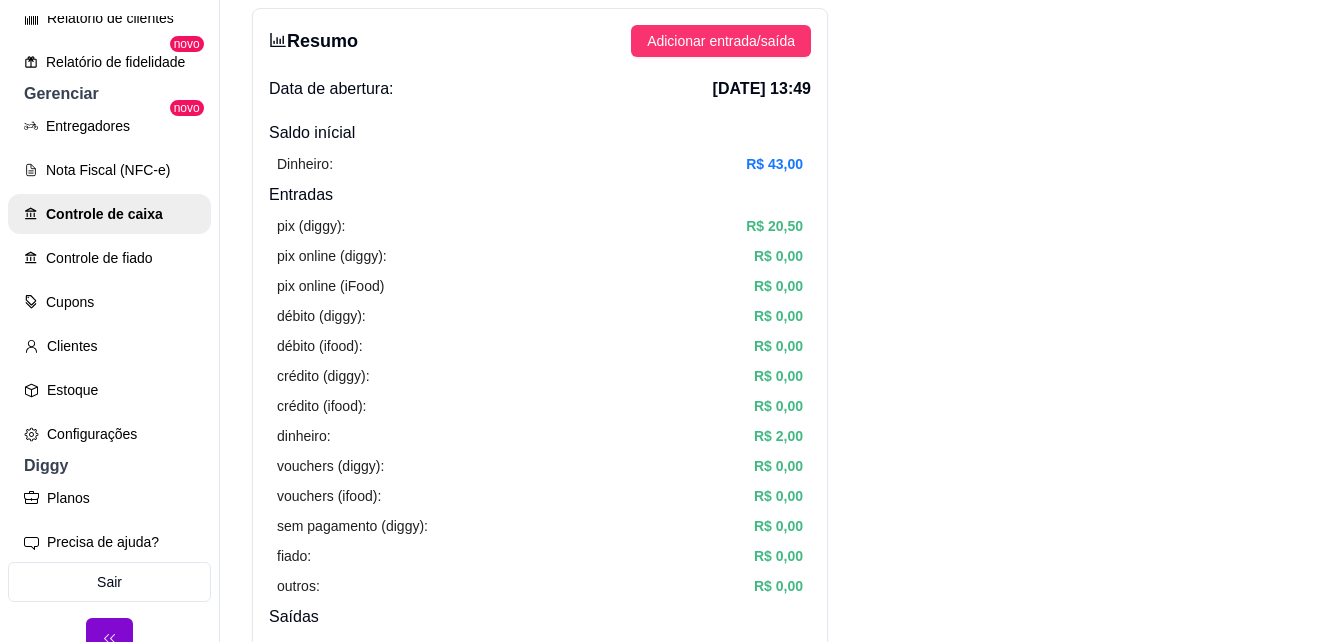 scroll, scrollTop: 0, scrollLeft: 0, axis: both 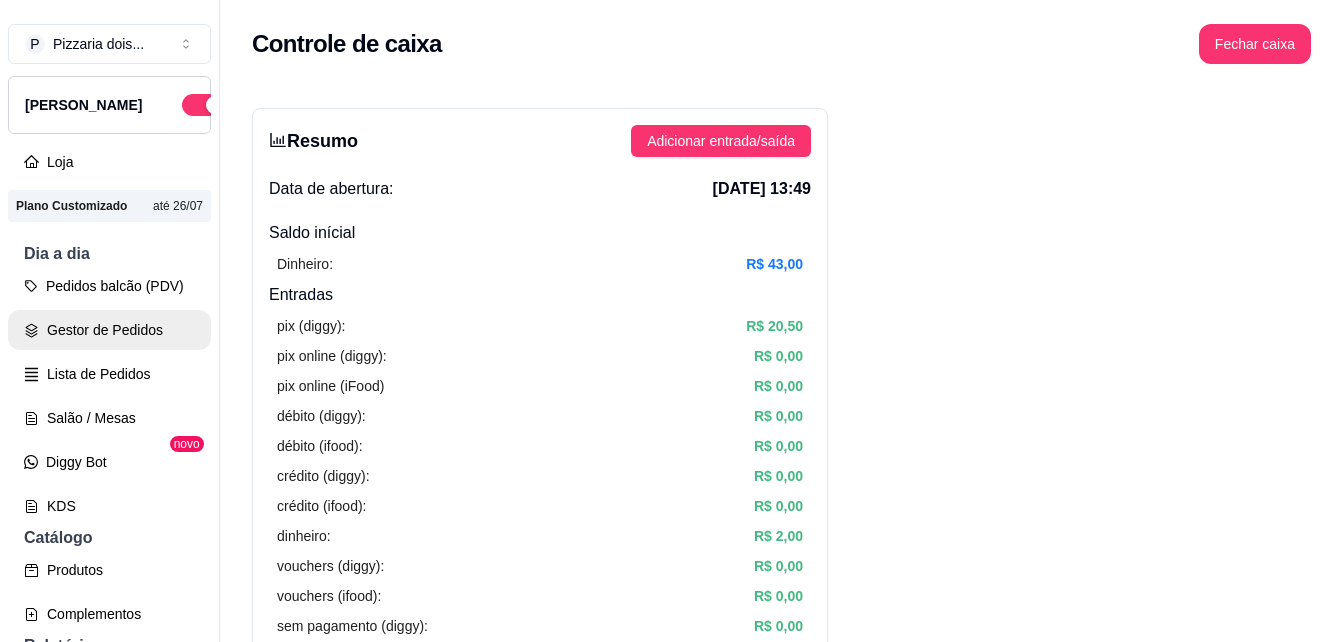 click on "Gestor de Pedidos" at bounding box center [109, 330] 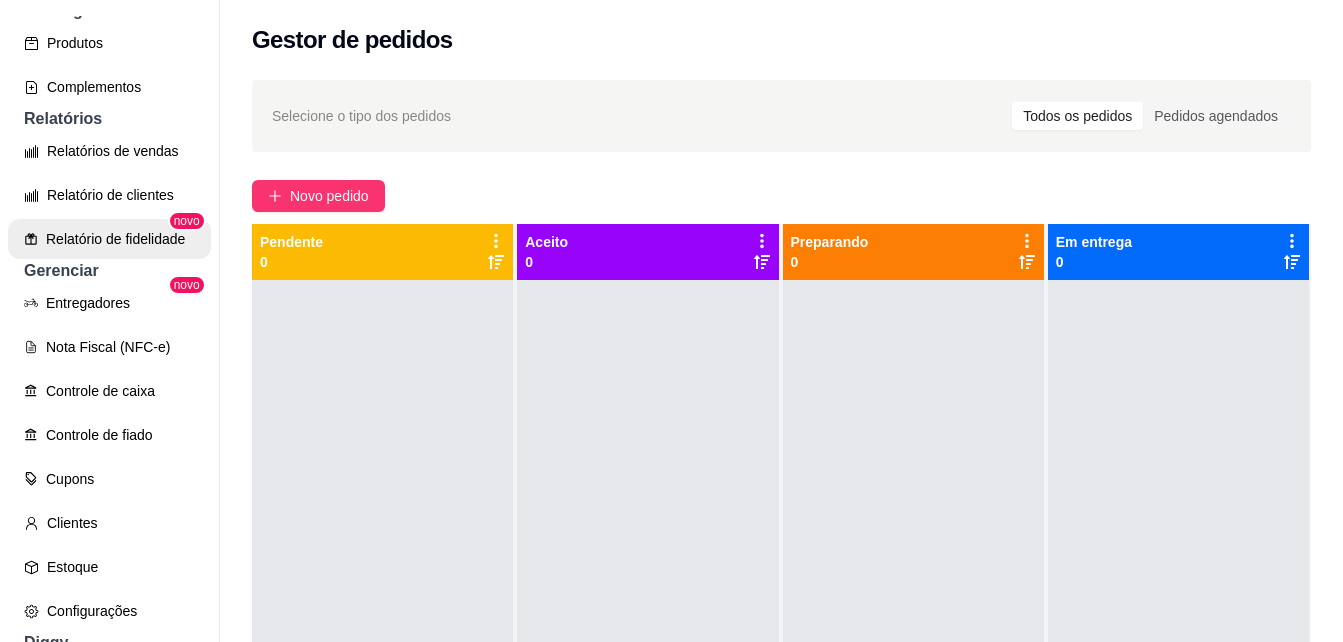 scroll, scrollTop: 700, scrollLeft: 0, axis: vertical 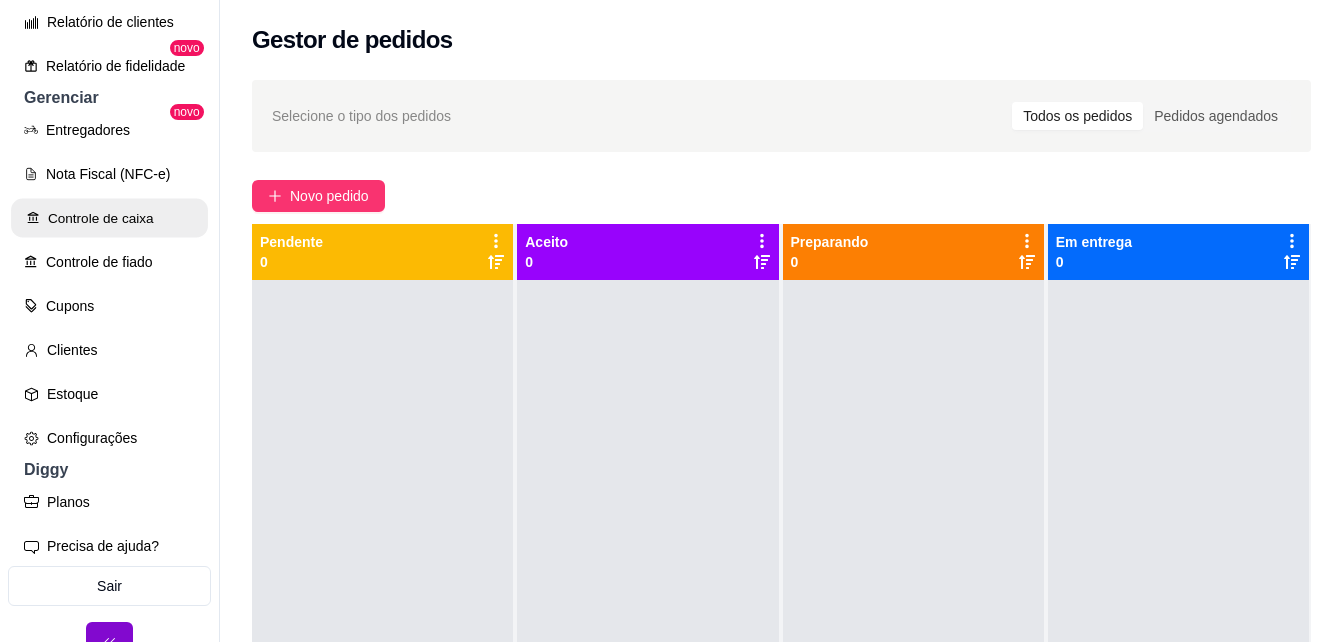 click on "Controle de caixa" at bounding box center (109, 218) 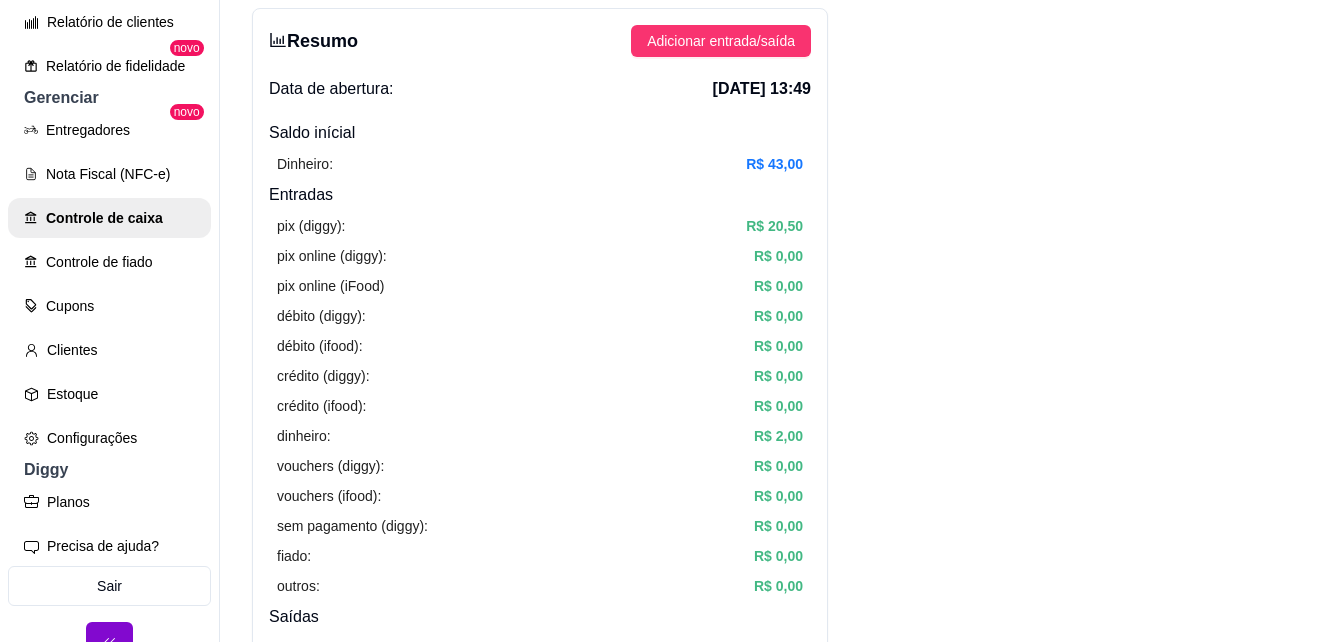 scroll, scrollTop: 0, scrollLeft: 0, axis: both 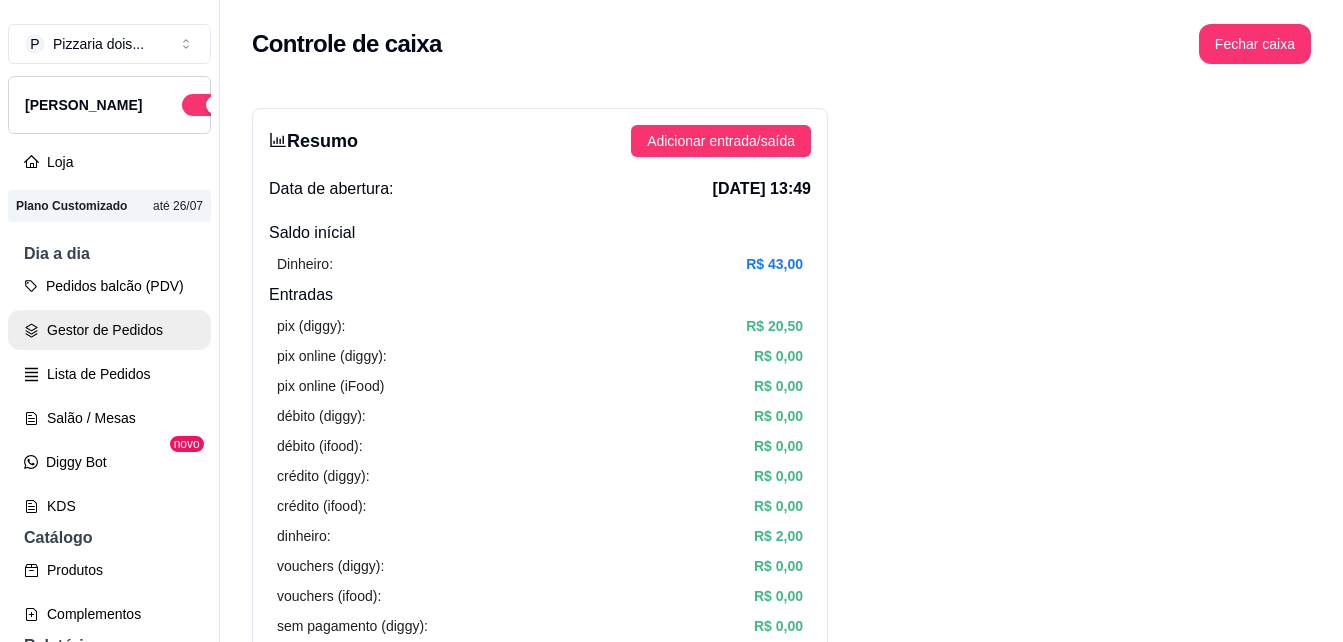 click on "Gestor de Pedidos" at bounding box center (109, 330) 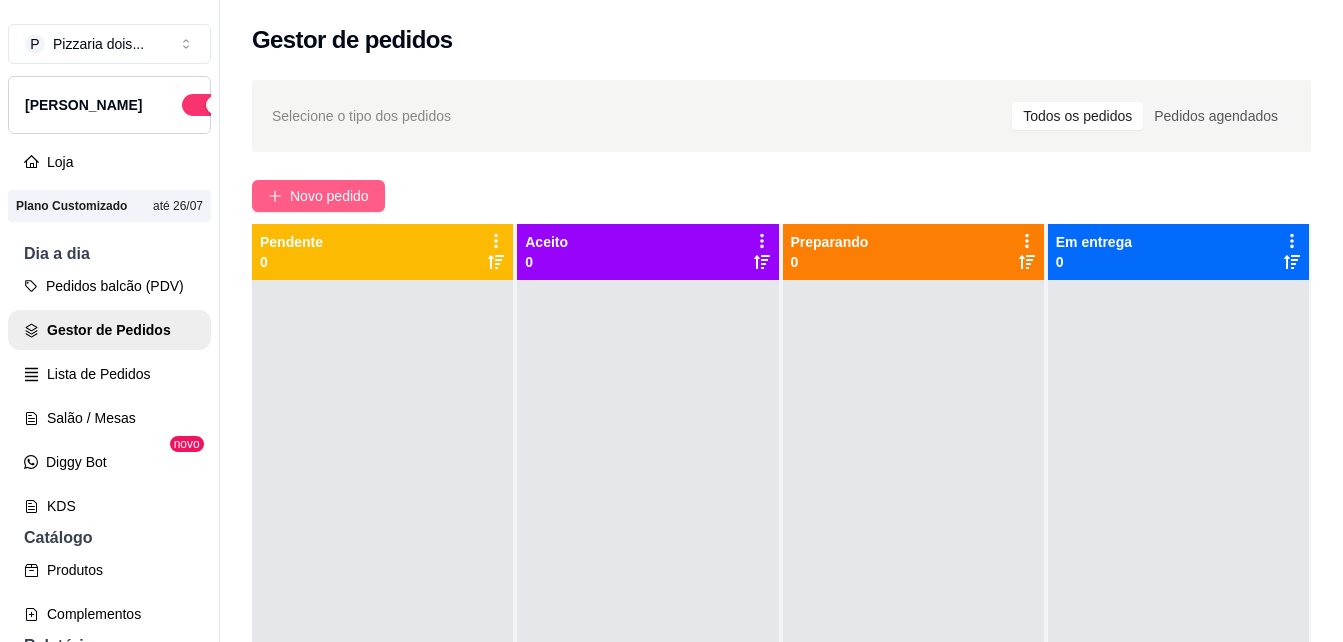 click on "Novo pedido" at bounding box center [329, 196] 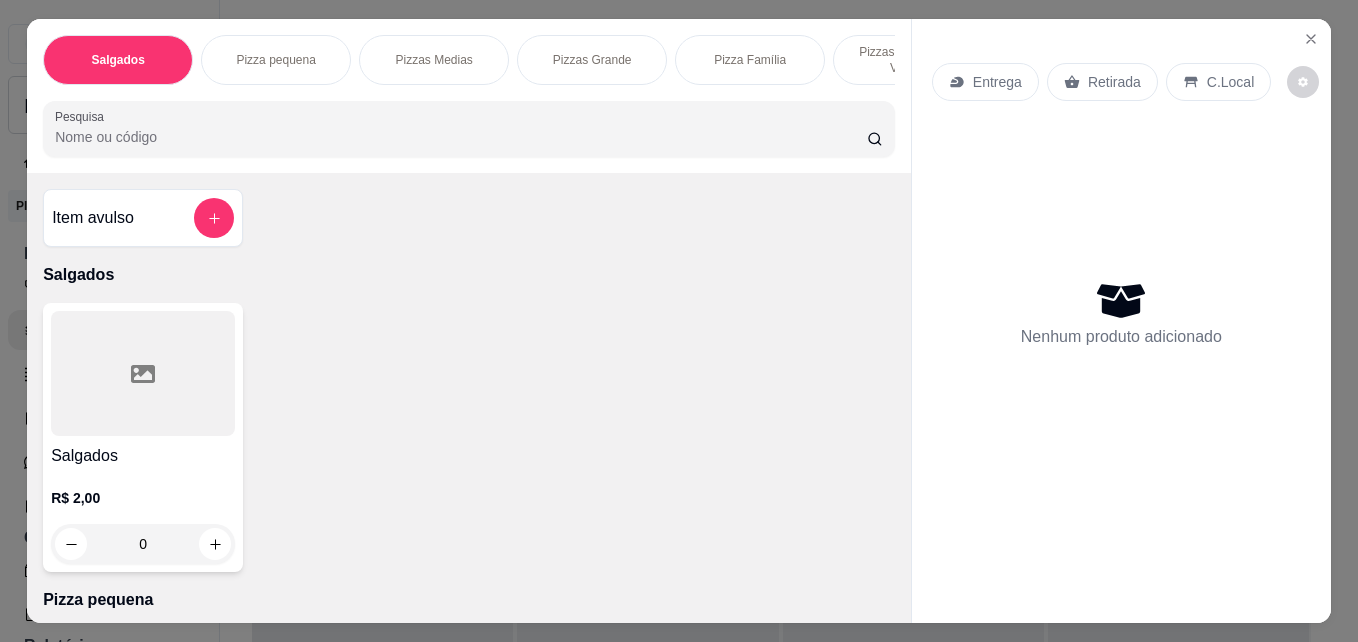 click on "Item avulso" at bounding box center [143, 218] 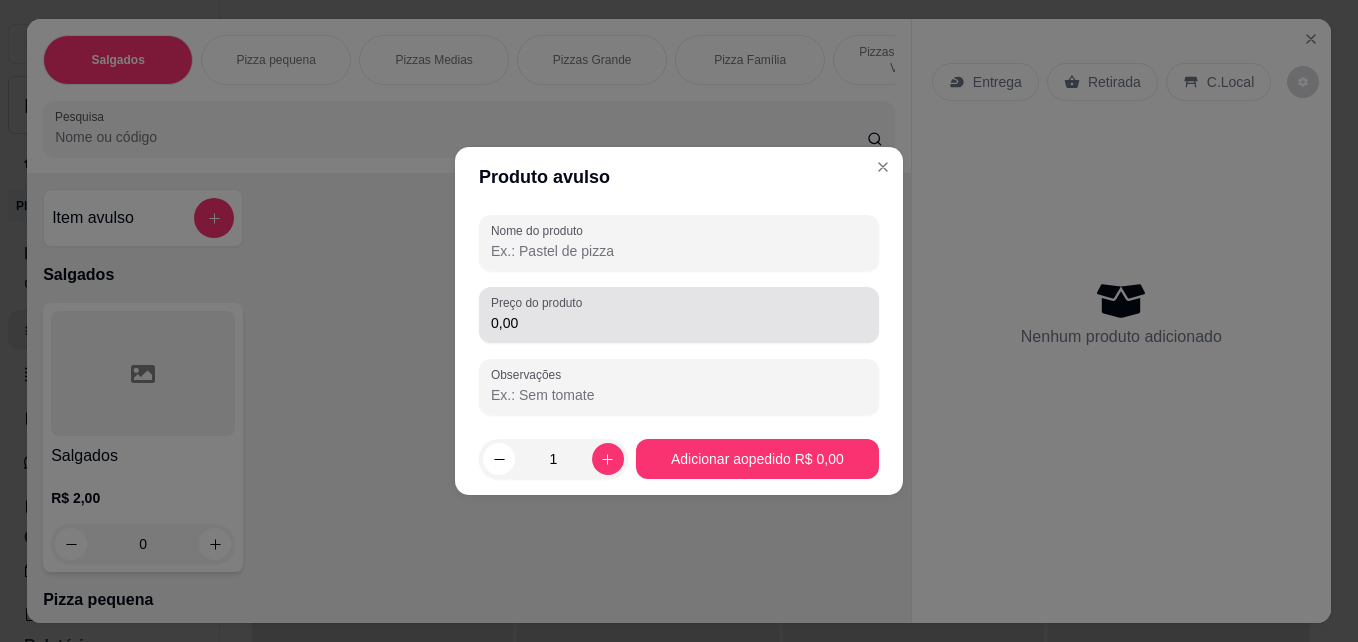 click on "0,00" at bounding box center (679, 323) 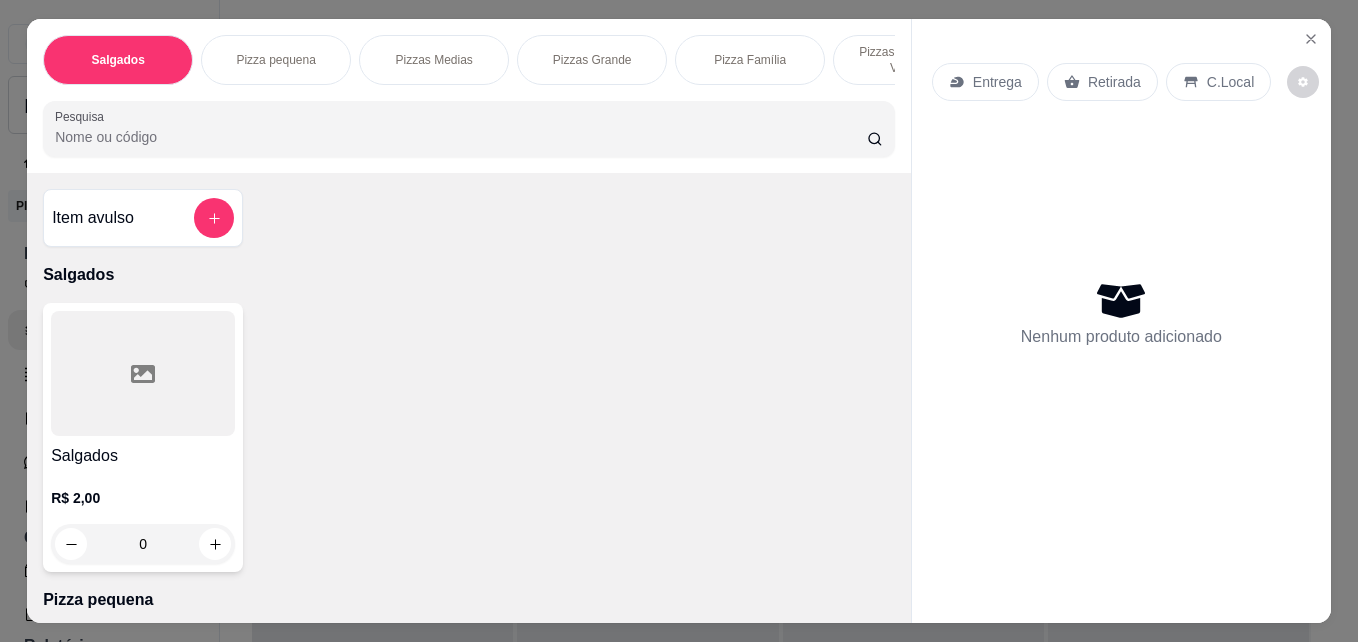 click at bounding box center (143, 373) 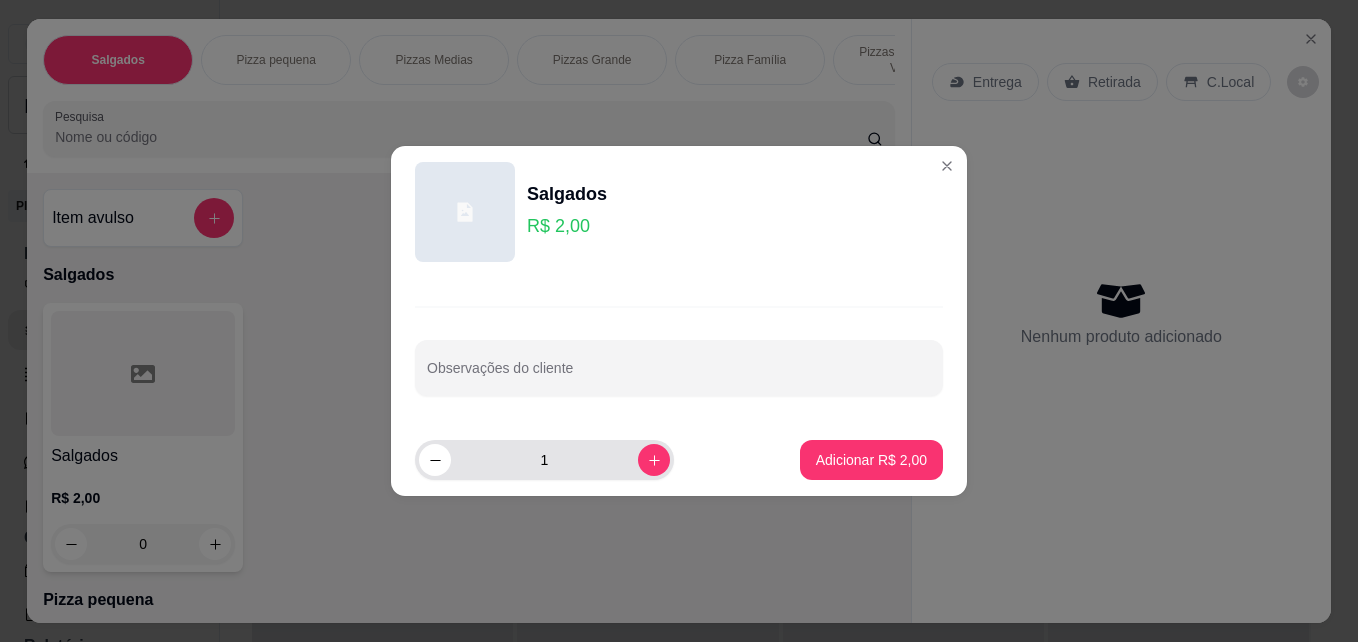 click on "1" at bounding box center [544, 460] 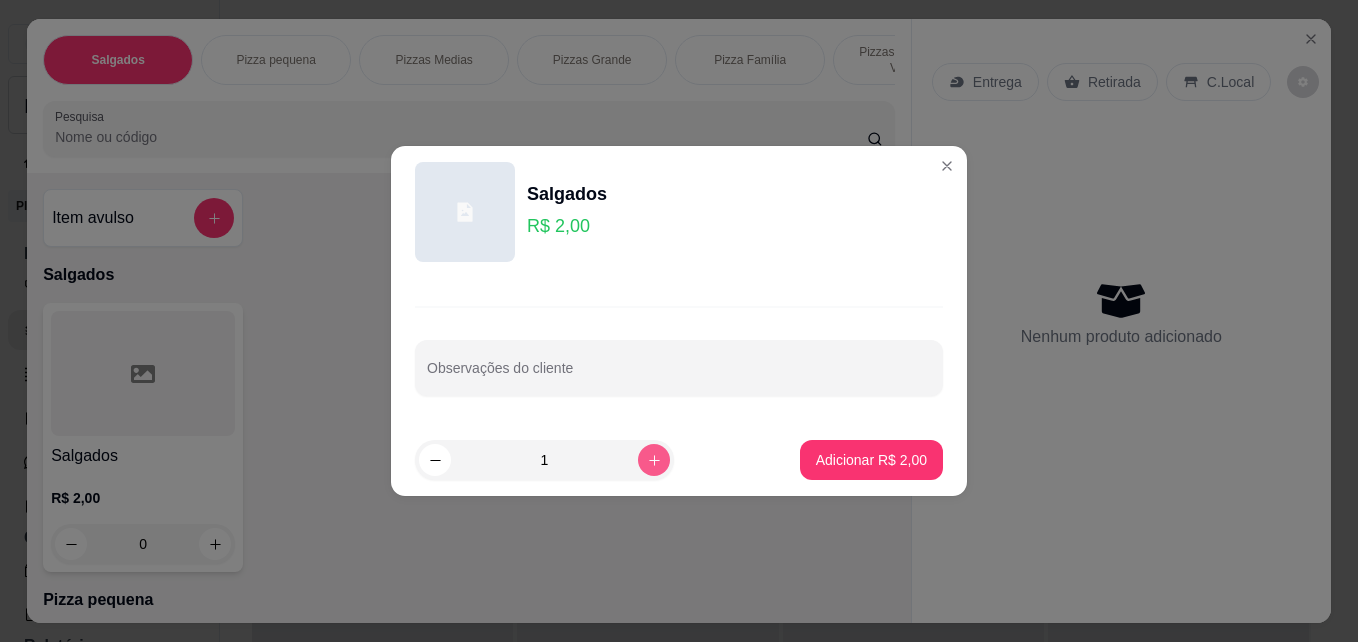 click 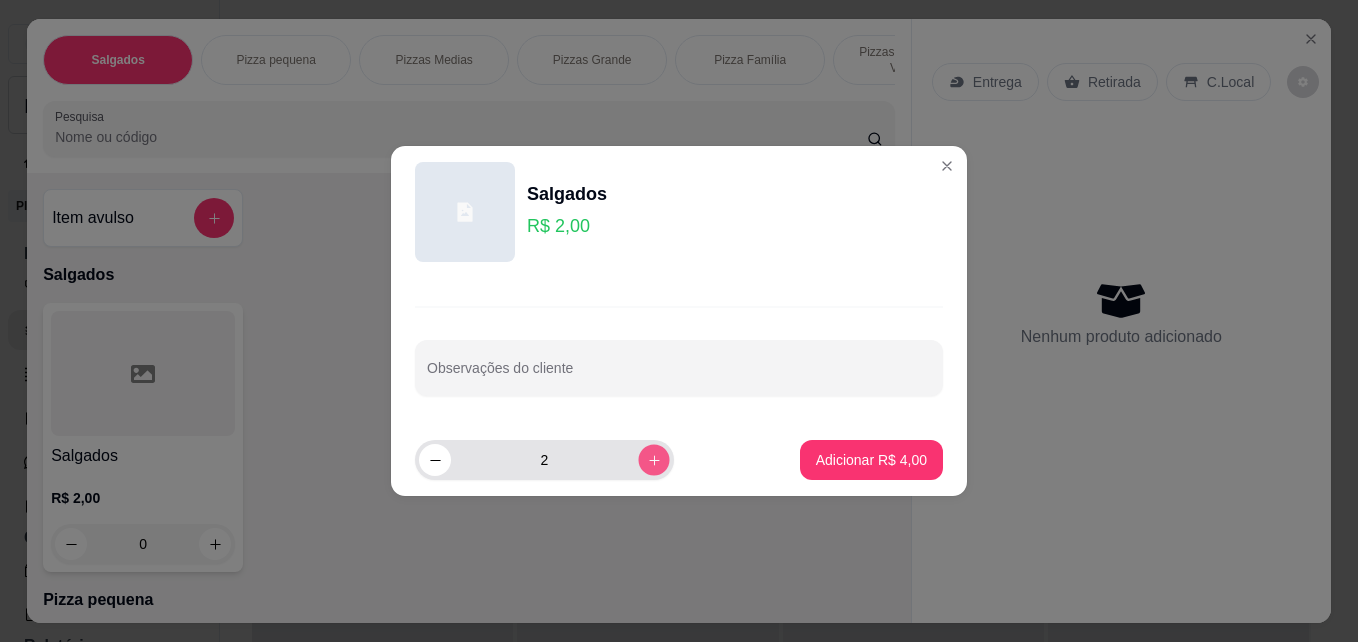click 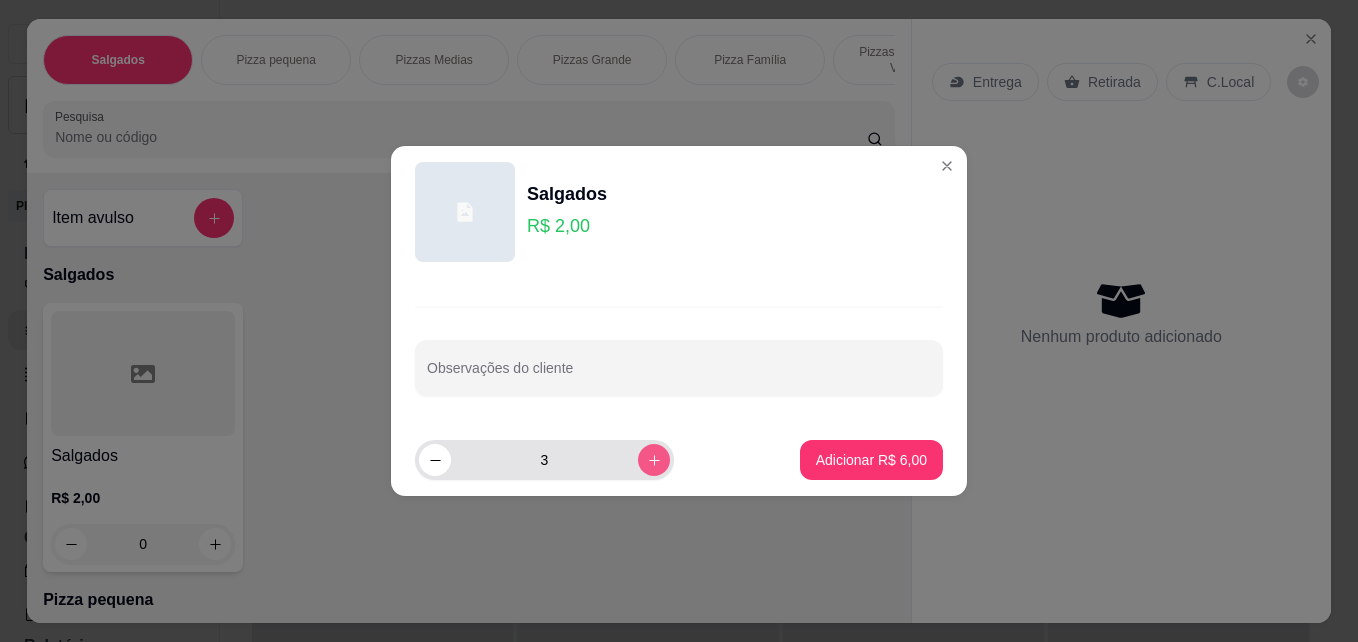 click 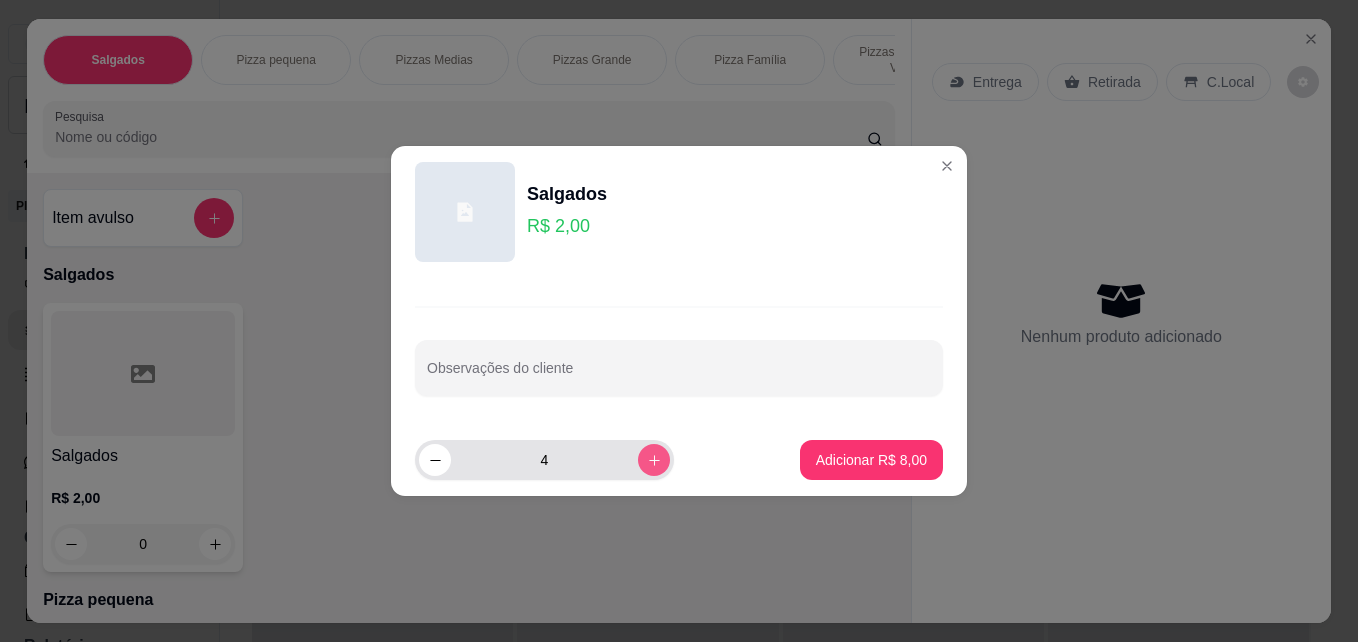 click 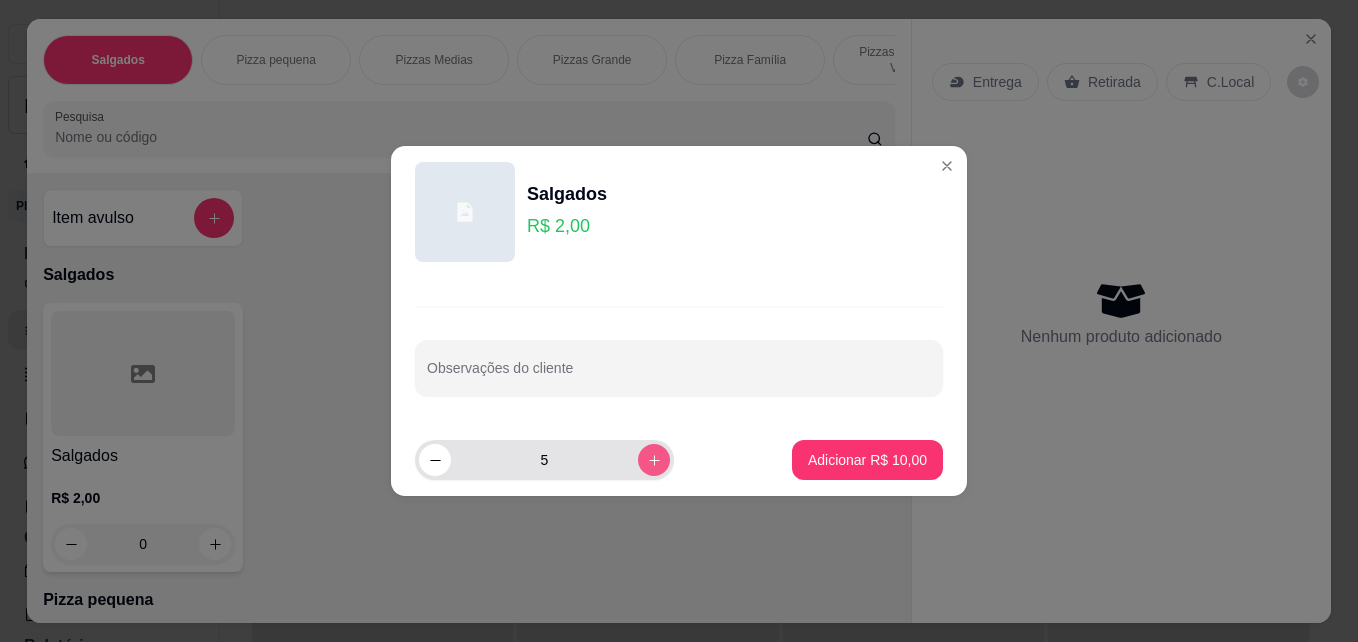 click 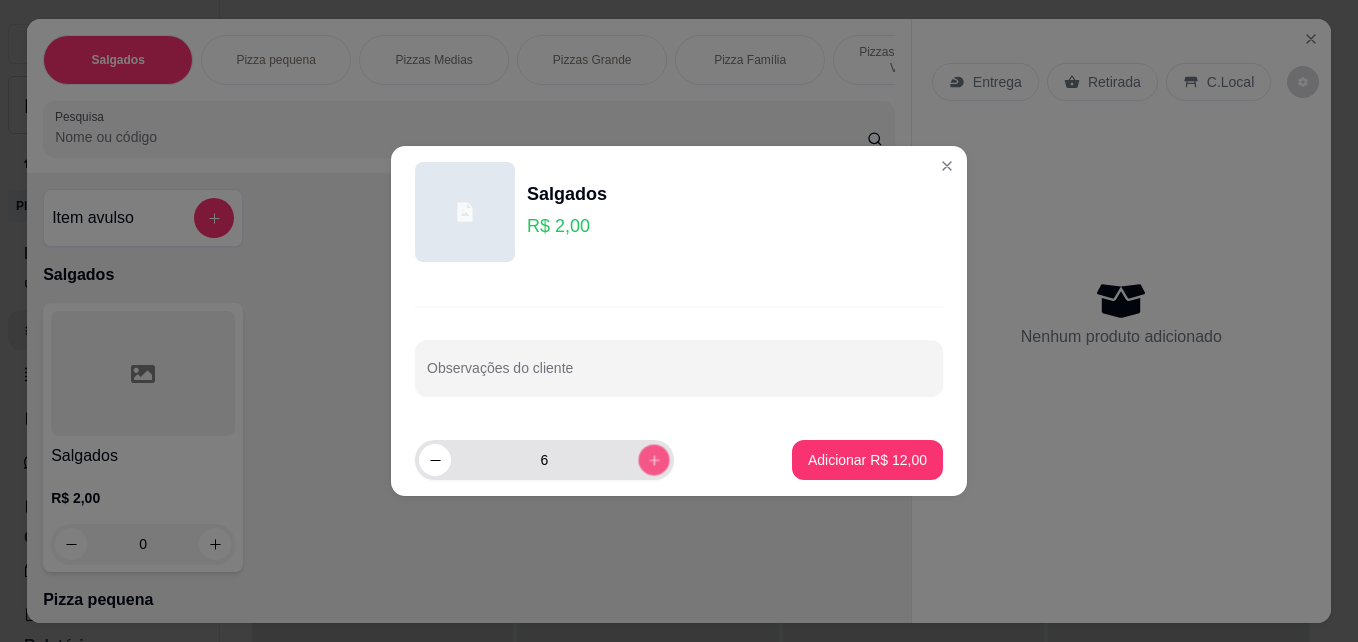click 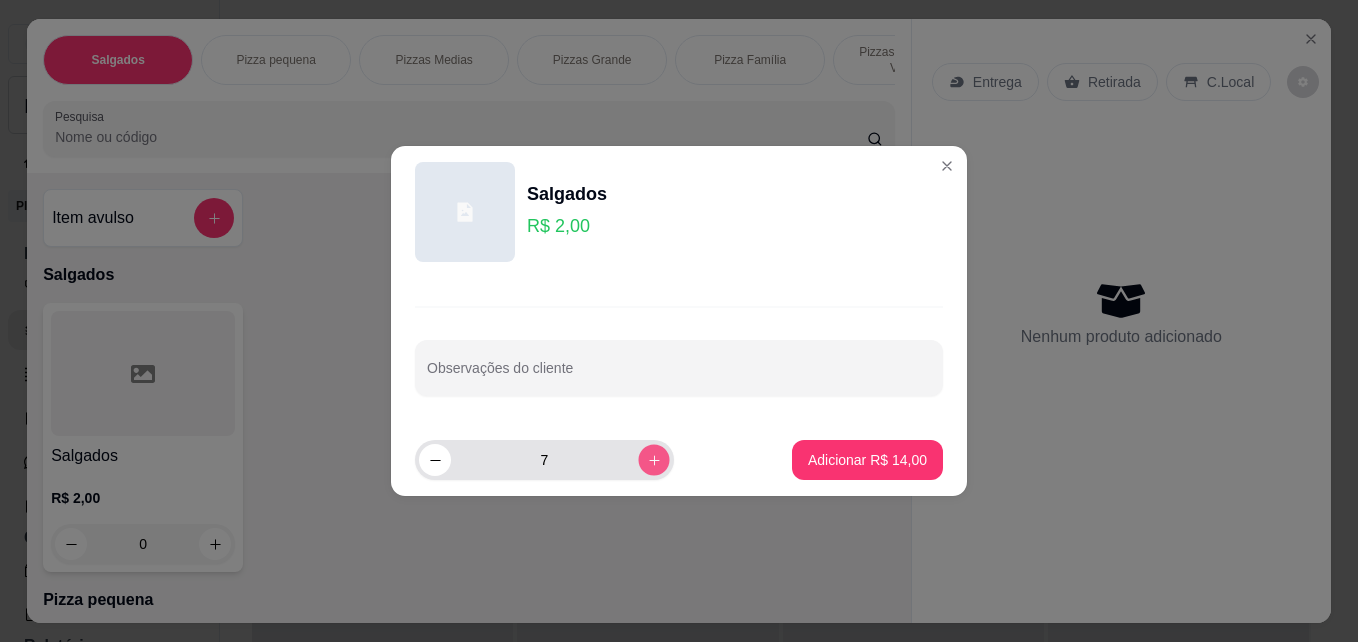 click 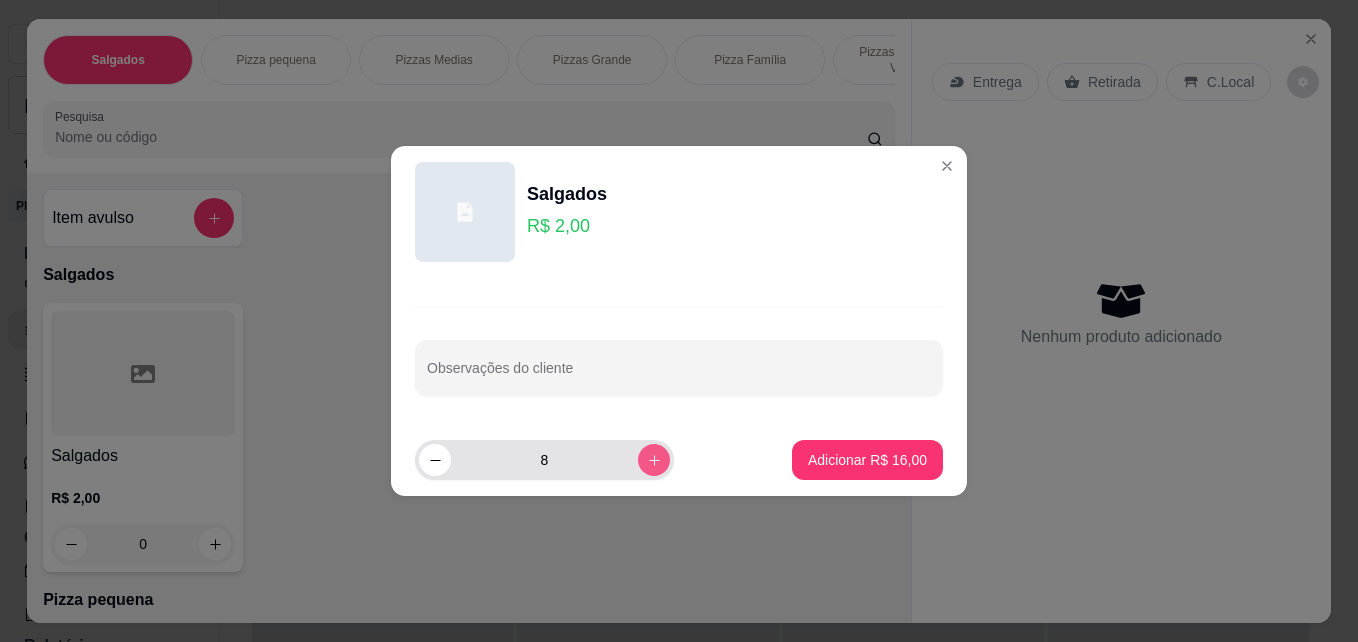 click 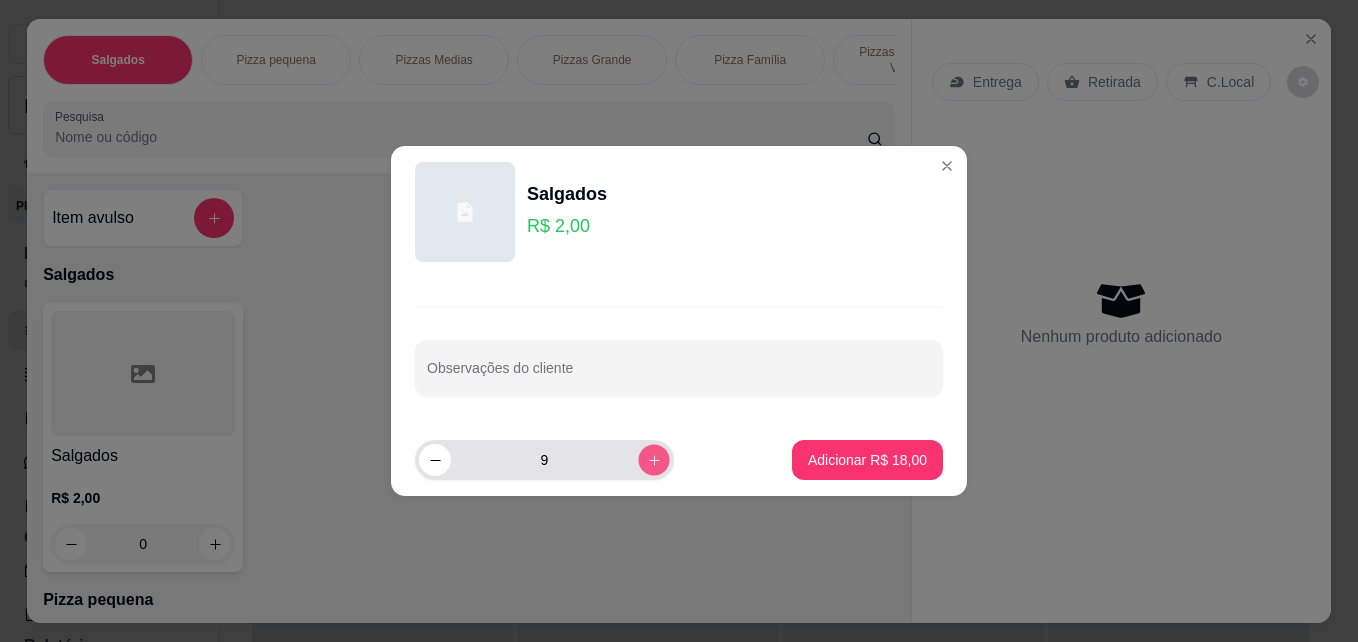 click 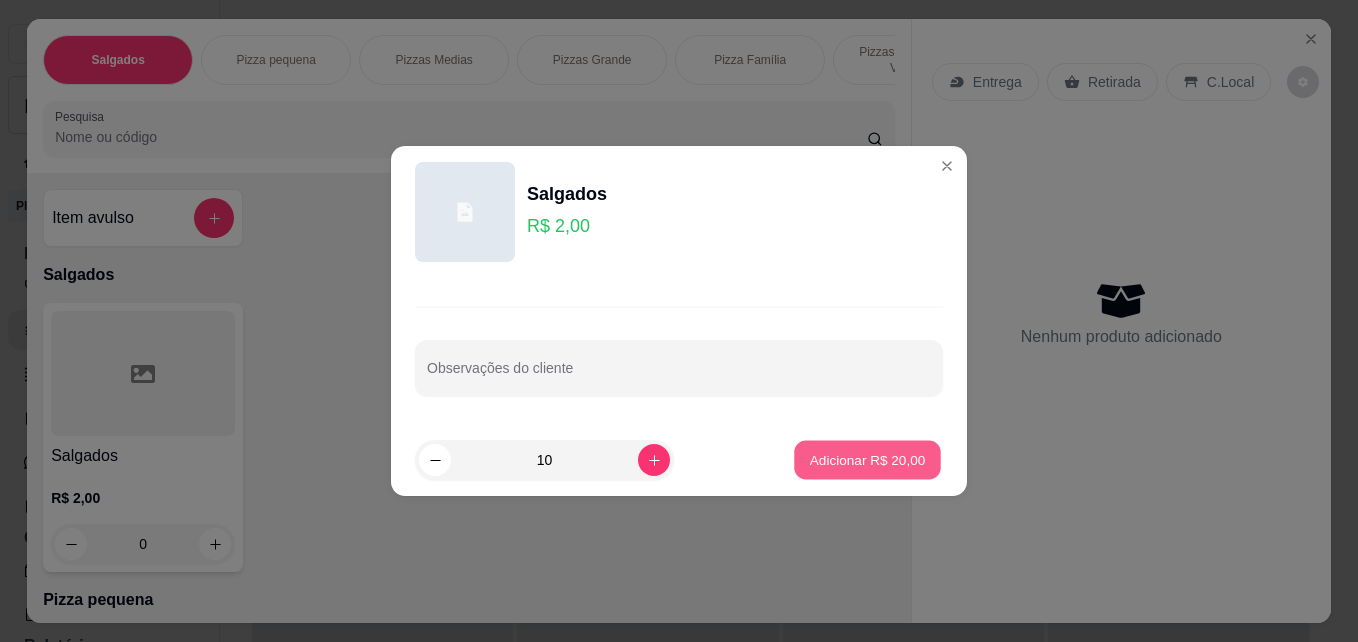 click on "Adicionar   R$ 20,00" at bounding box center [868, 459] 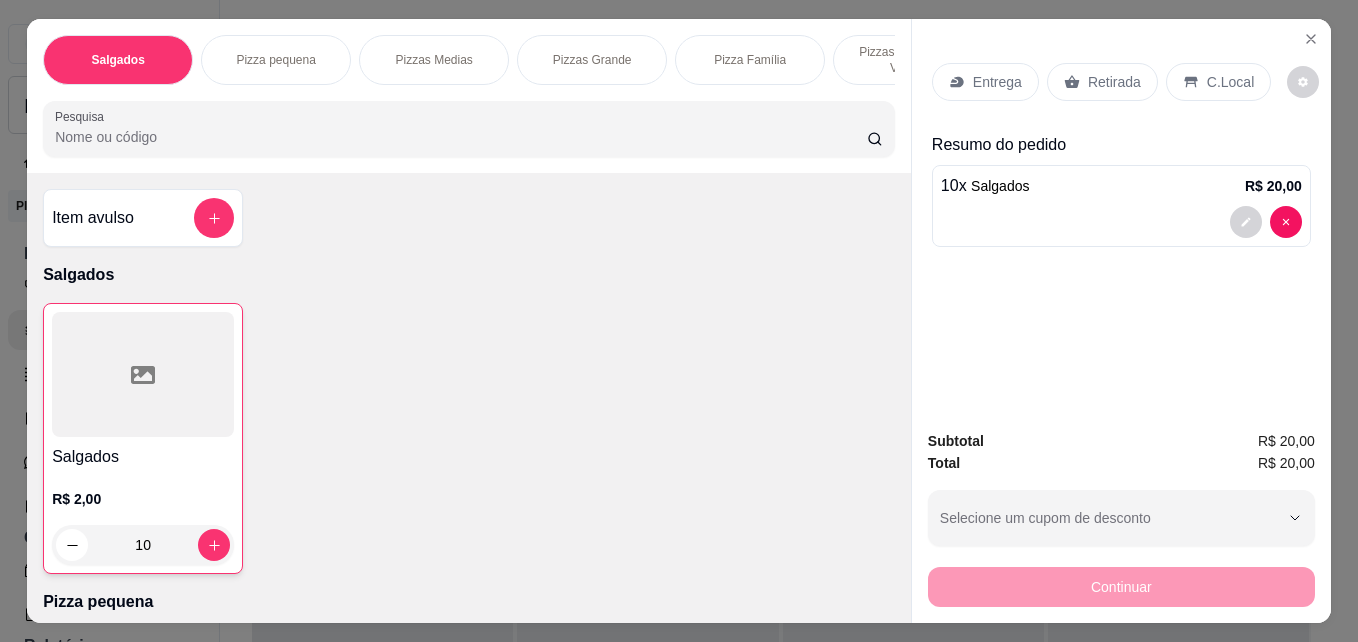 click on "Retirada" at bounding box center [1114, 82] 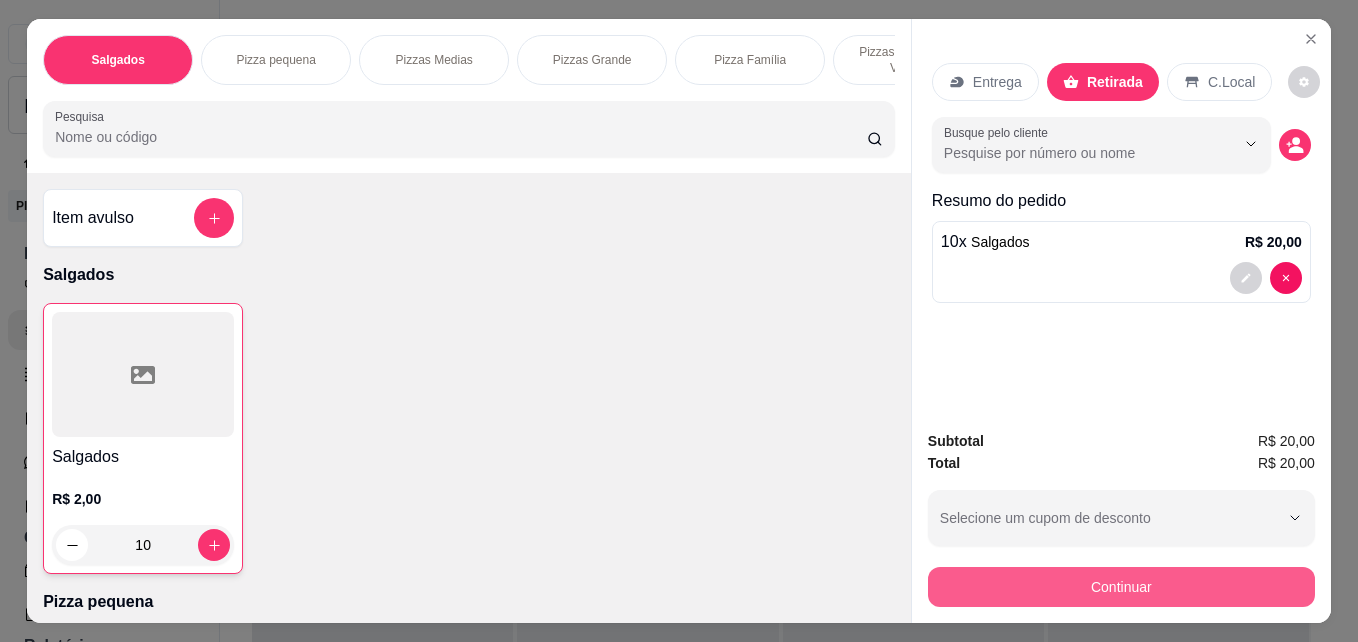 click on "Continuar" at bounding box center (1121, 587) 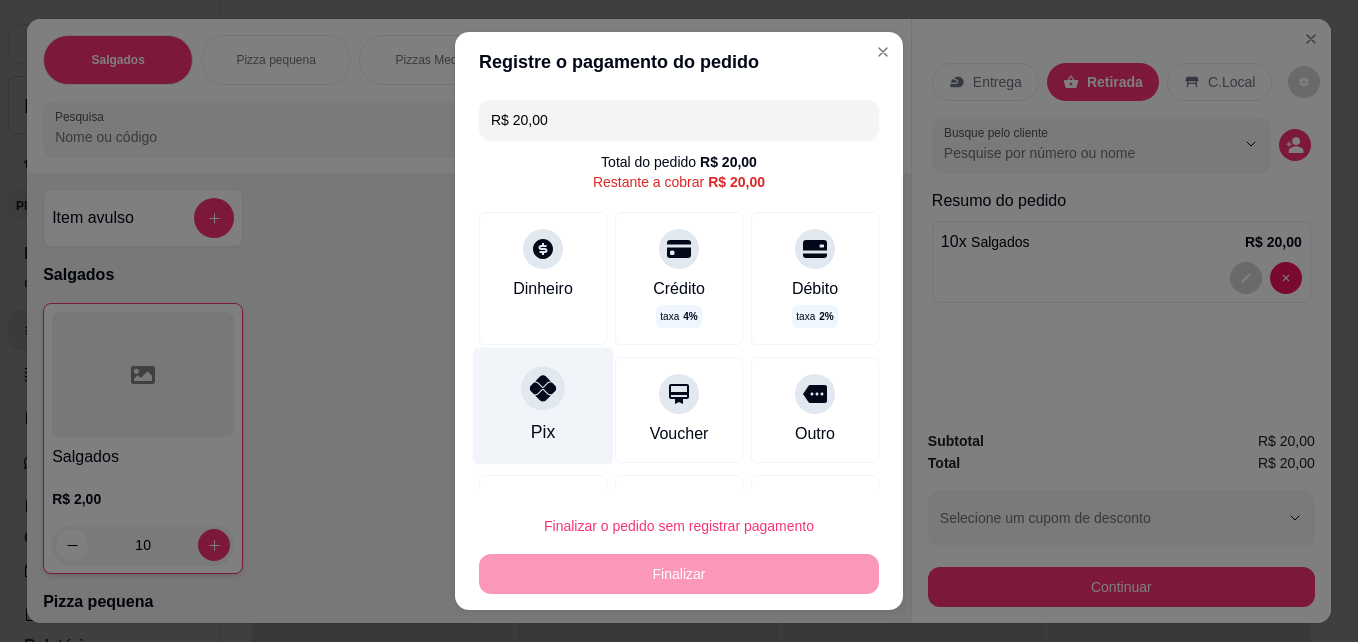 click 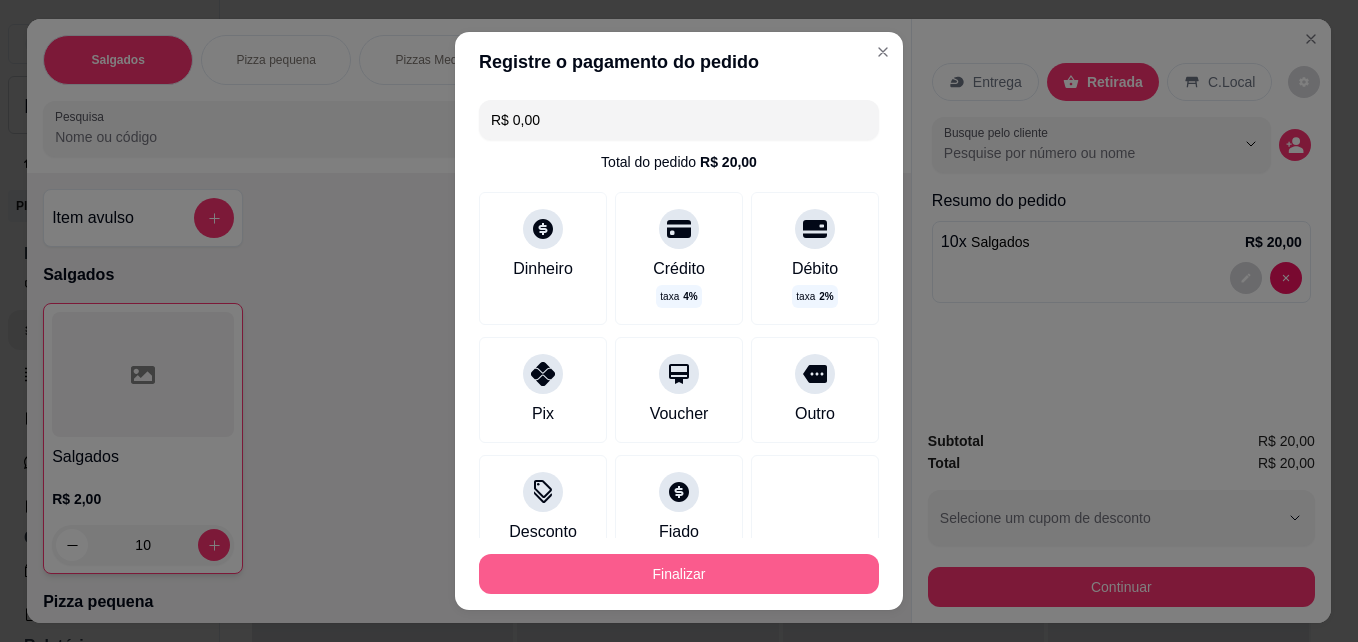 click on "Finalizar" at bounding box center (679, 574) 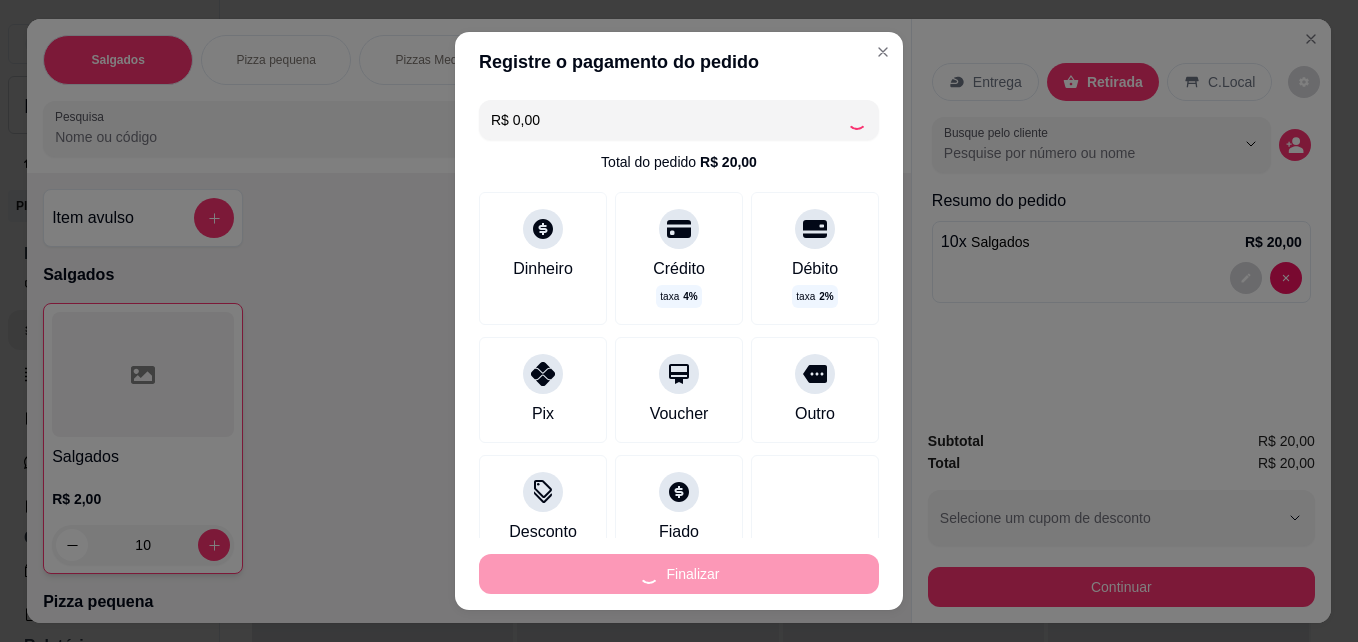 type on "0" 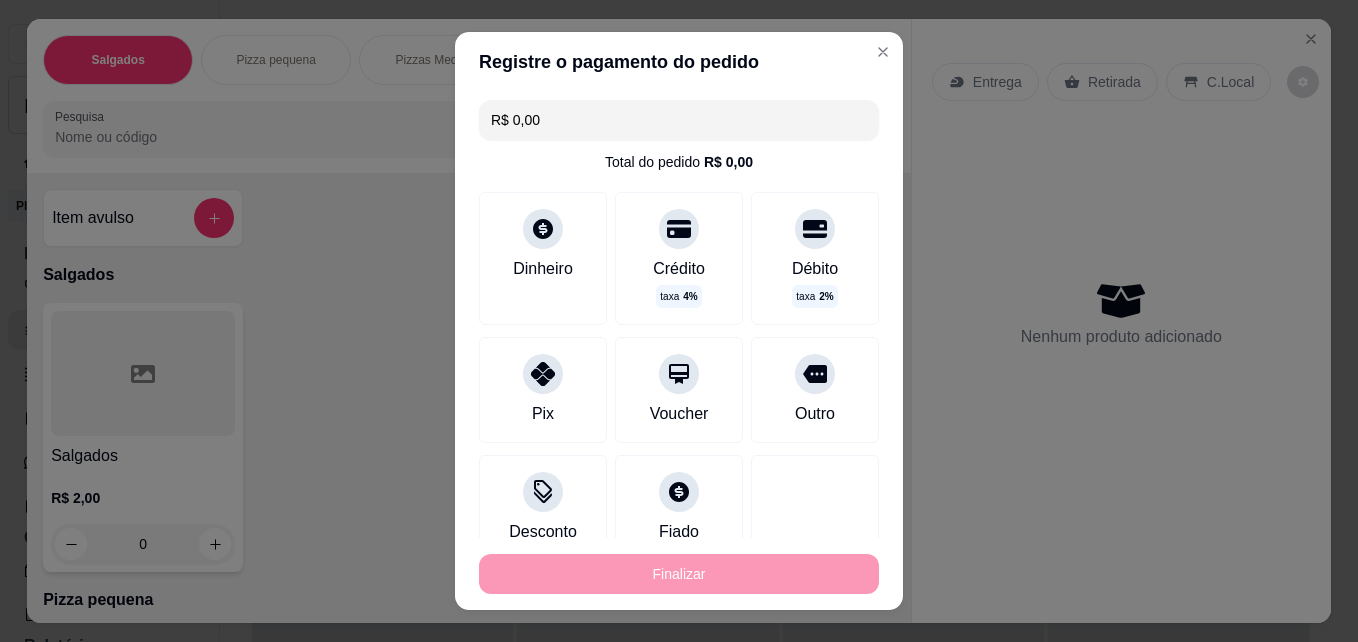 type on "-R$ 20,00" 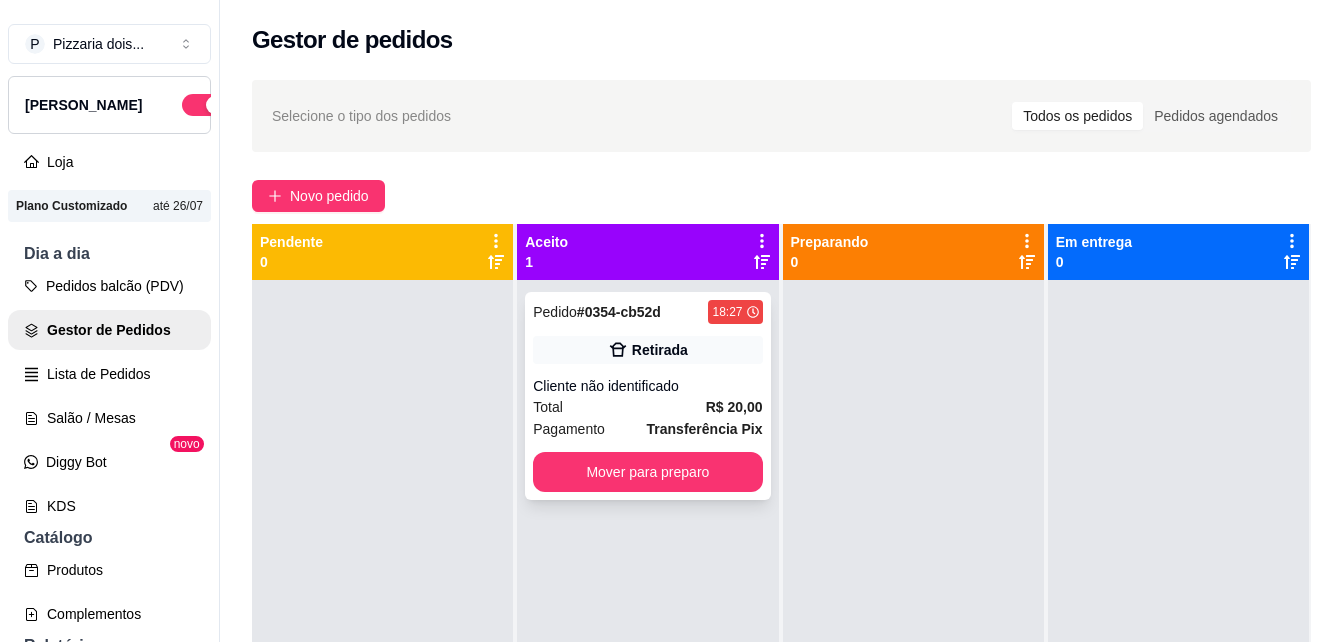 click on "Cliente não identificado" at bounding box center (647, 386) 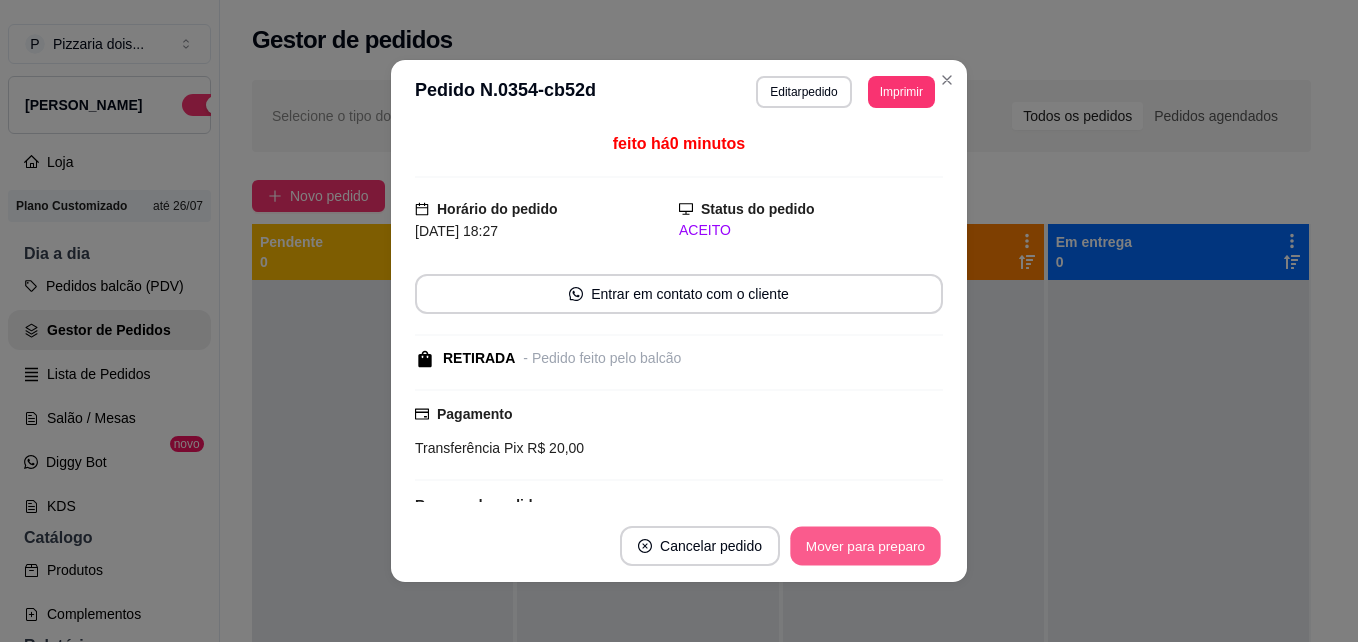 click on "Mover para preparo" at bounding box center [865, 546] 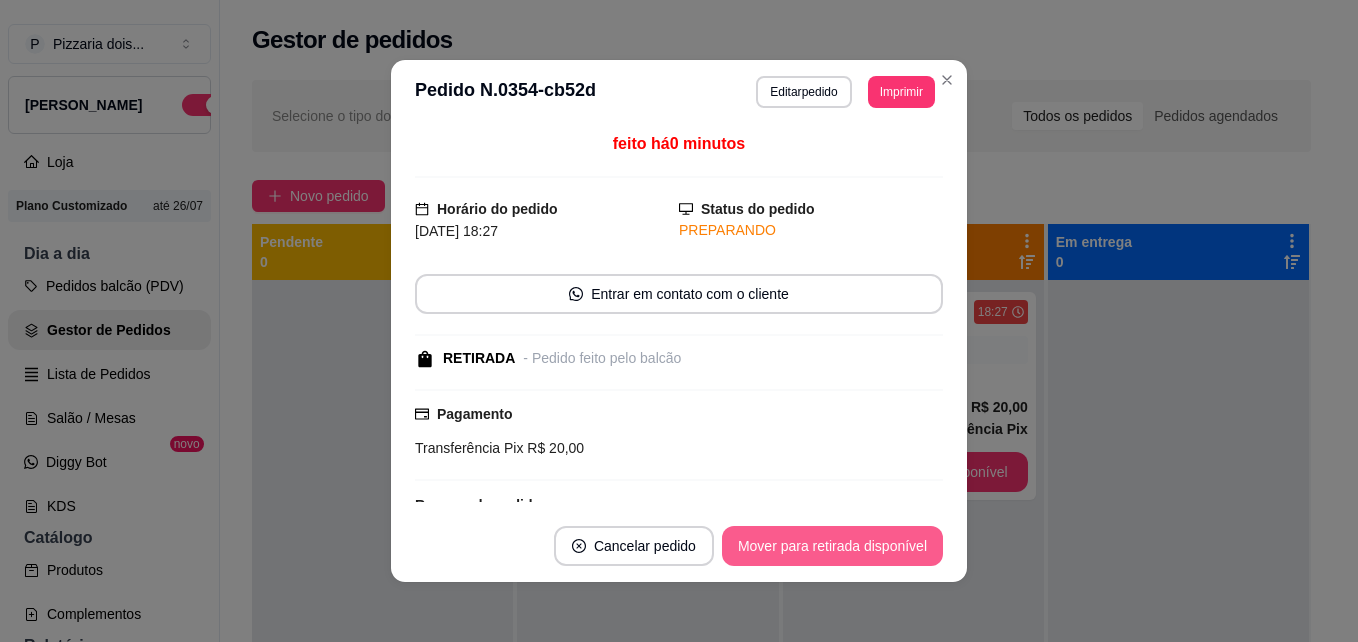 click on "Mover para retirada disponível" at bounding box center [832, 546] 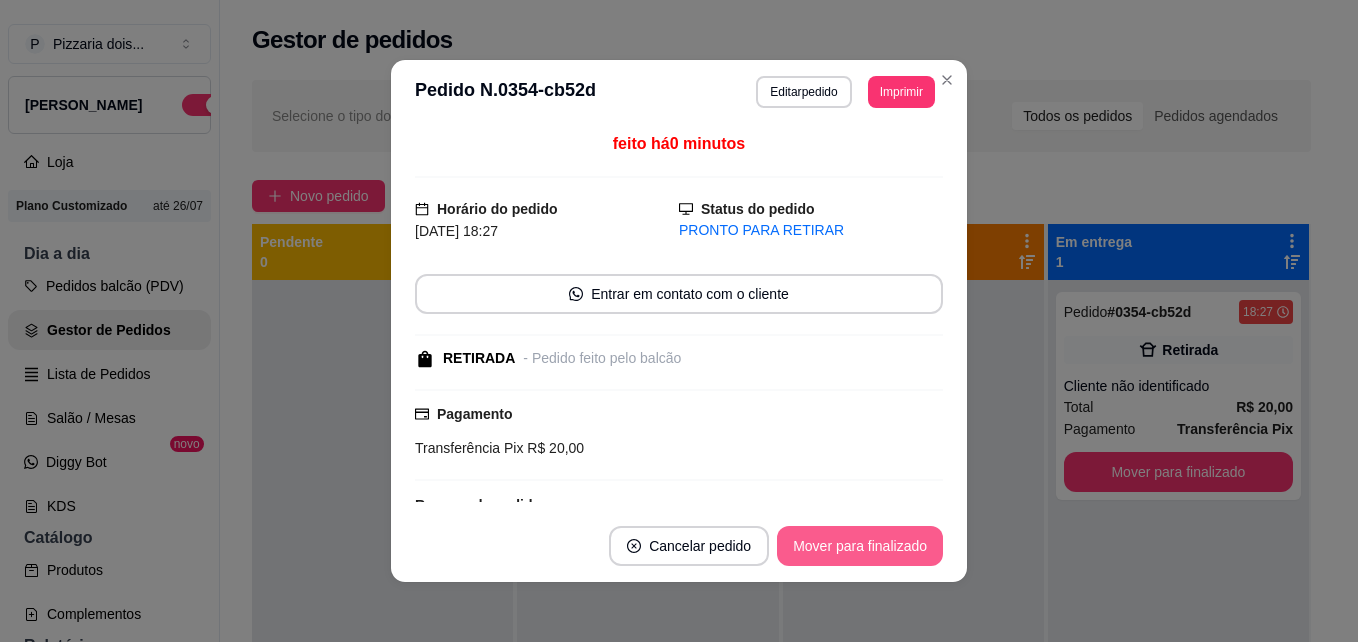 click on "Mover para finalizado" at bounding box center (860, 546) 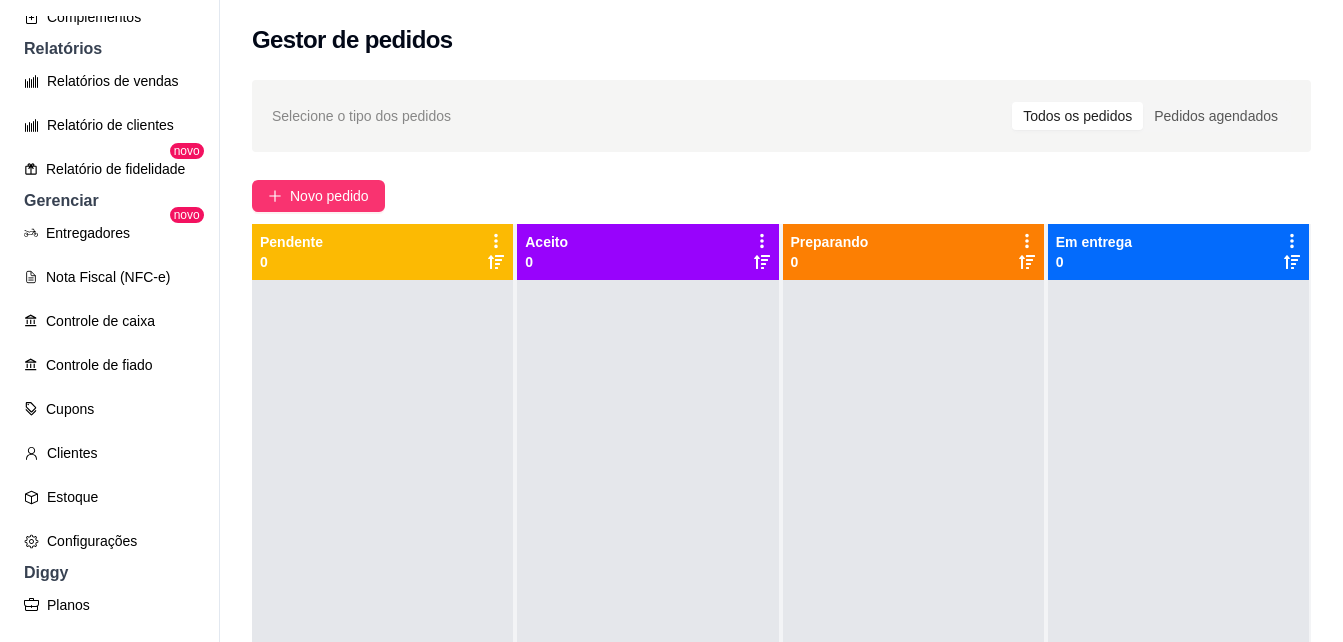 scroll, scrollTop: 600, scrollLeft: 0, axis: vertical 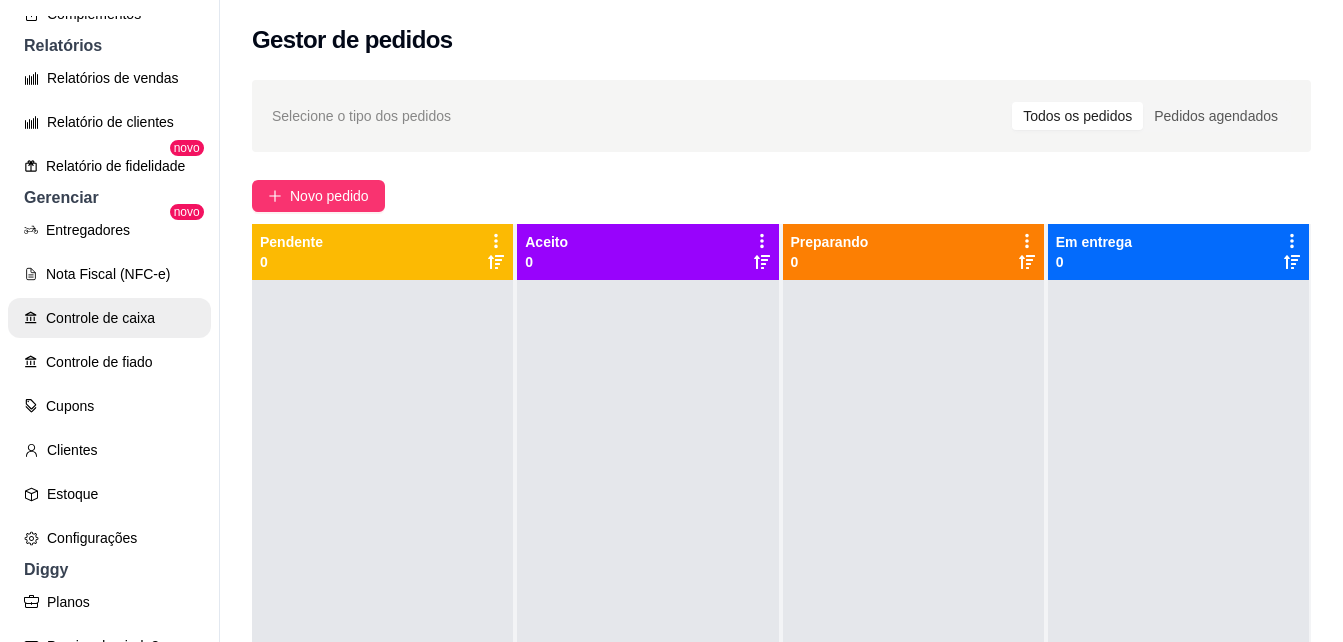 click on "Controle de caixa" at bounding box center [109, 318] 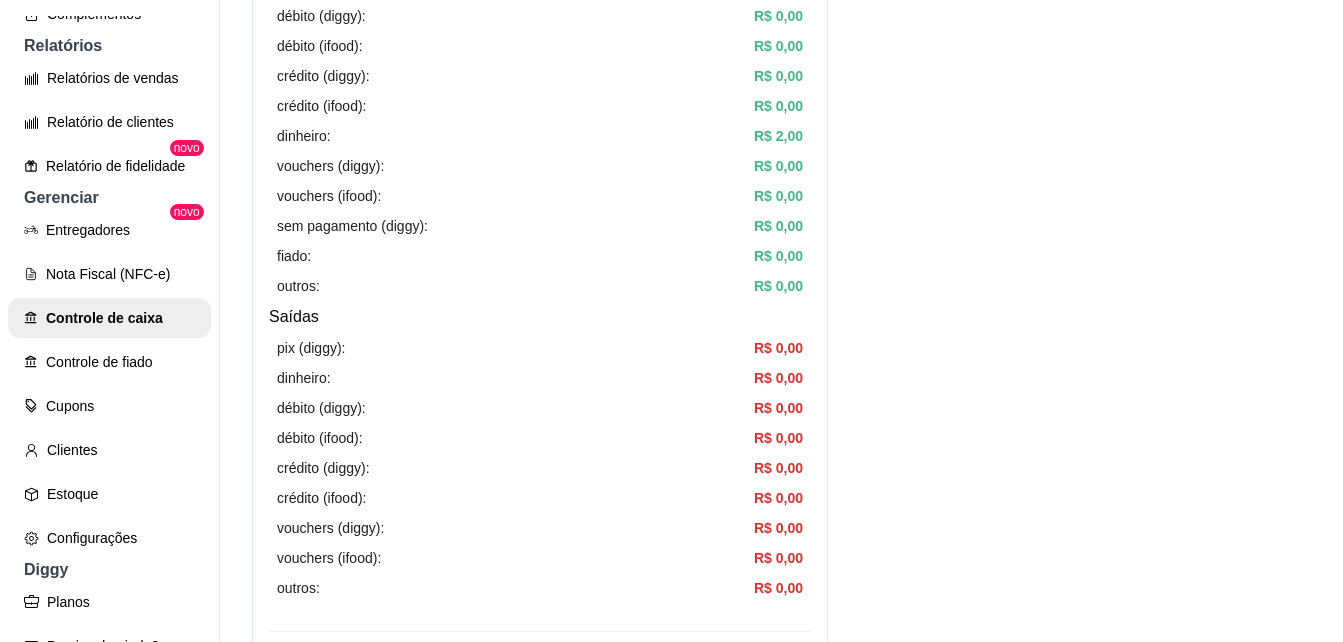 scroll, scrollTop: 0, scrollLeft: 0, axis: both 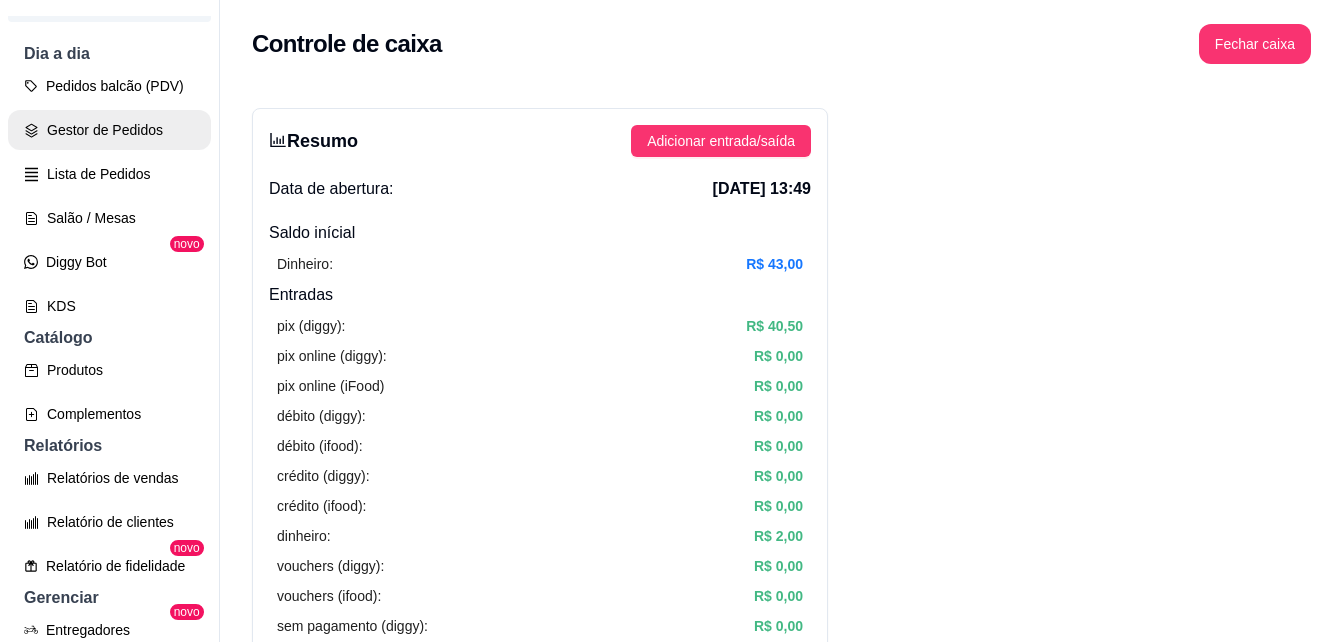 click on "Gestor de Pedidos" at bounding box center [109, 130] 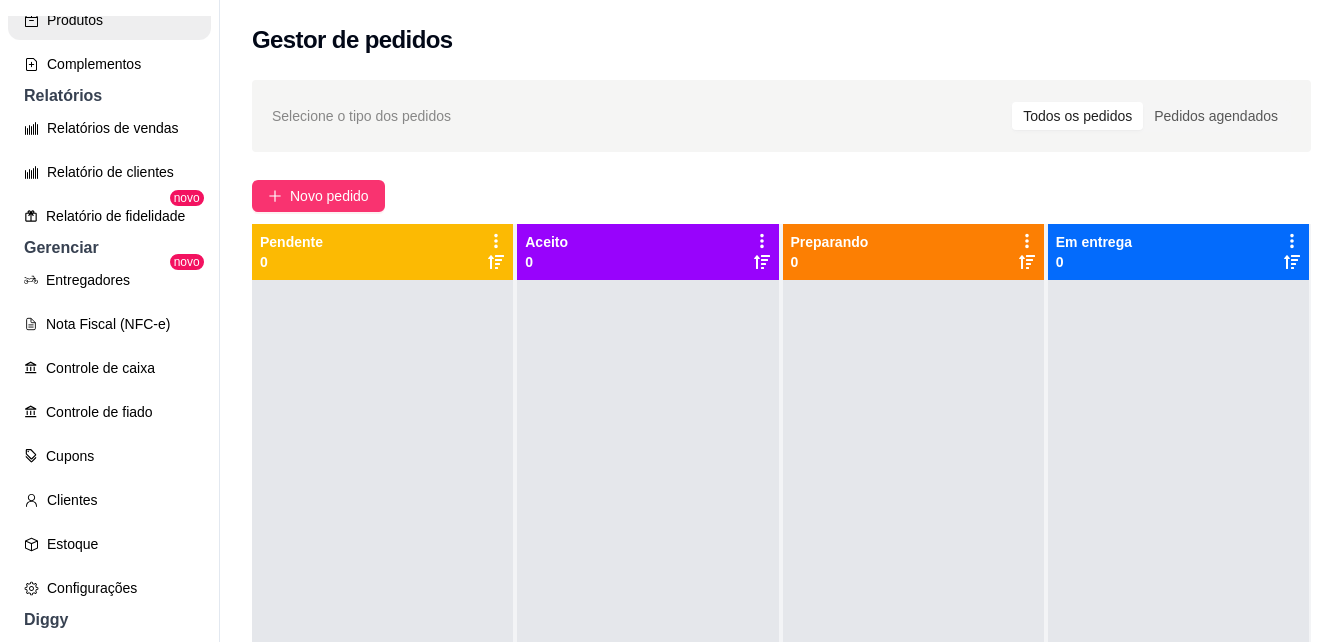 scroll, scrollTop: 600, scrollLeft: 0, axis: vertical 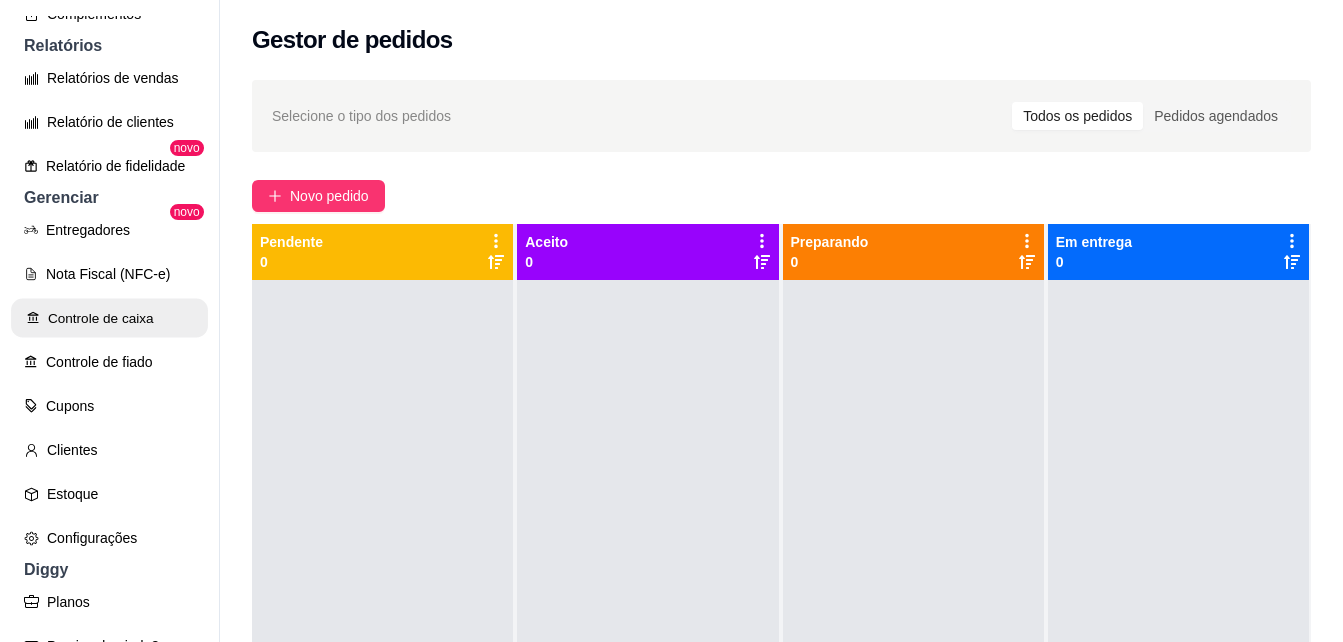 click on "Controle de caixa" at bounding box center [109, 318] 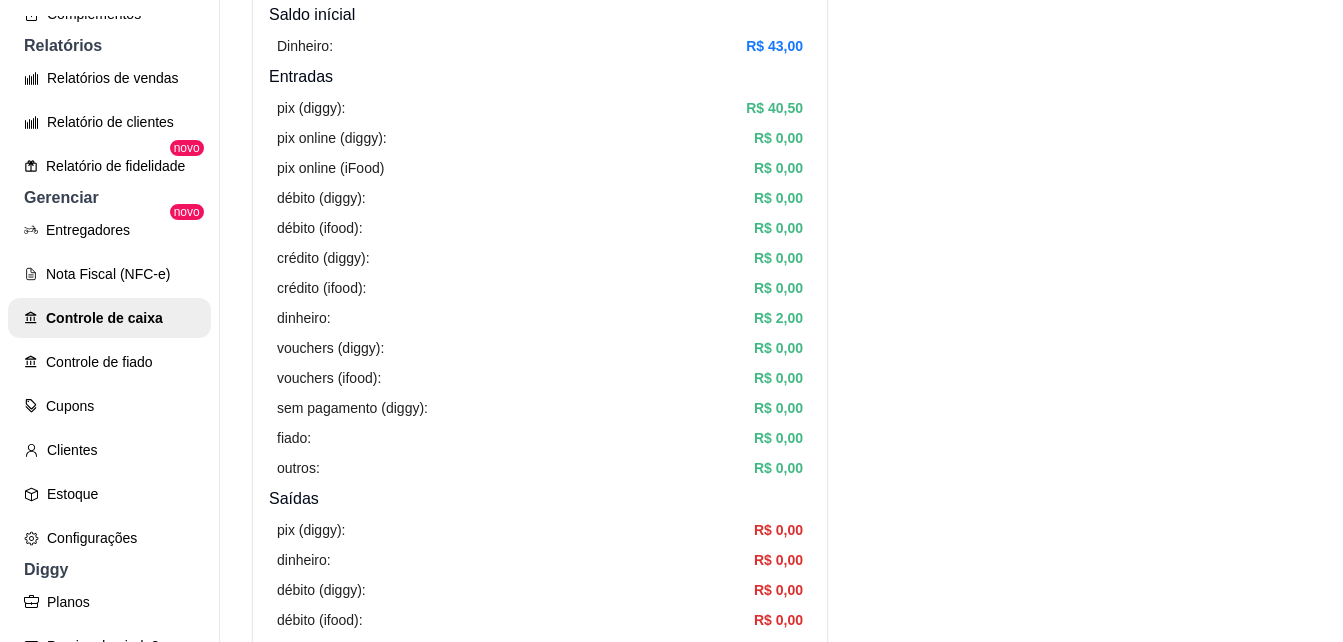 scroll, scrollTop: 500, scrollLeft: 0, axis: vertical 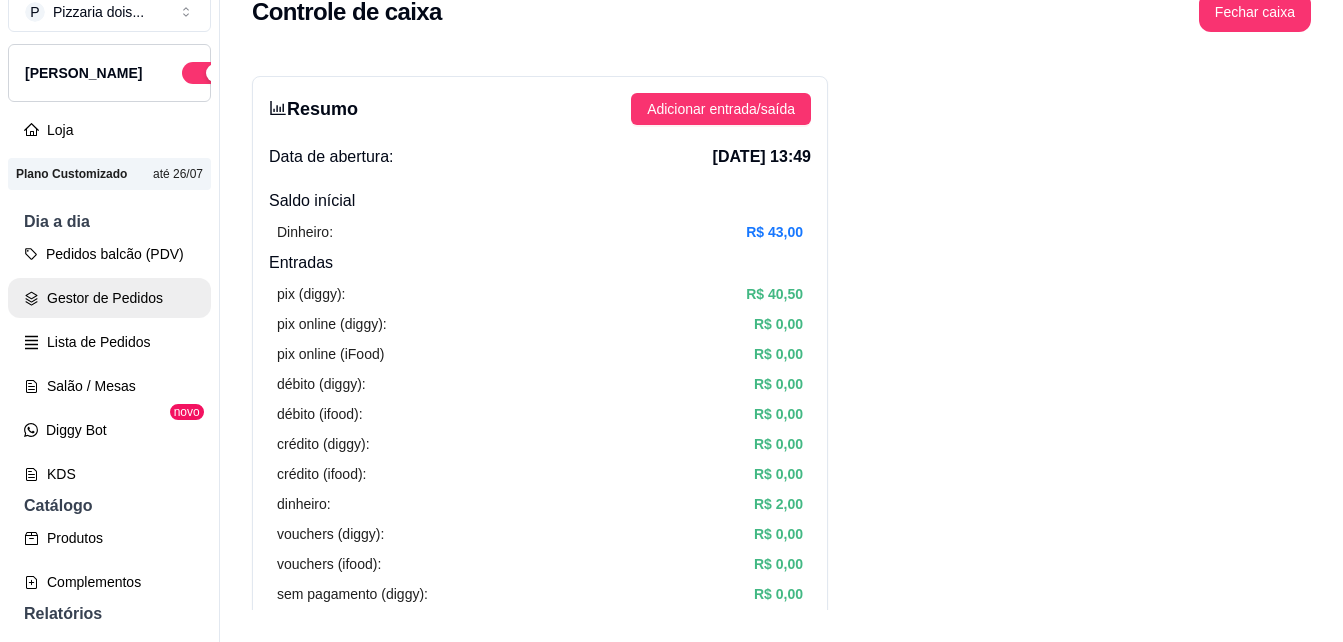 click on "Gestor de Pedidos" at bounding box center (109, 298) 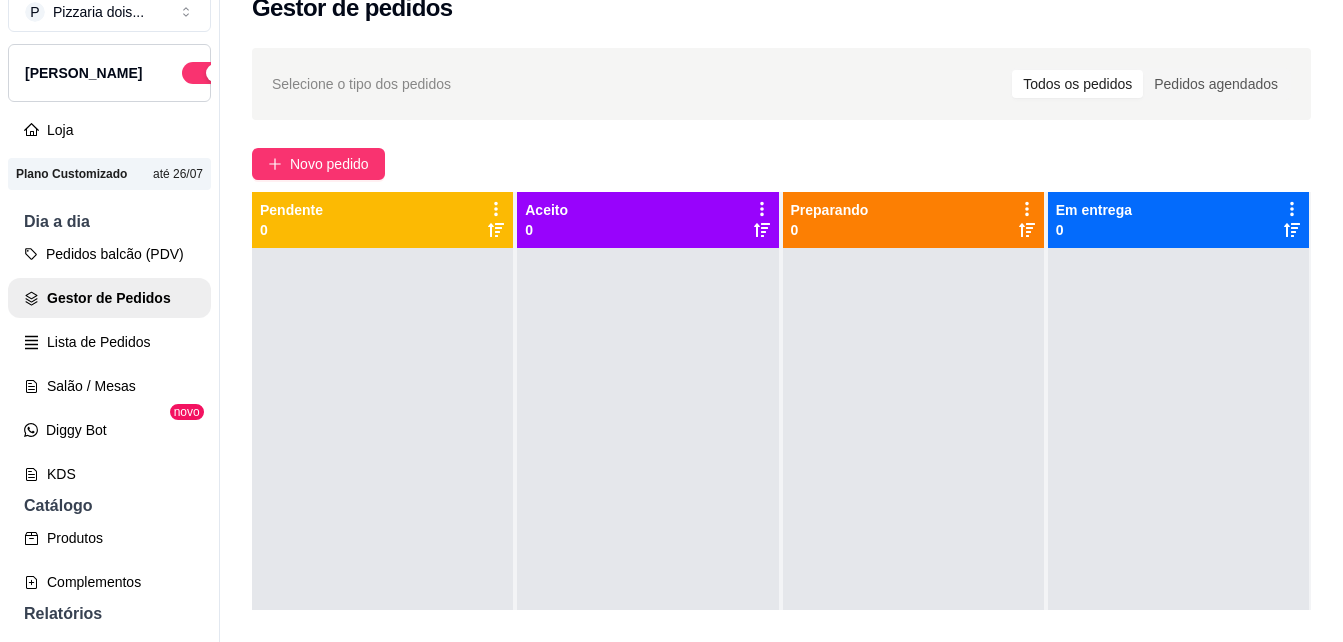scroll, scrollTop: 0, scrollLeft: 0, axis: both 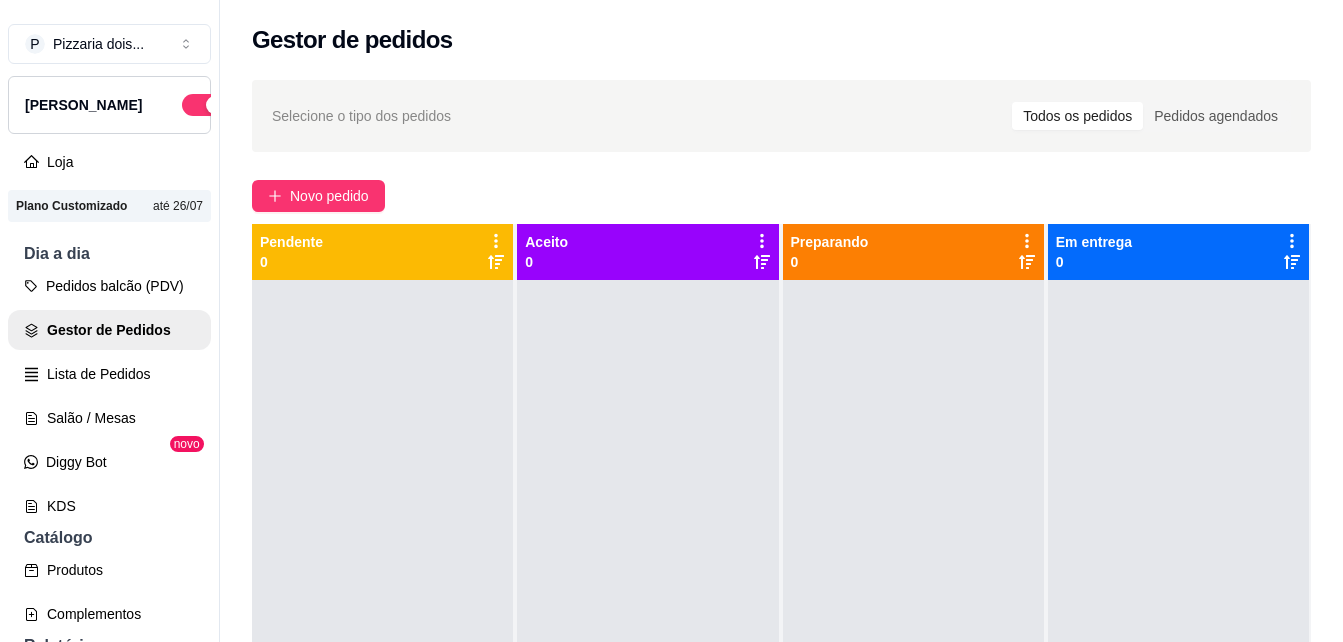 click on "Selecione o tipo dos pedidos Todos os pedidos Pedidos agendados Novo pedido Pendente 0 Aceito 0 Preparando 0 Em entrega 0" at bounding box center (781, 479) 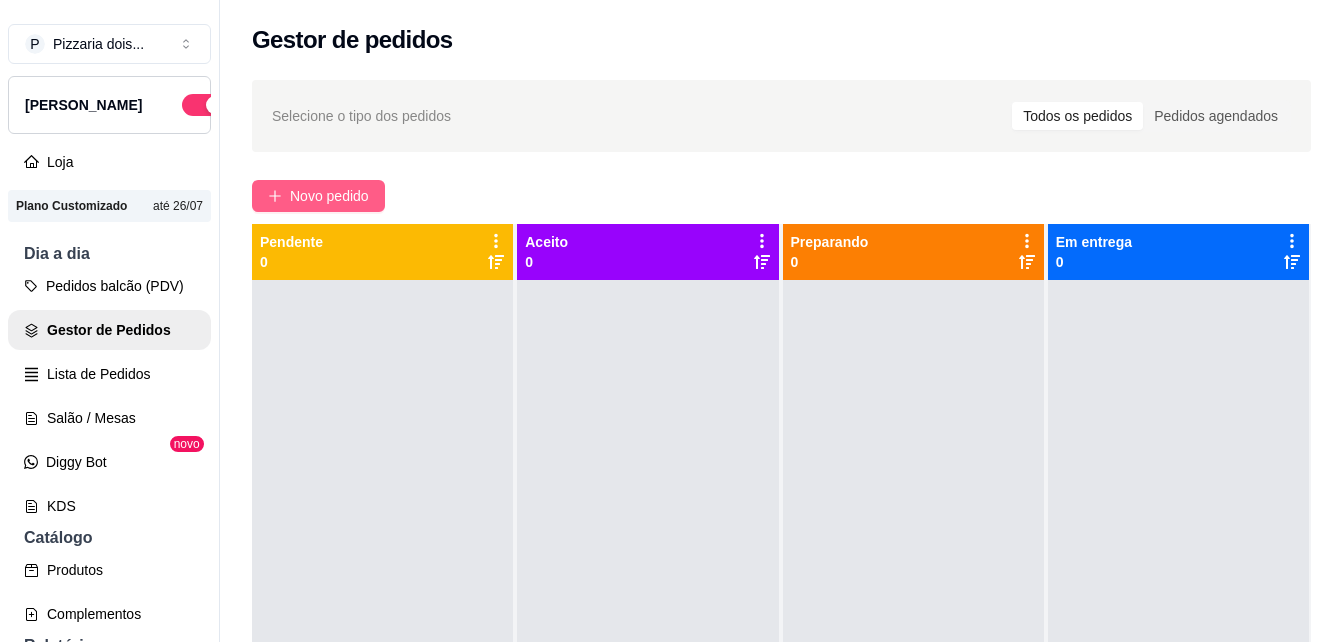 click on "Novo pedido" at bounding box center (318, 196) 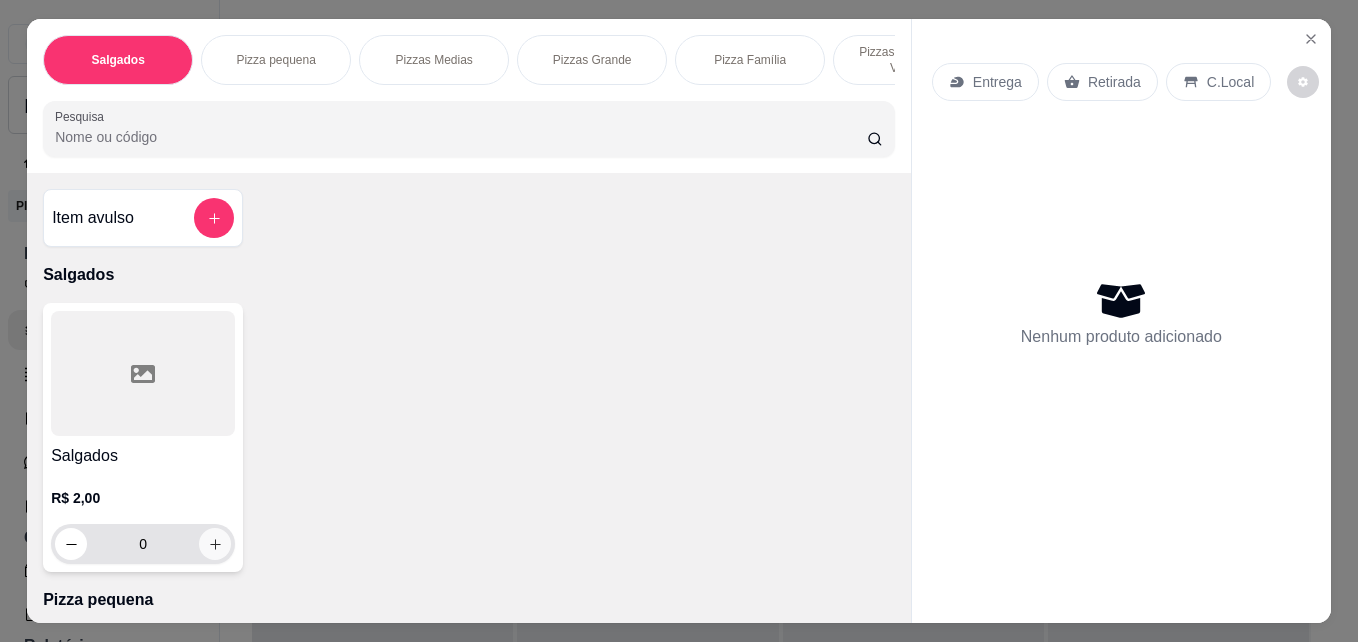 click at bounding box center [215, 544] 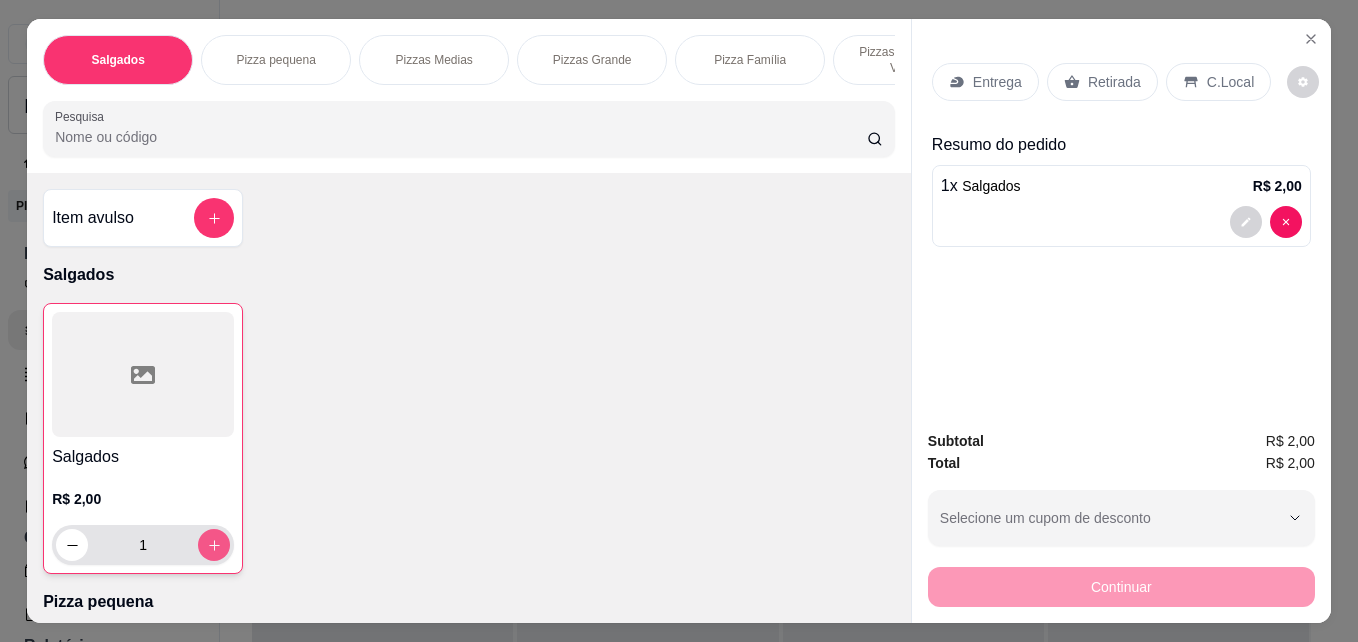 click at bounding box center [214, 545] 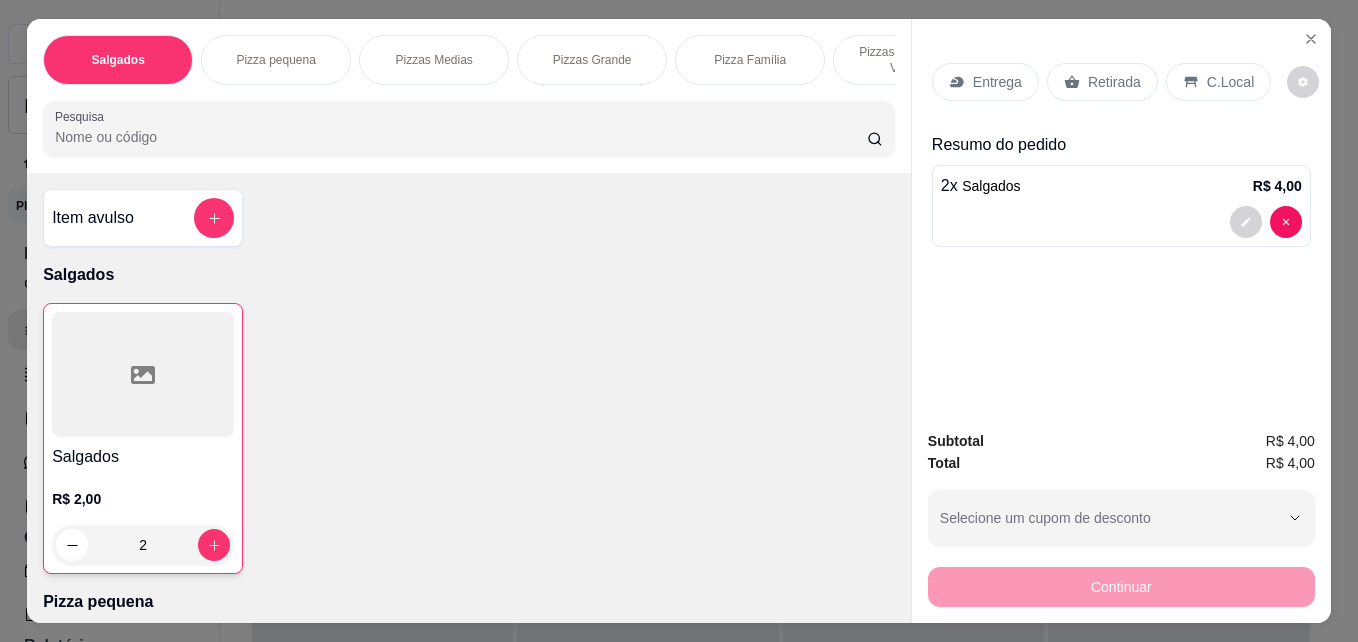 click 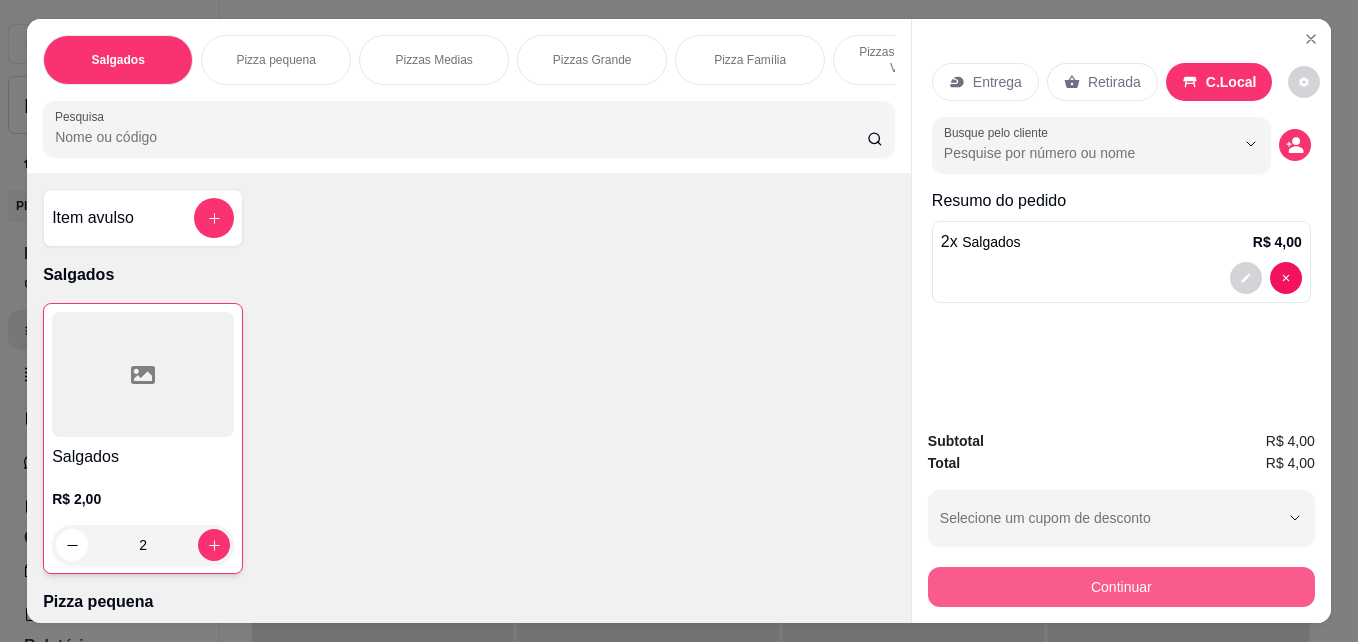 click on "Continuar" at bounding box center (1121, 587) 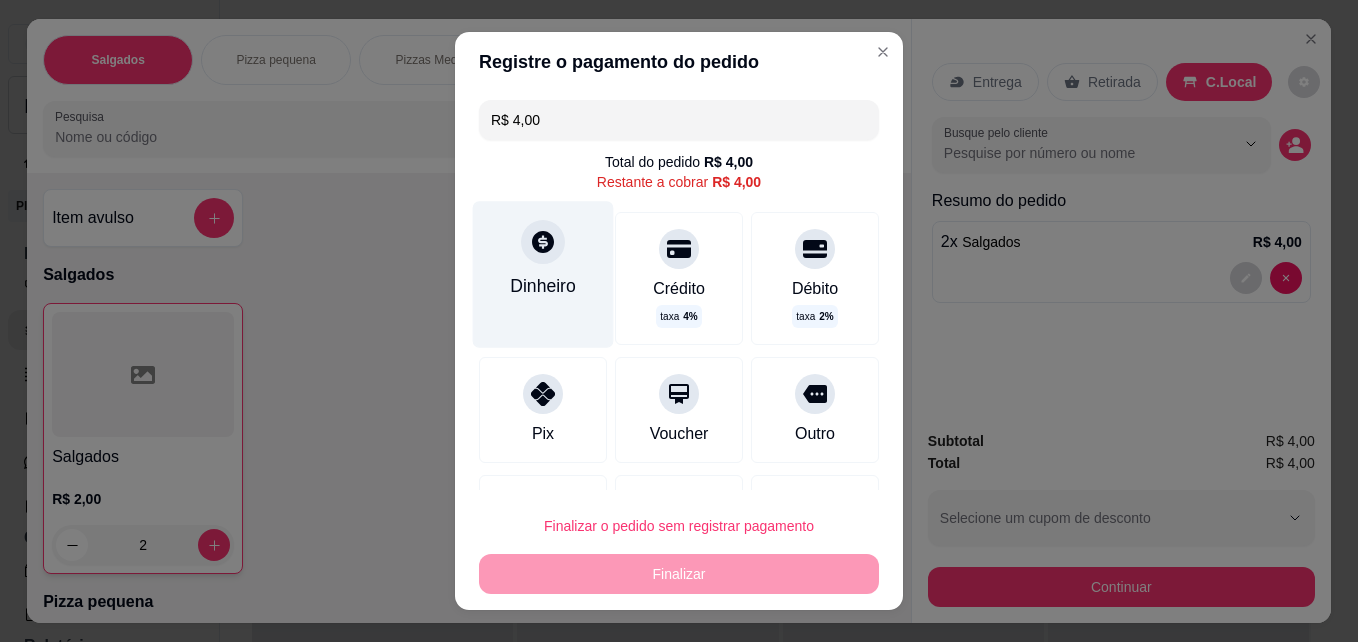 click on "Dinheiro" at bounding box center [543, 274] 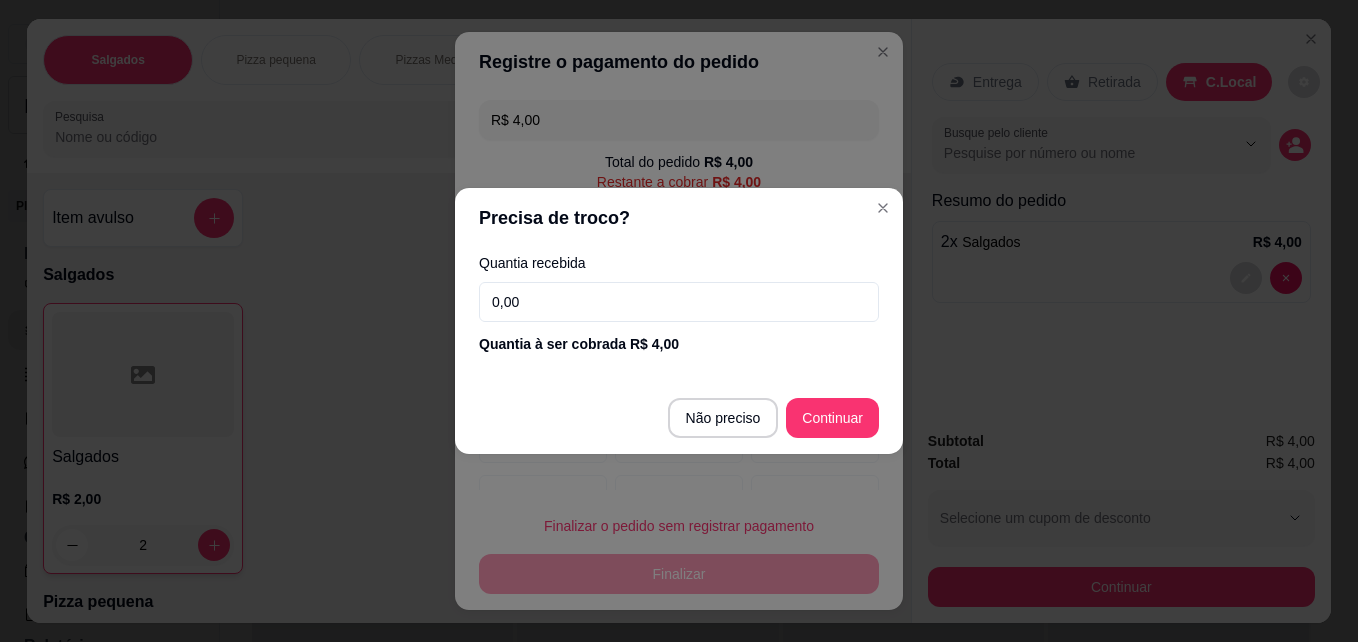 click on "0,00" at bounding box center [679, 302] 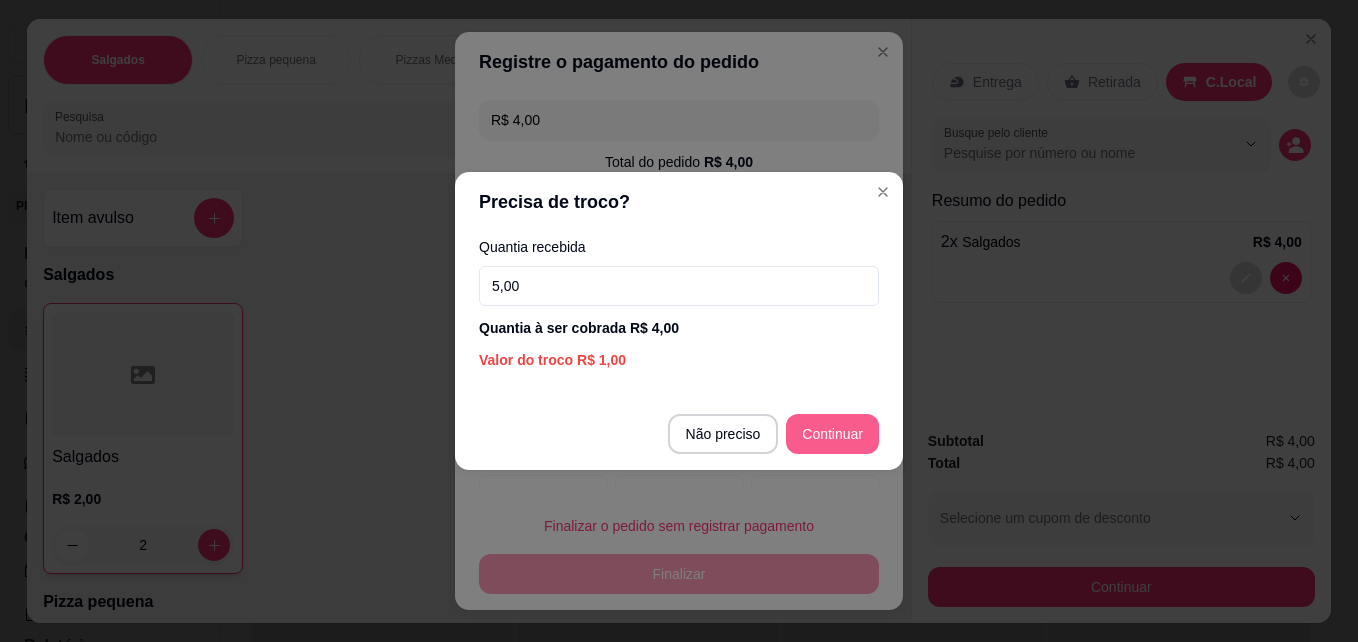 type on "5,00" 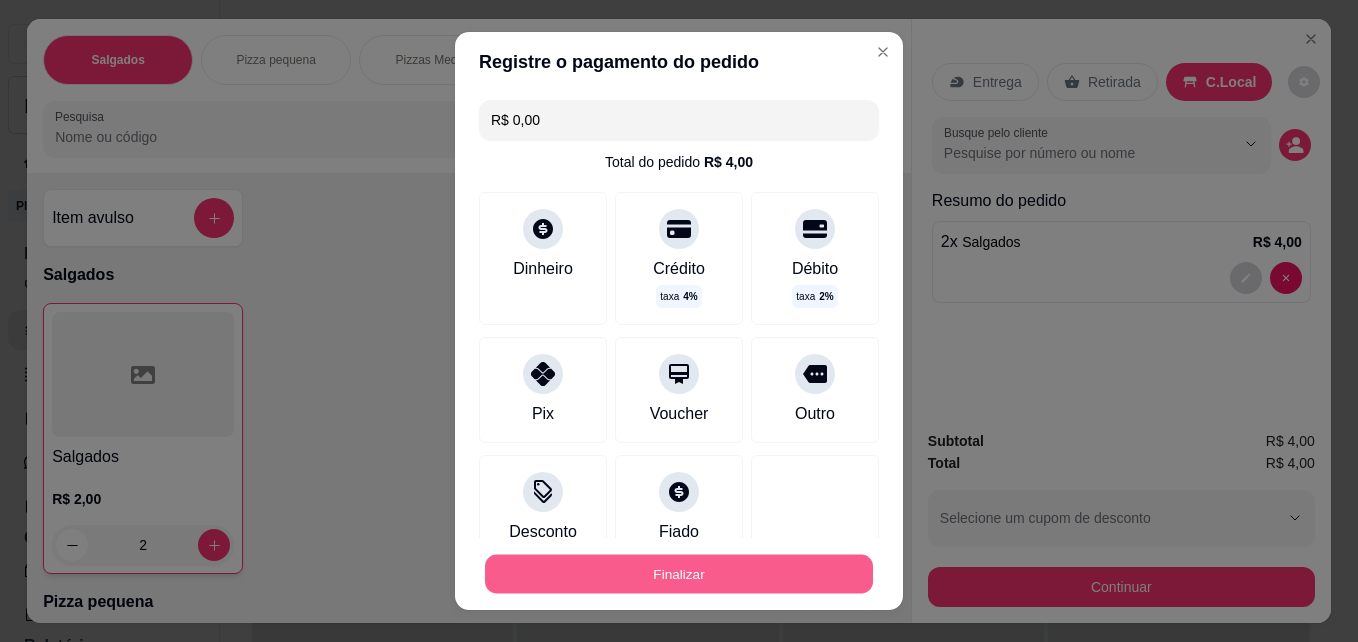 click on "Finalizar" at bounding box center [679, 574] 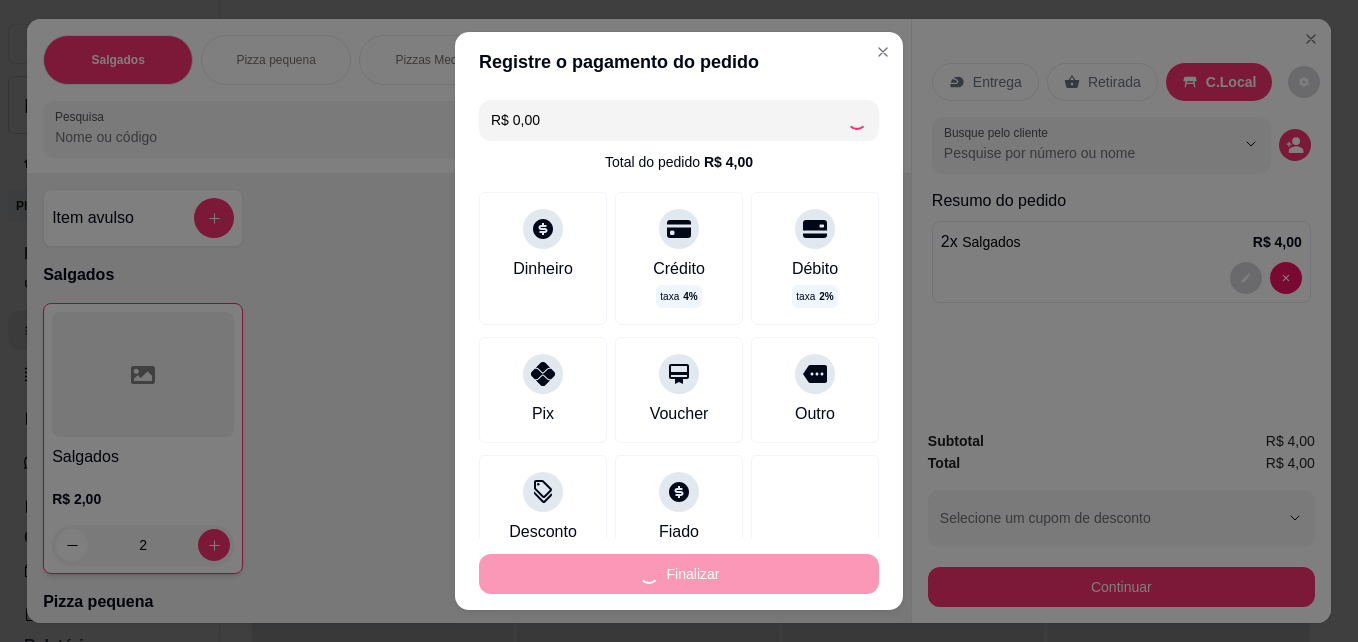 type on "0" 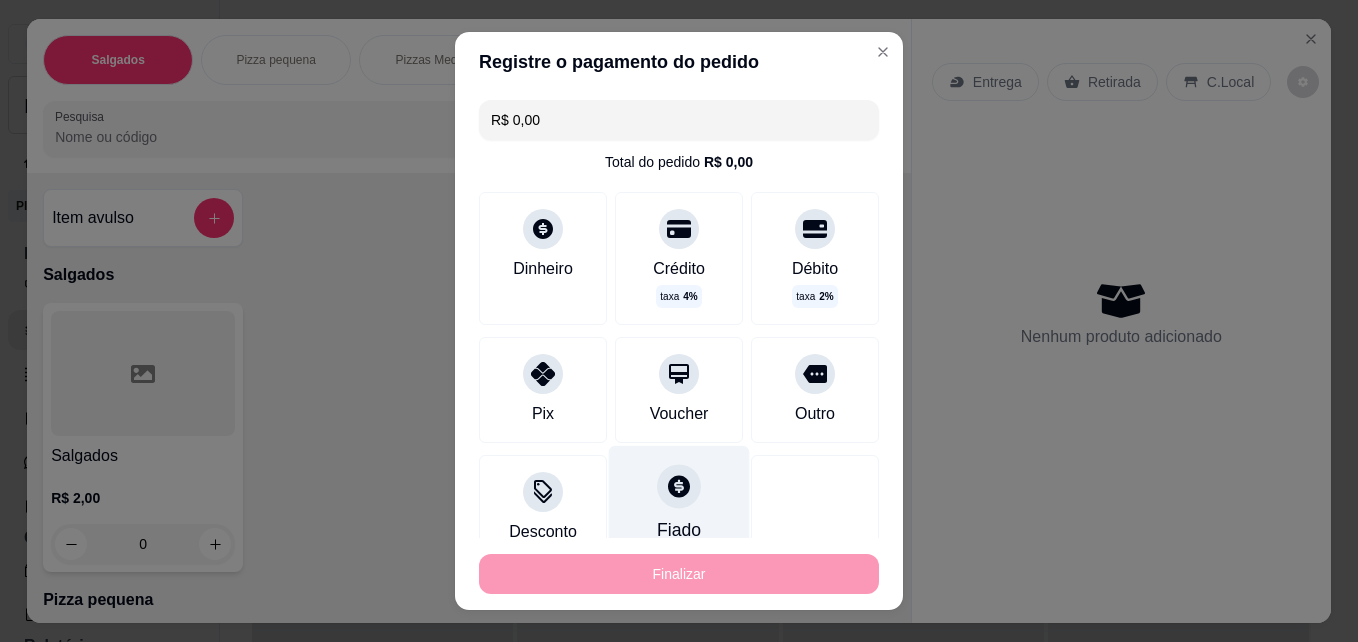 type on "-R$ 4,00" 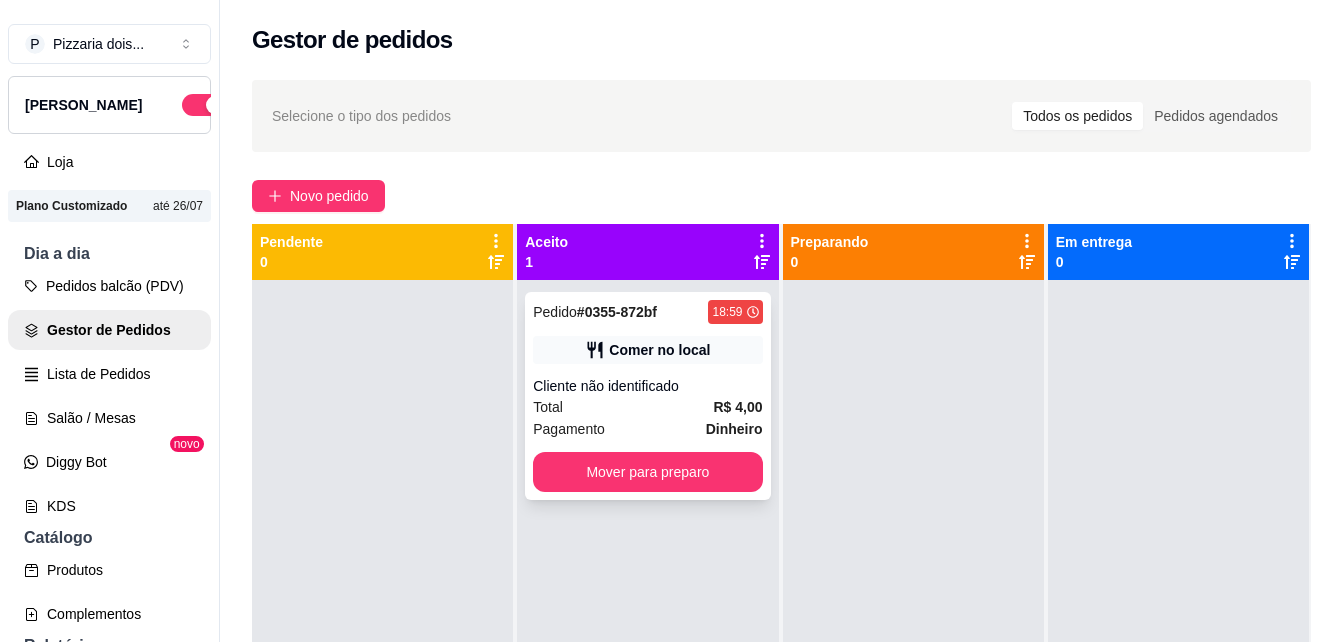 click on "Comer no local" at bounding box center [647, 350] 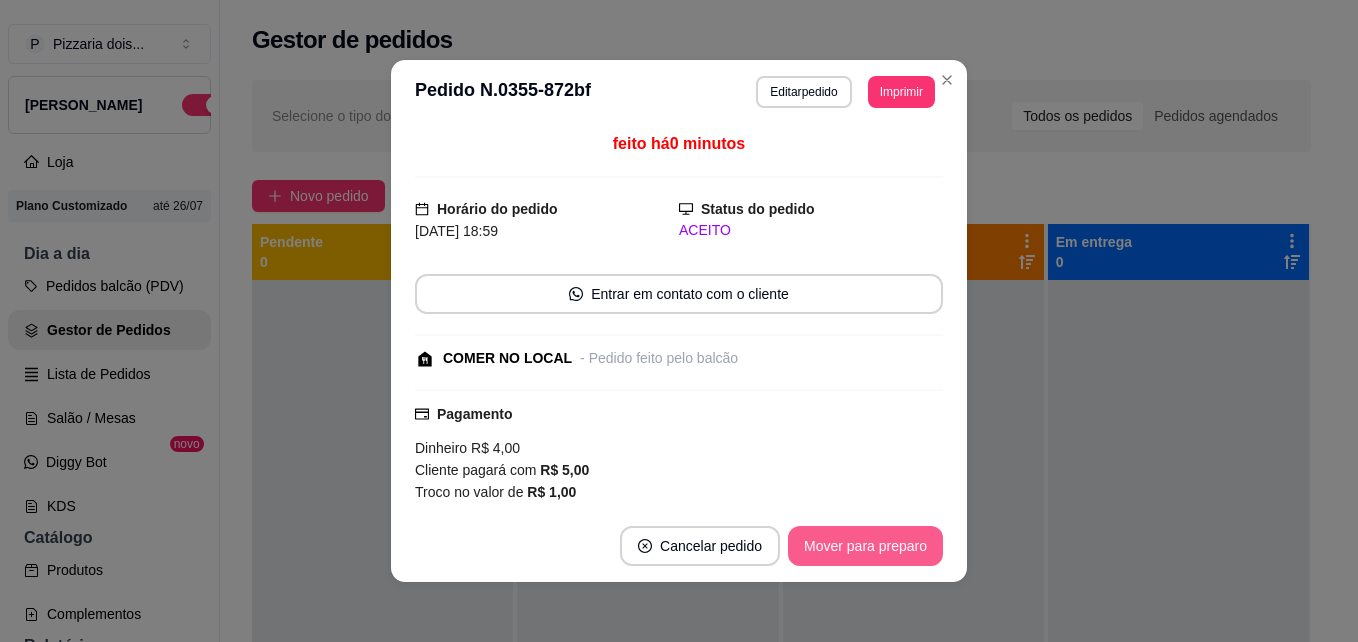 click on "Mover para preparo" at bounding box center (865, 546) 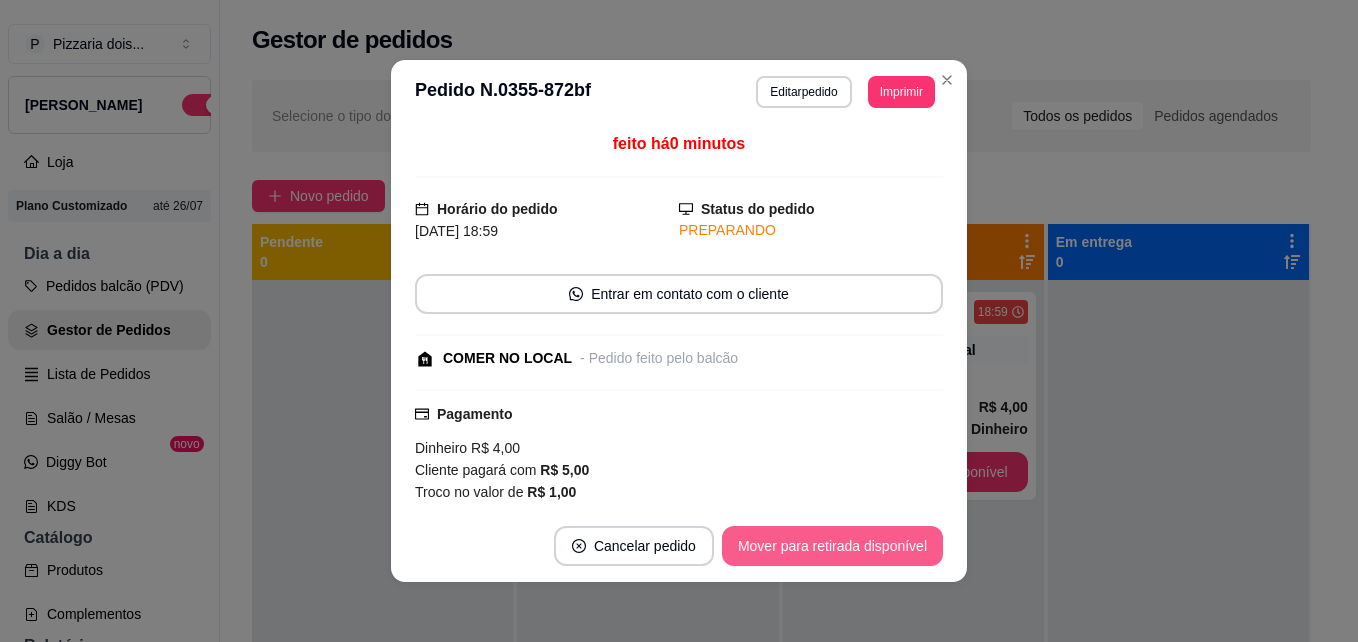 click on "Mover para retirada disponível" at bounding box center [832, 546] 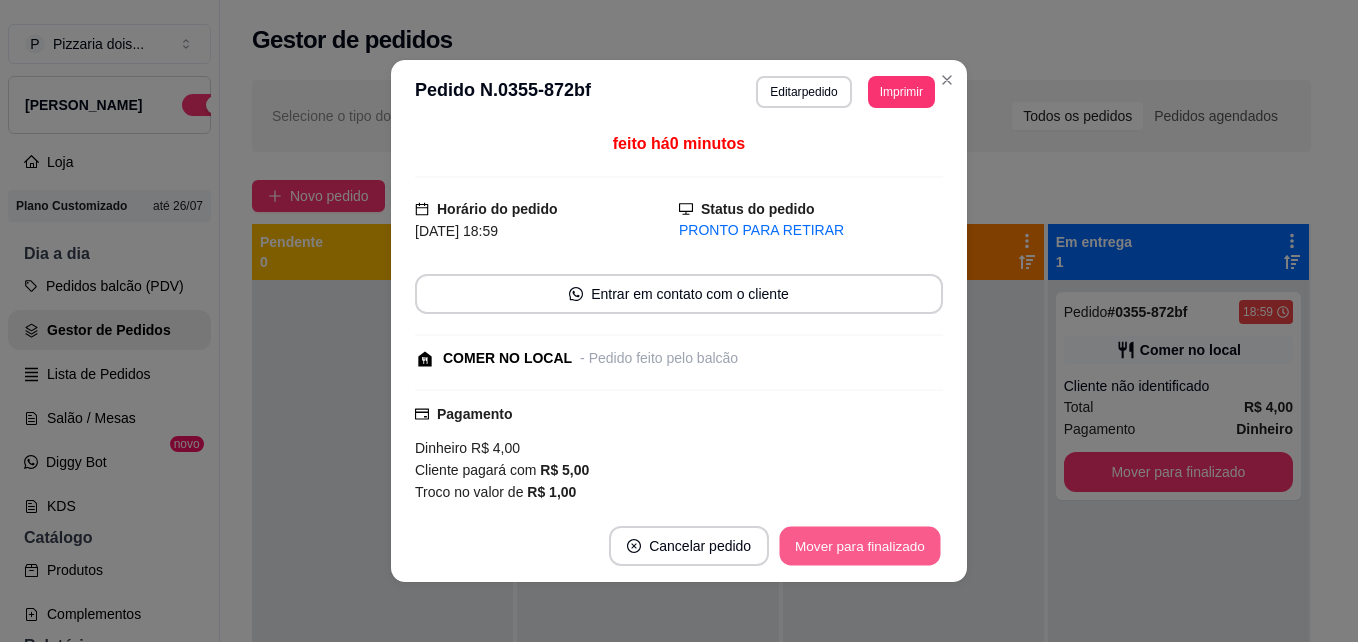 click on "Mover para finalizado" at bounding box center [860, 546] 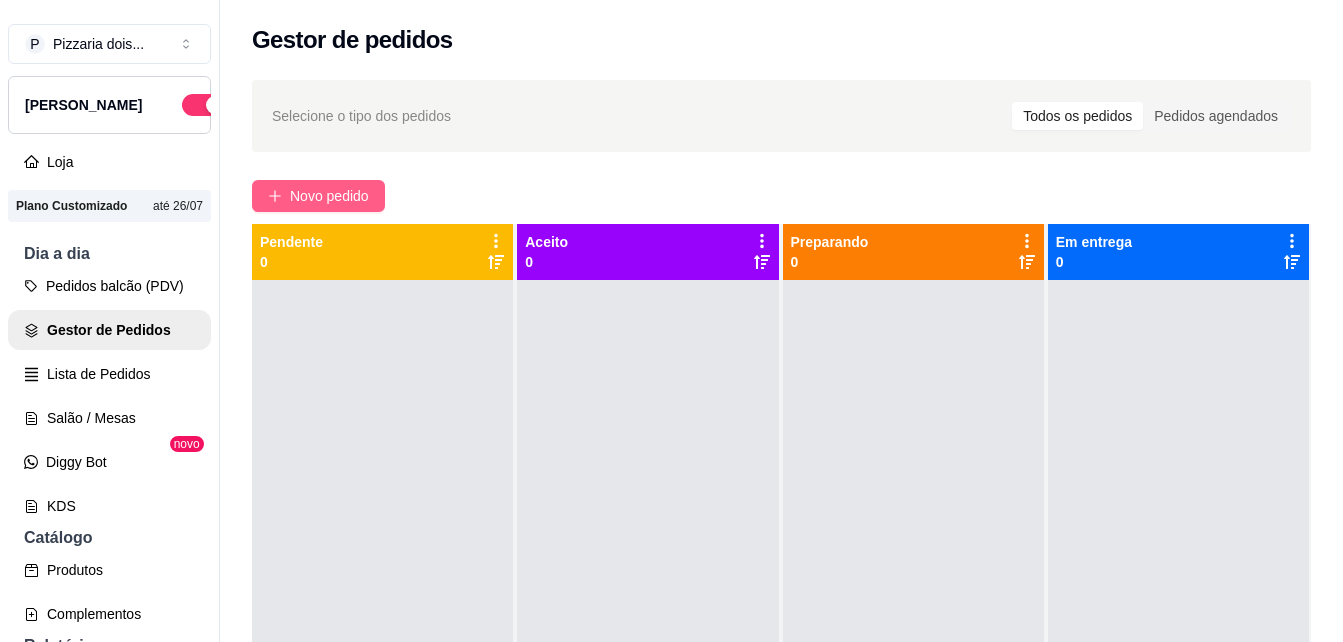click on "Novo pedido" at bounding box center [329, 196] 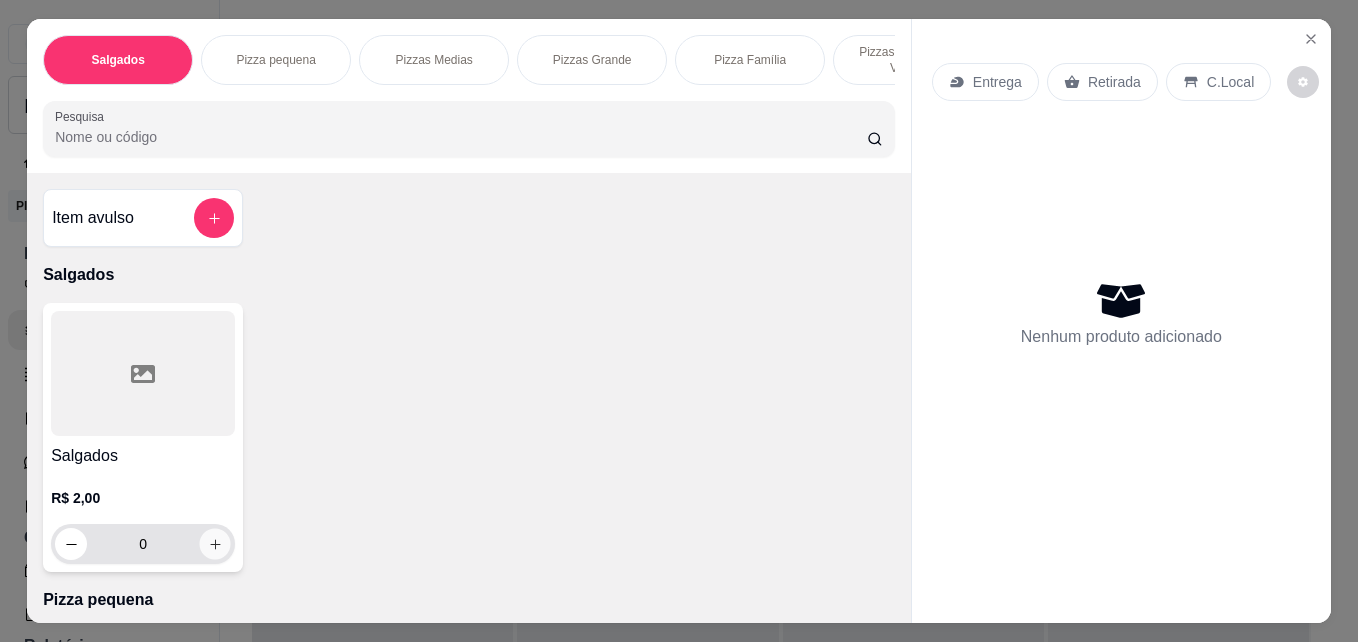 click 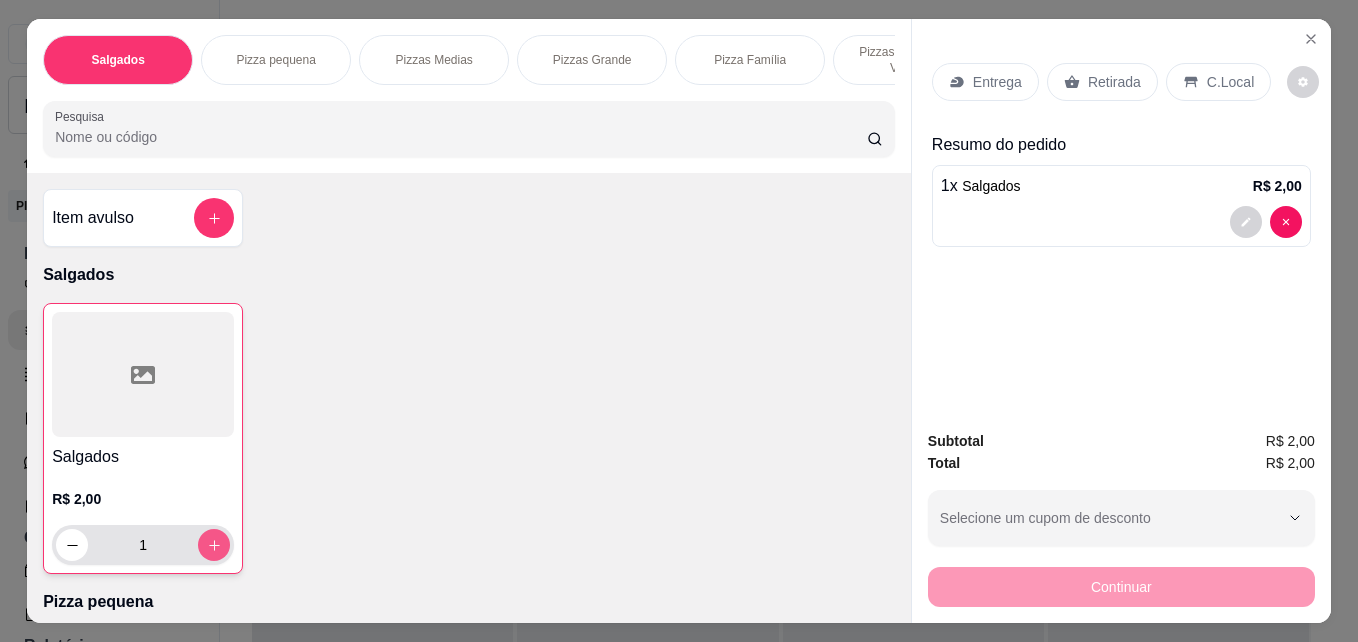 click 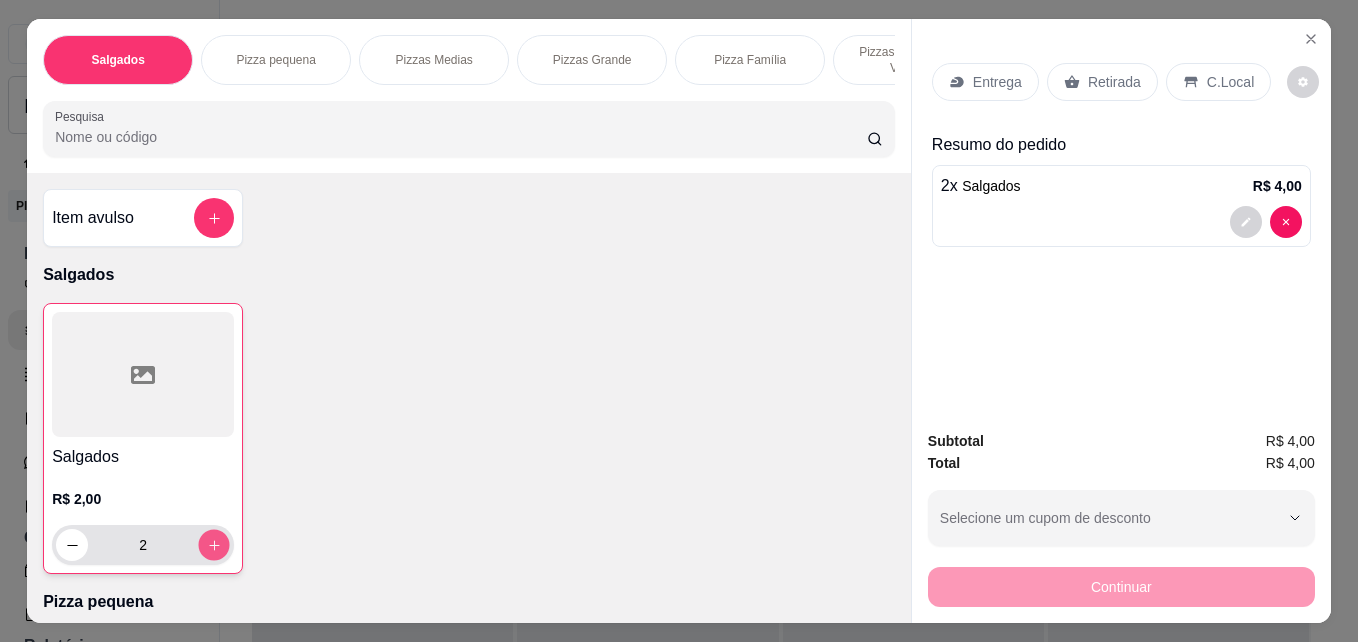 click 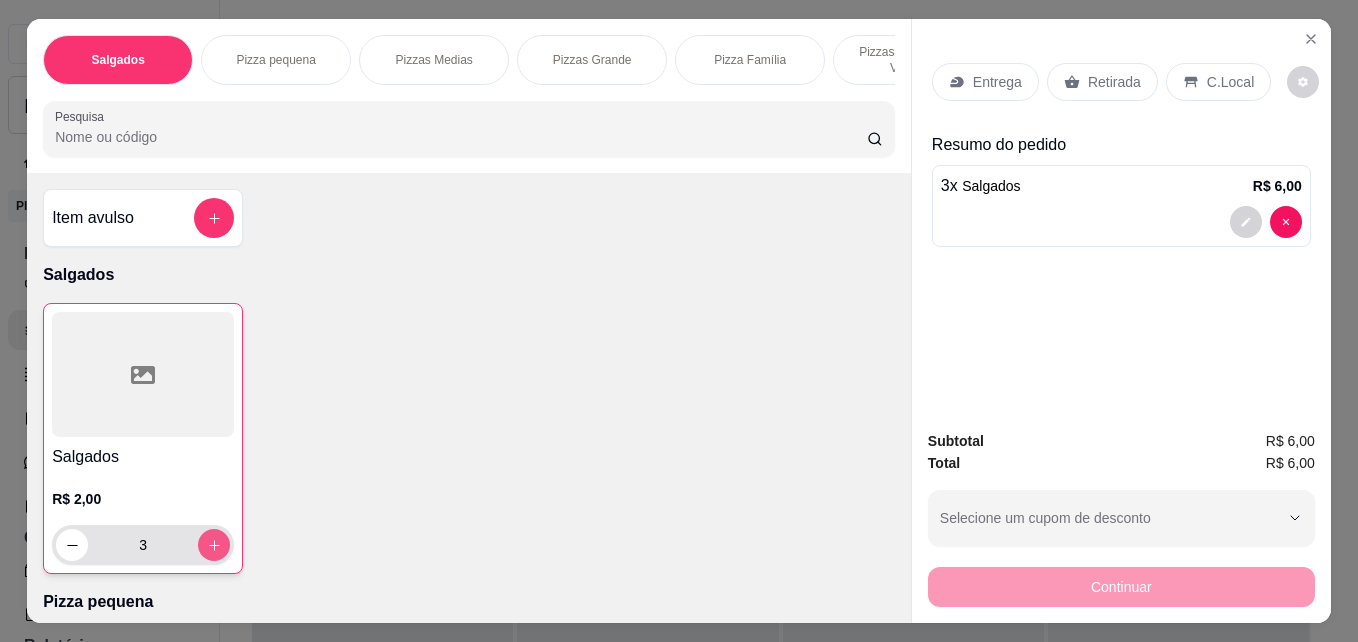 click 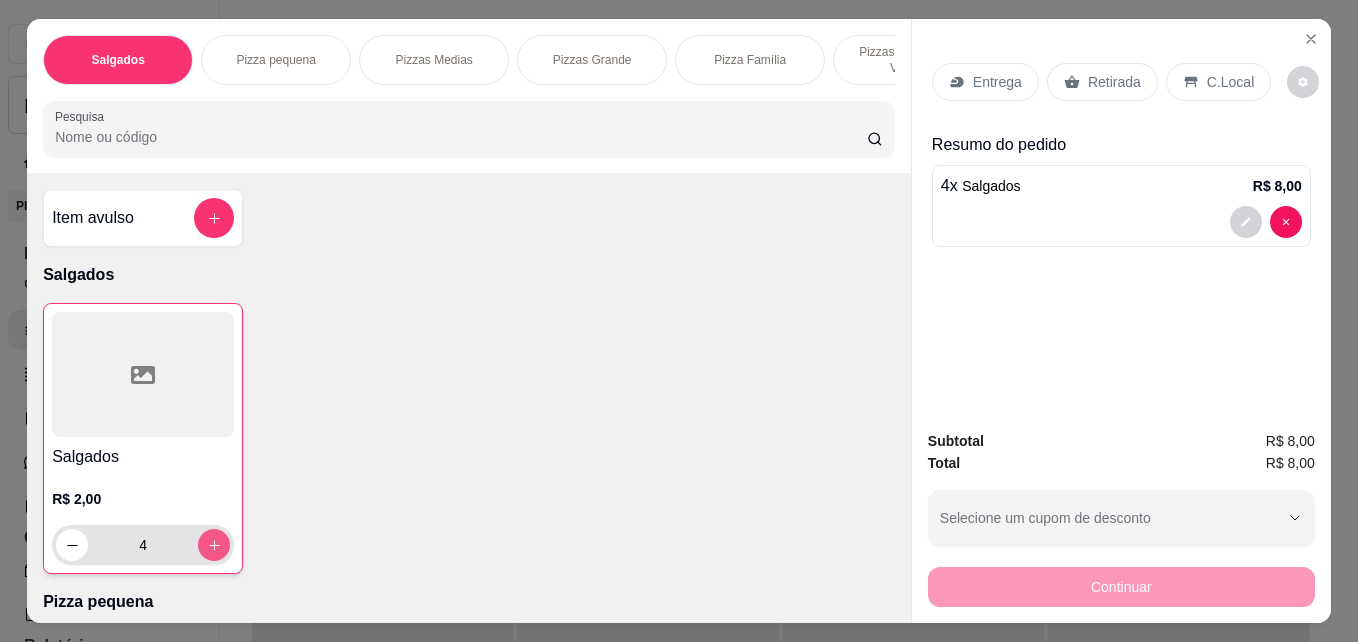 click 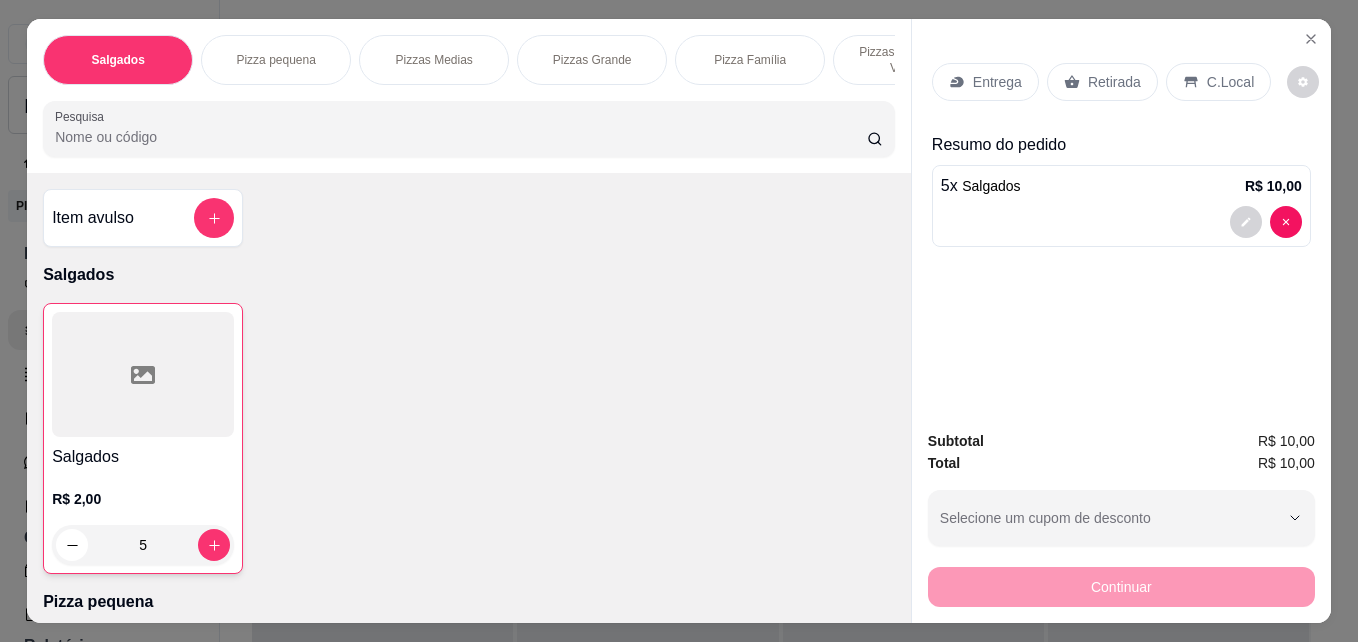 click on "Entrega" at bounding box center (997, 82) 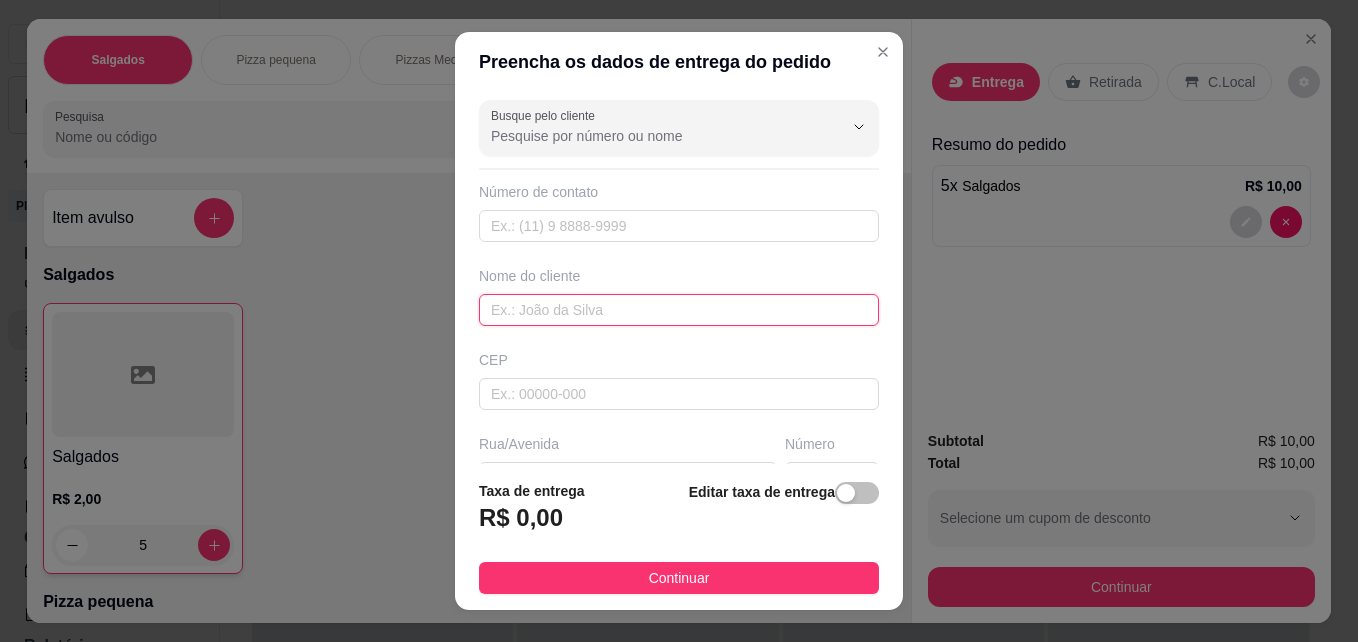 click at bounding box center [679, 310] 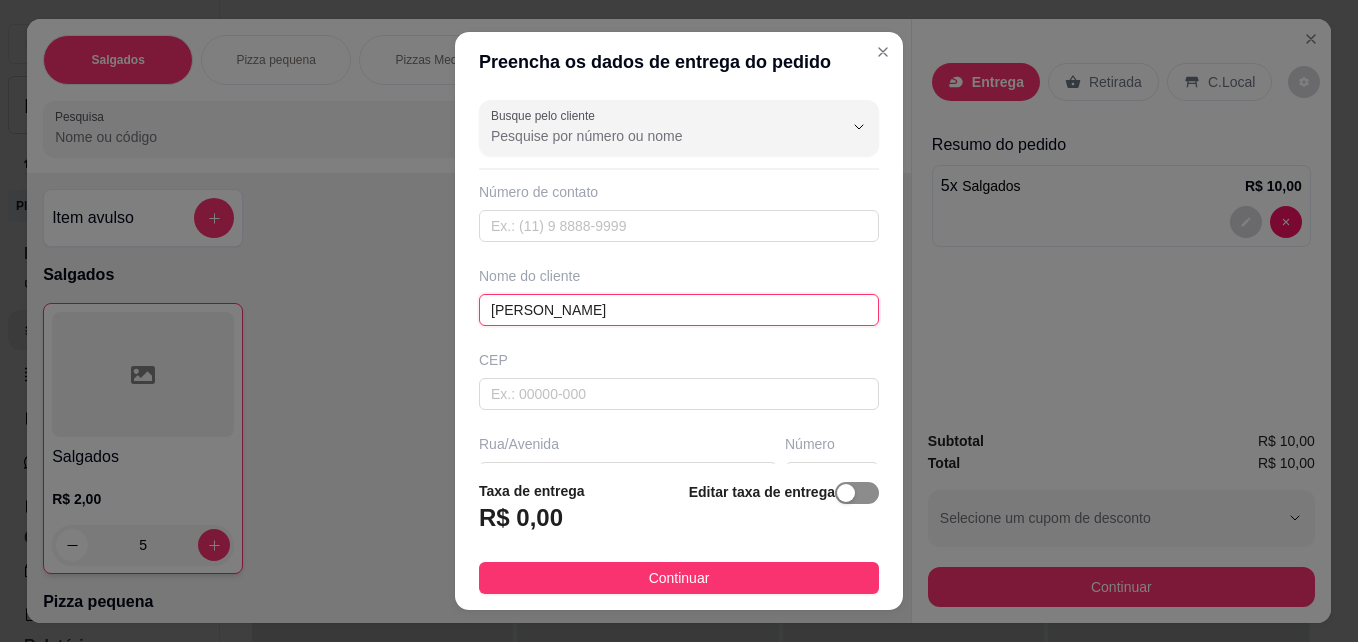 type on "[PERSON_NAME]" 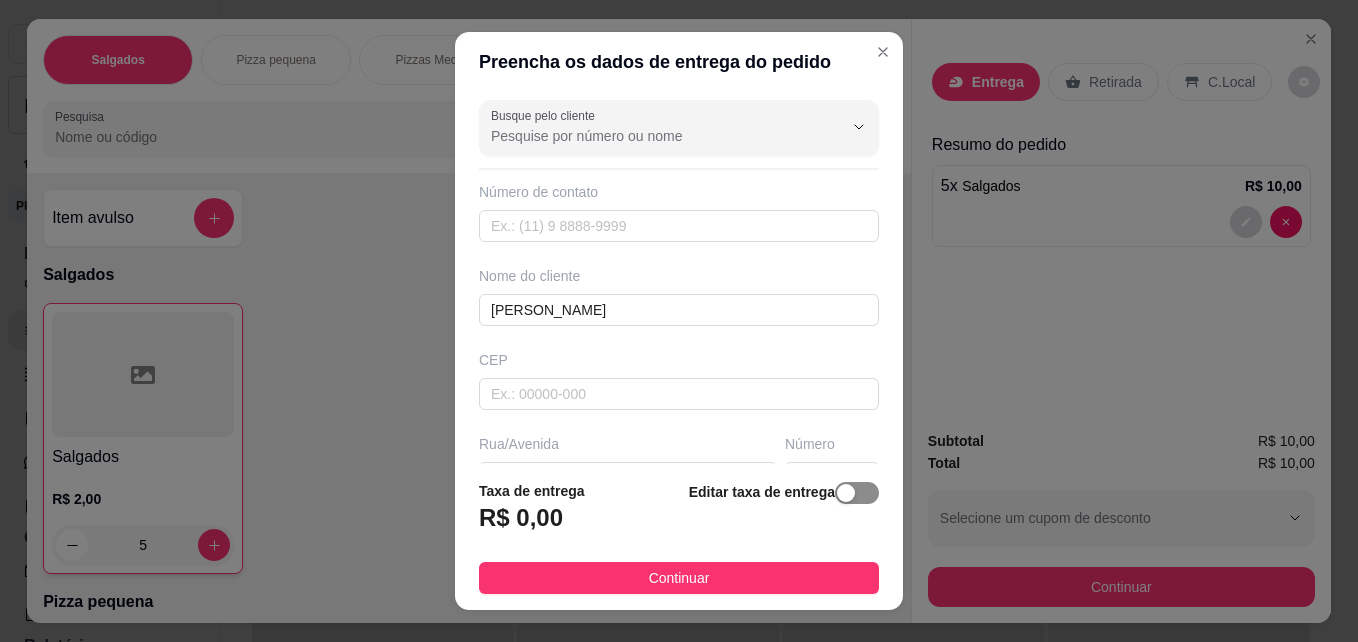 click at bounding box center (857, 493) 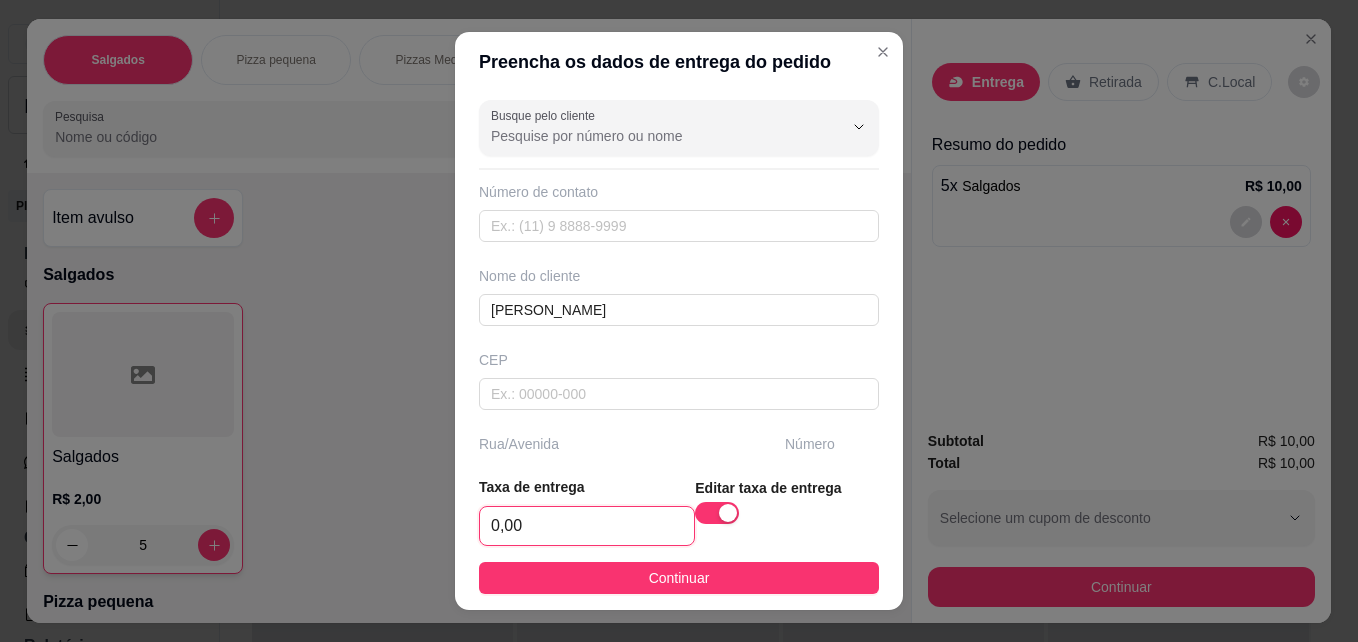 click on "0,00" at bounding box center [587, 526] 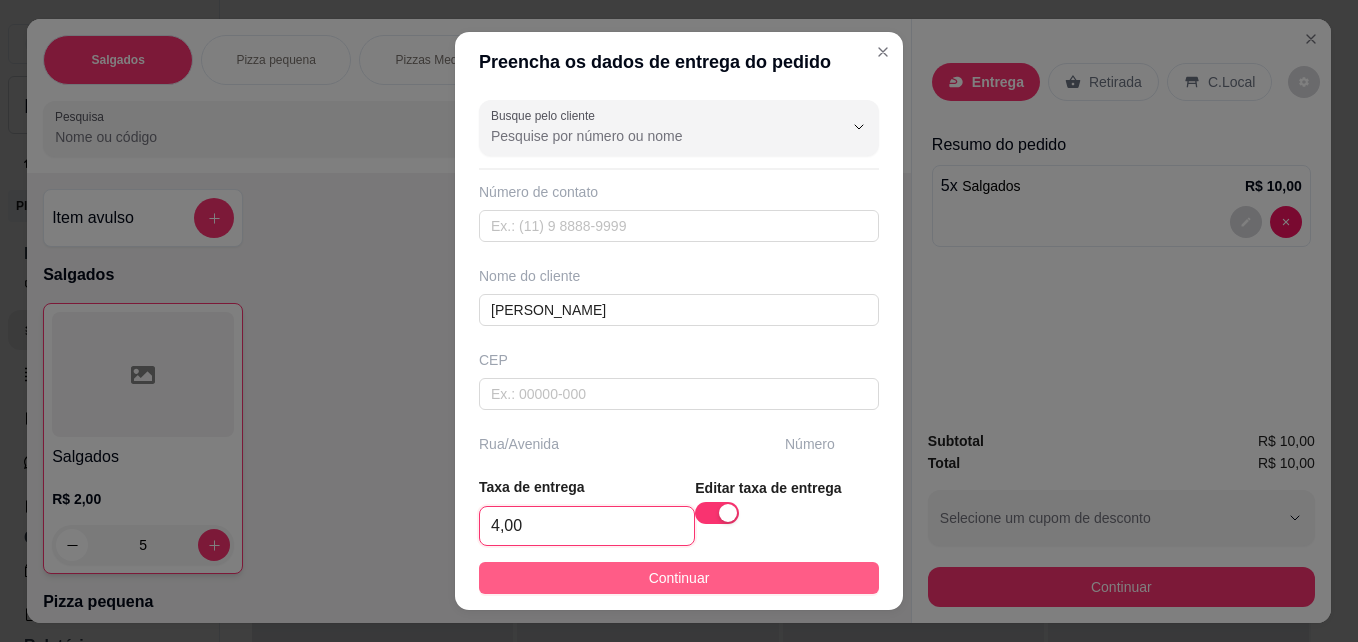 type on "4,00" 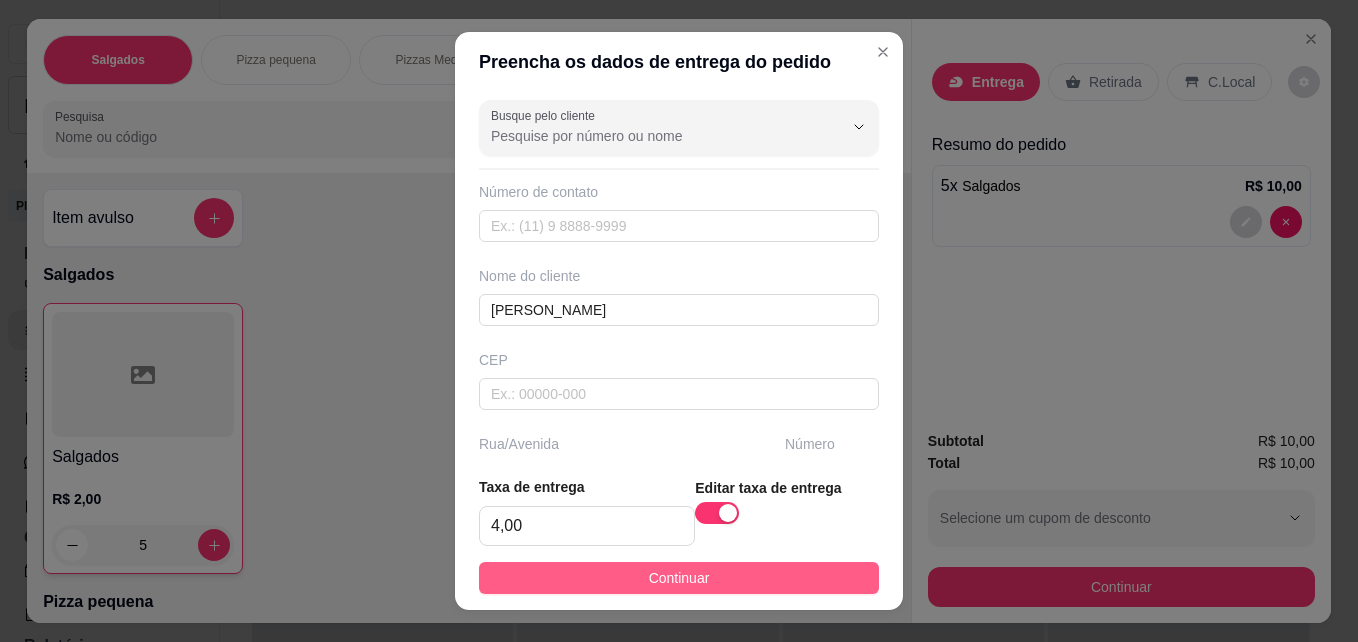 click on "Continuar" at bounding box center (679, 578) 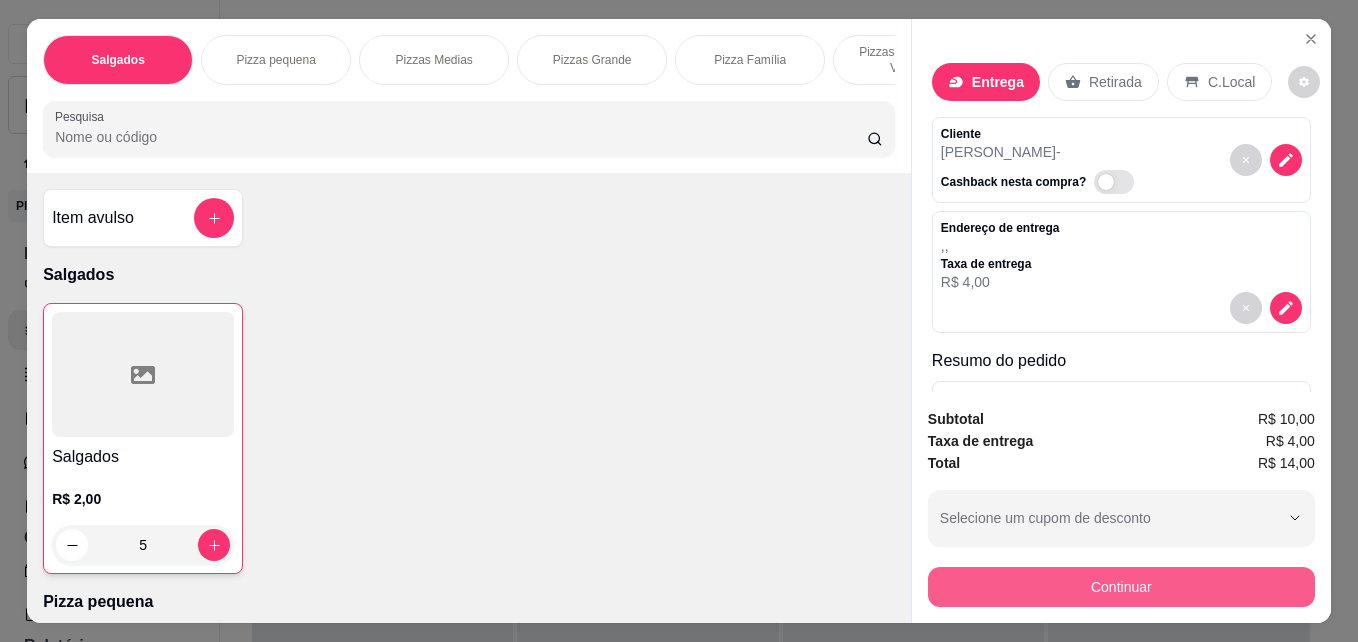click on "Continuar" at bounding box center [1121, 587] 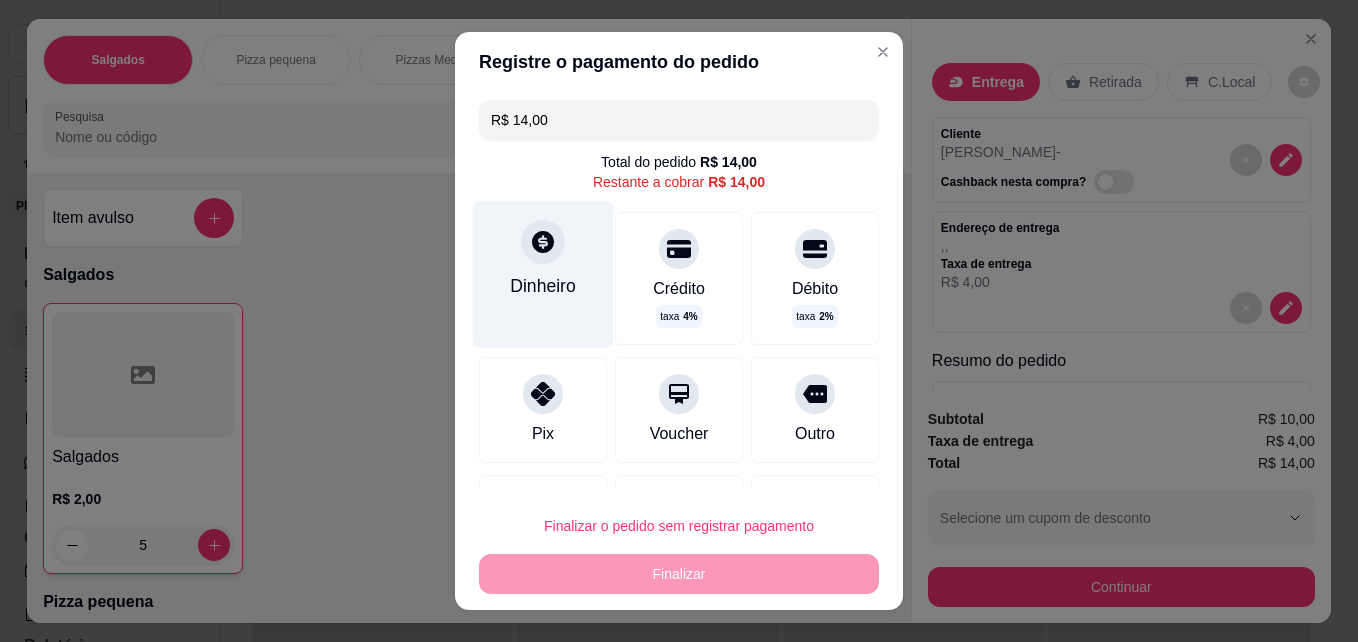 click on "Dinheiro" at bounding box center (543, 286) 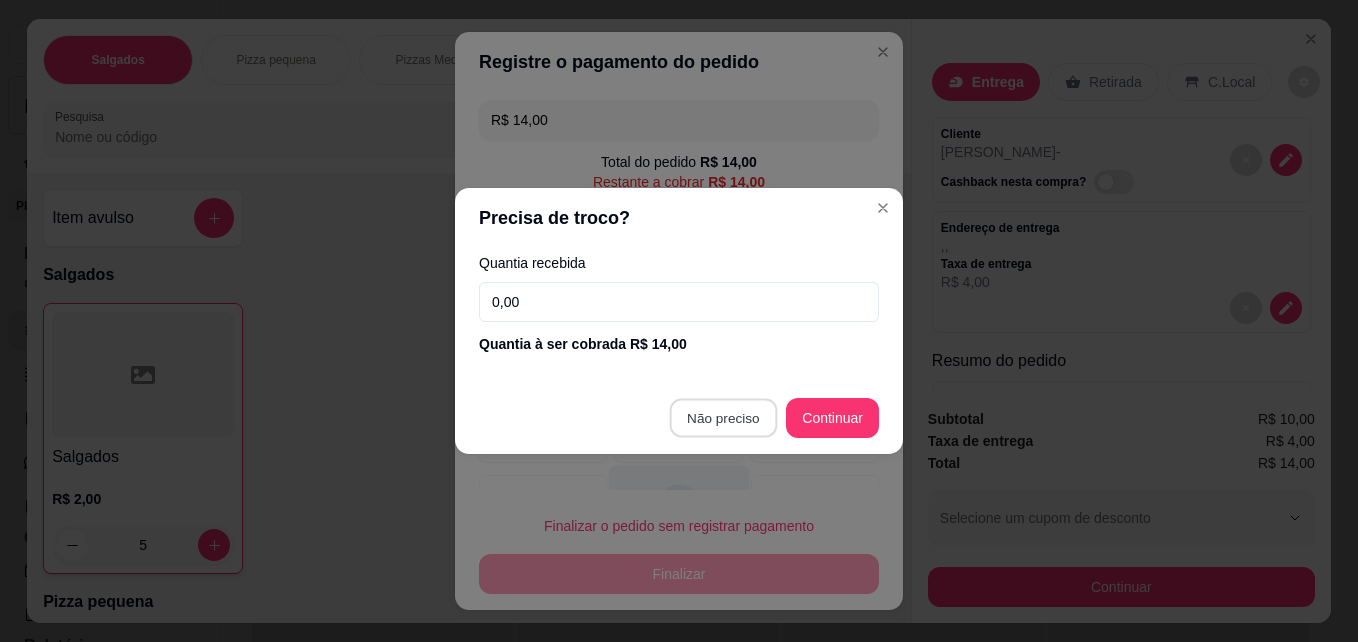 type on "R$ 0,00" 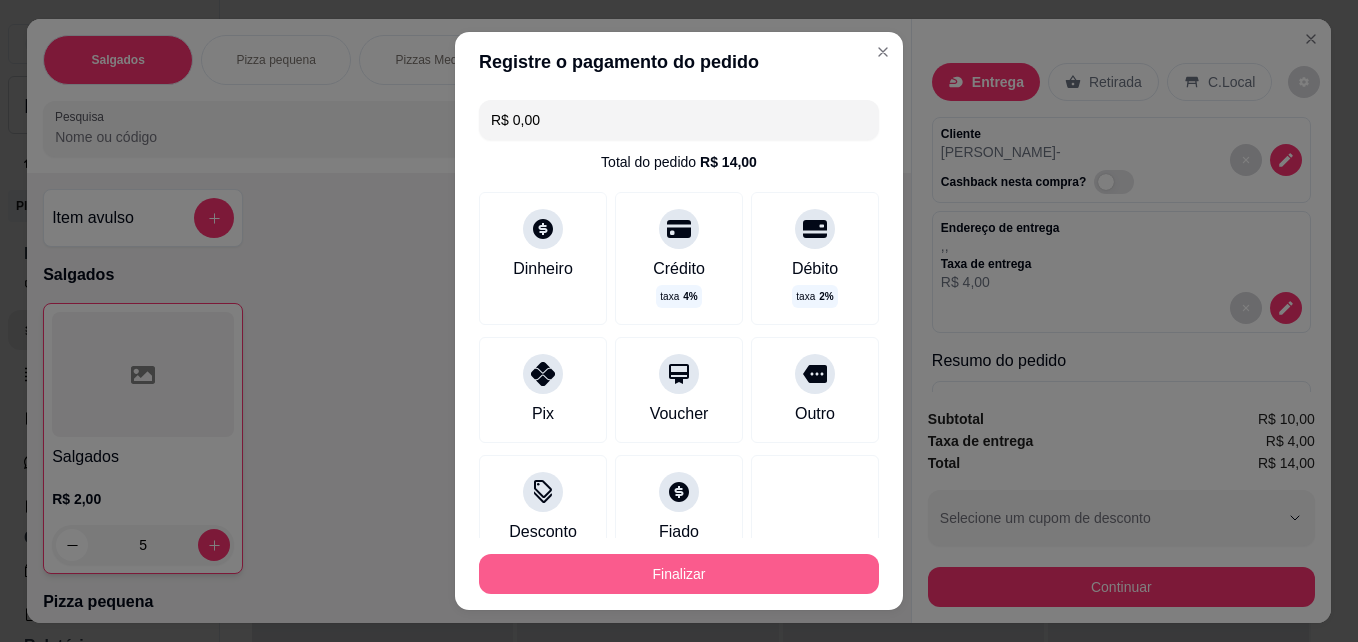 click on "Finalizar" at bounding box center [679, 574] 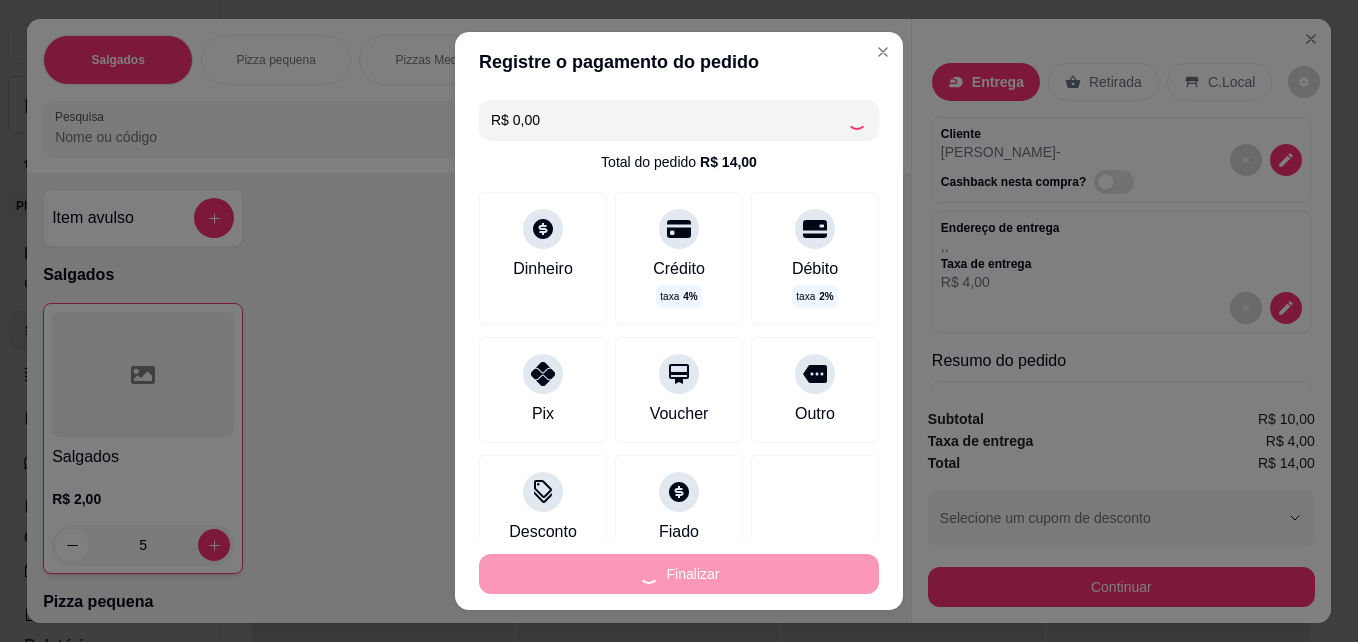 type on "0" 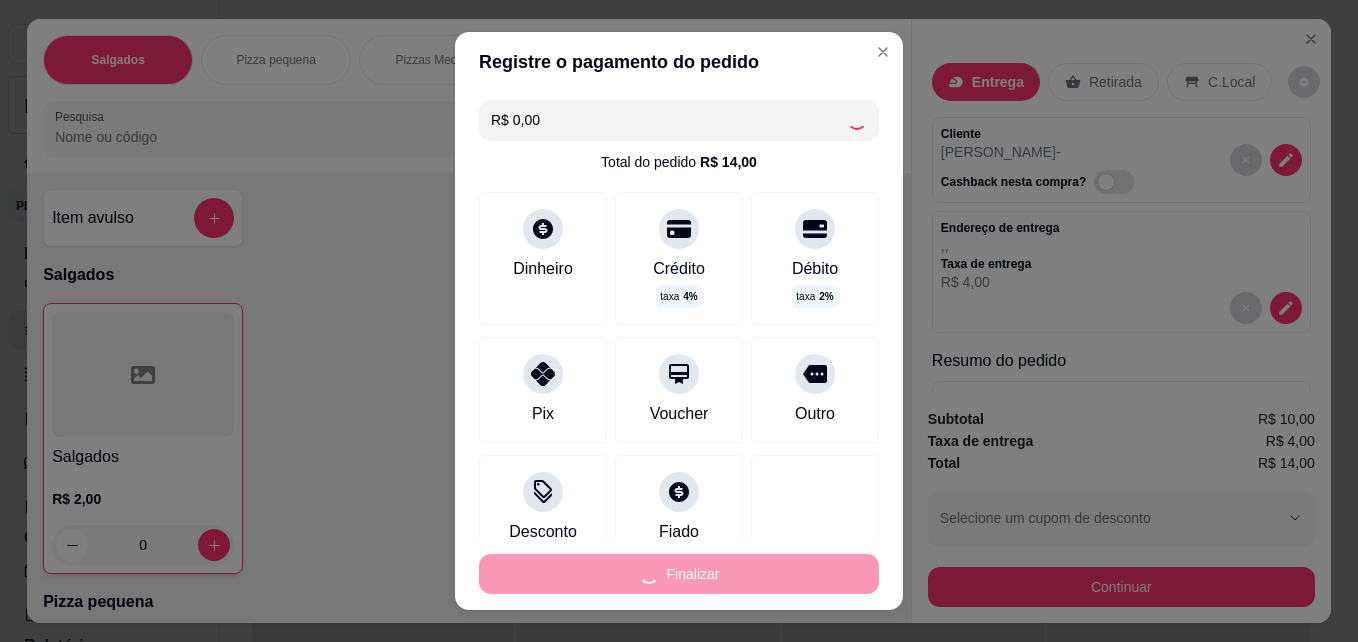 type on "-R$ 14,00" 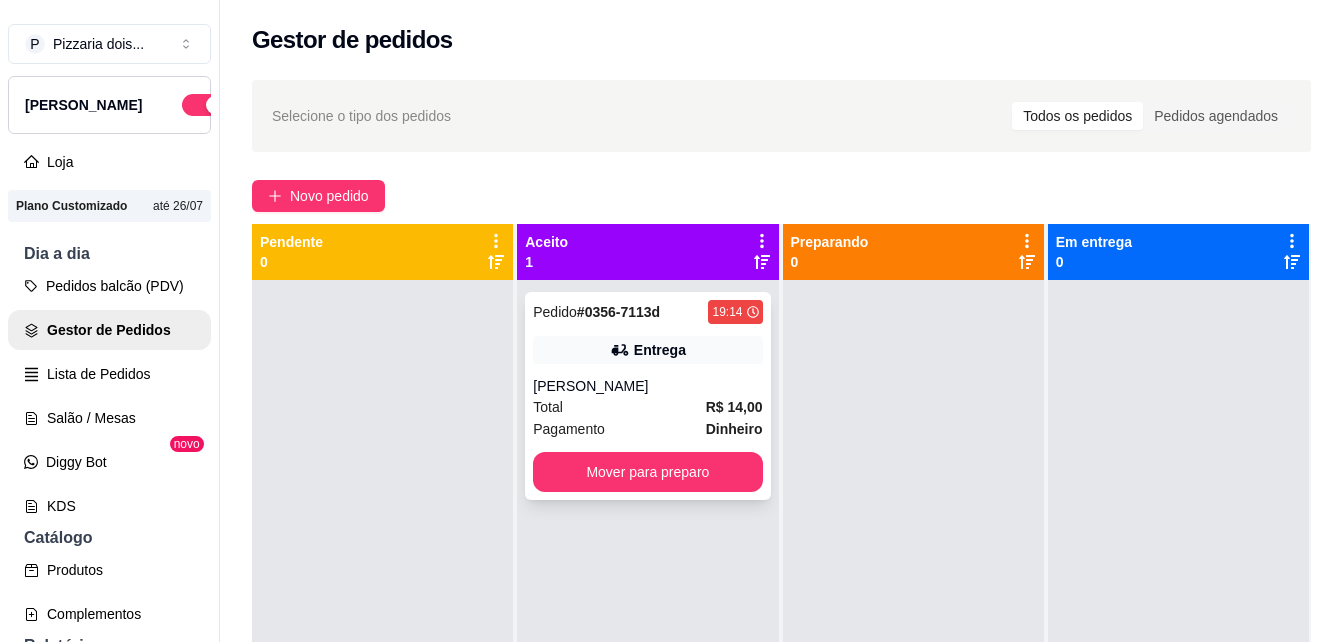click on "[PERSON_NAME]" at bounding box center (647, 386) 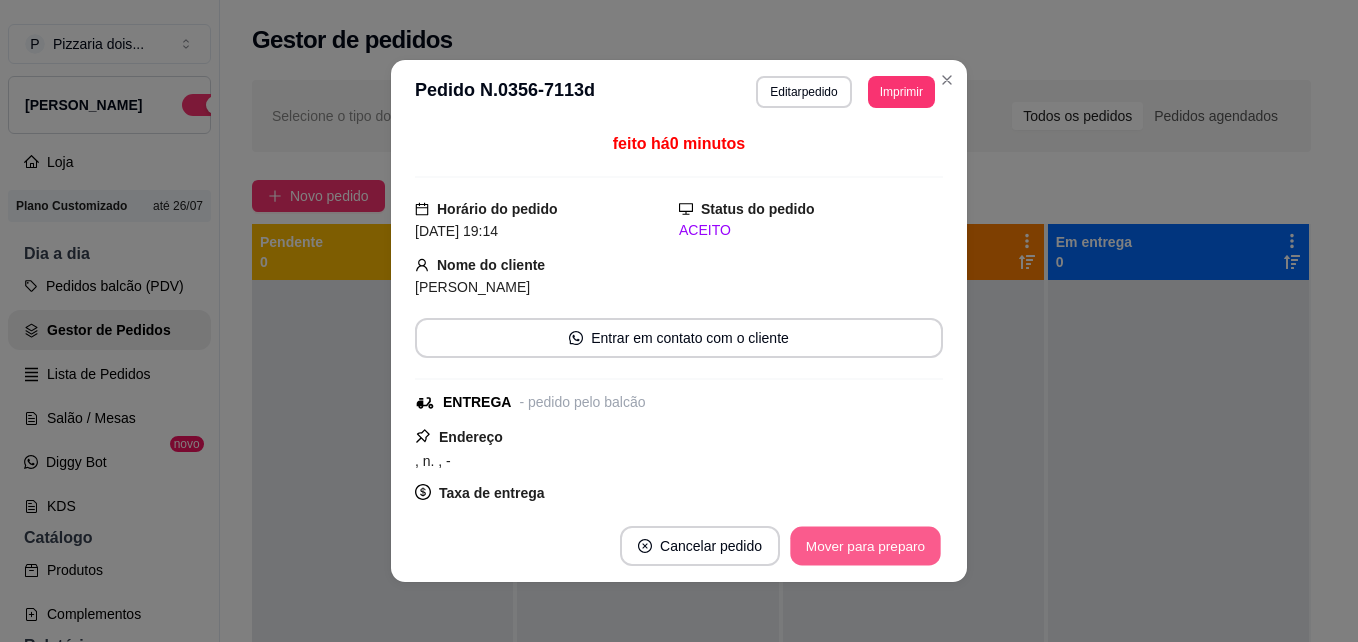 click on "Mover para preparo" at bounding box center [865, 546] 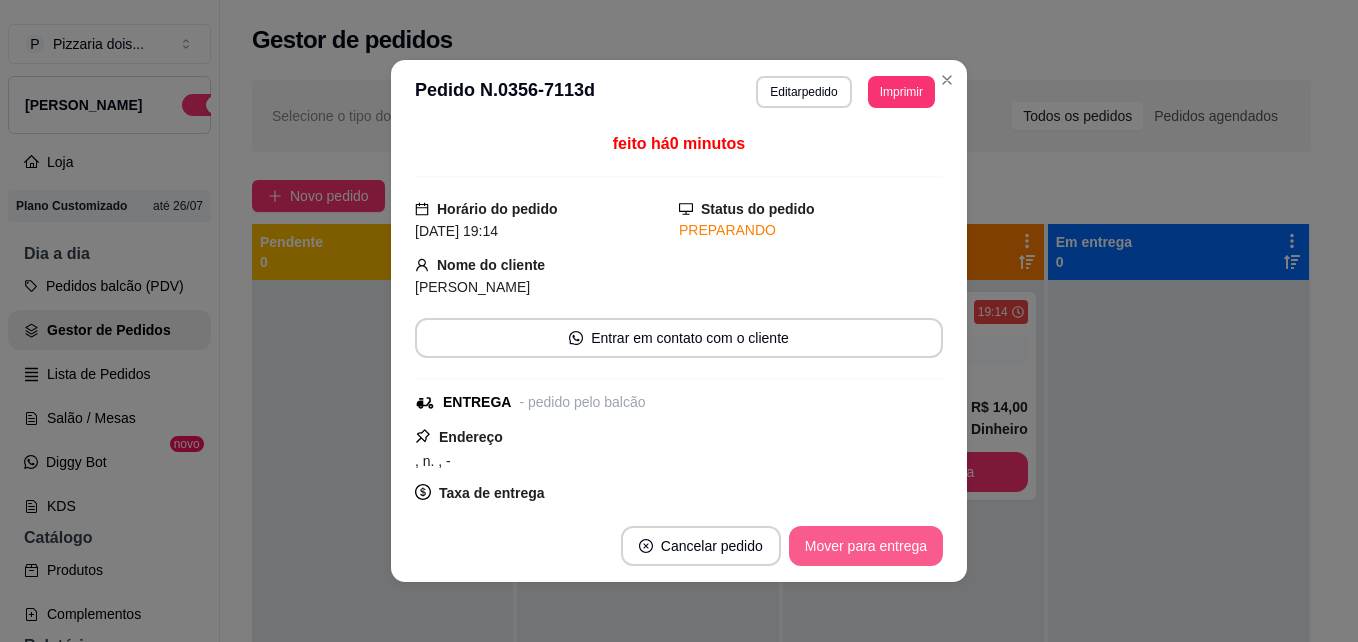 click on "Mover para entrega" at bounding box center (866, 546) 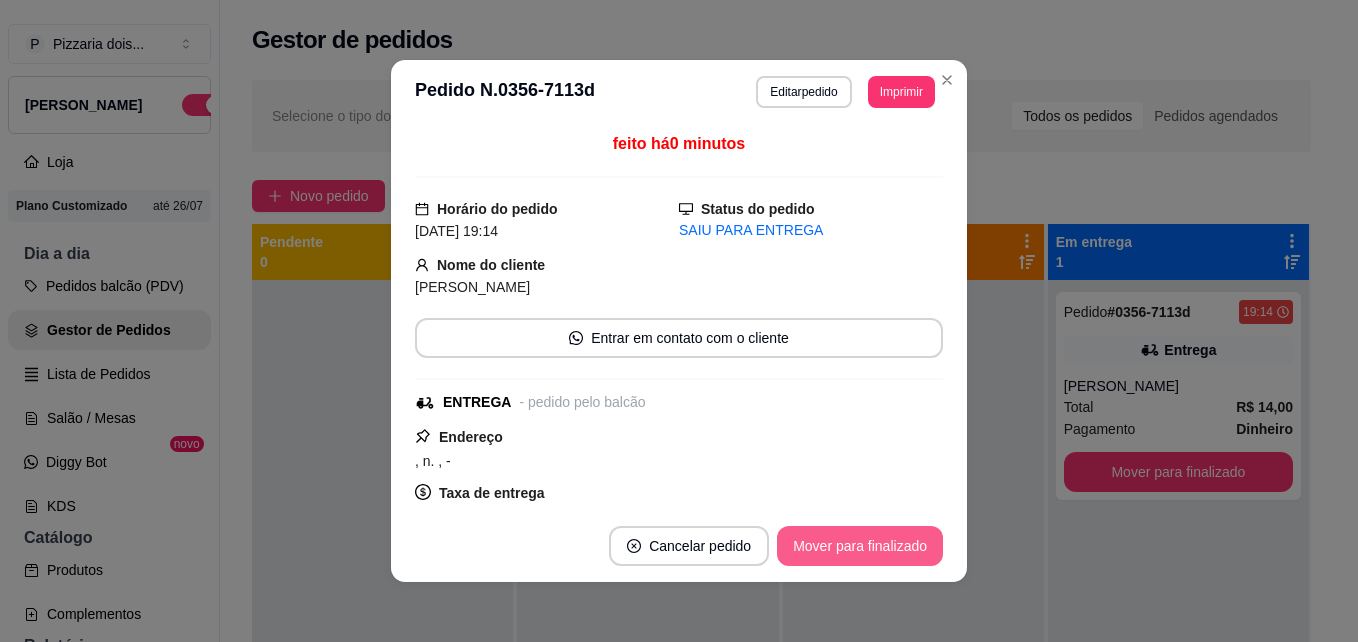 click on "Mover para finalizado" at bounding box center (860, 546) 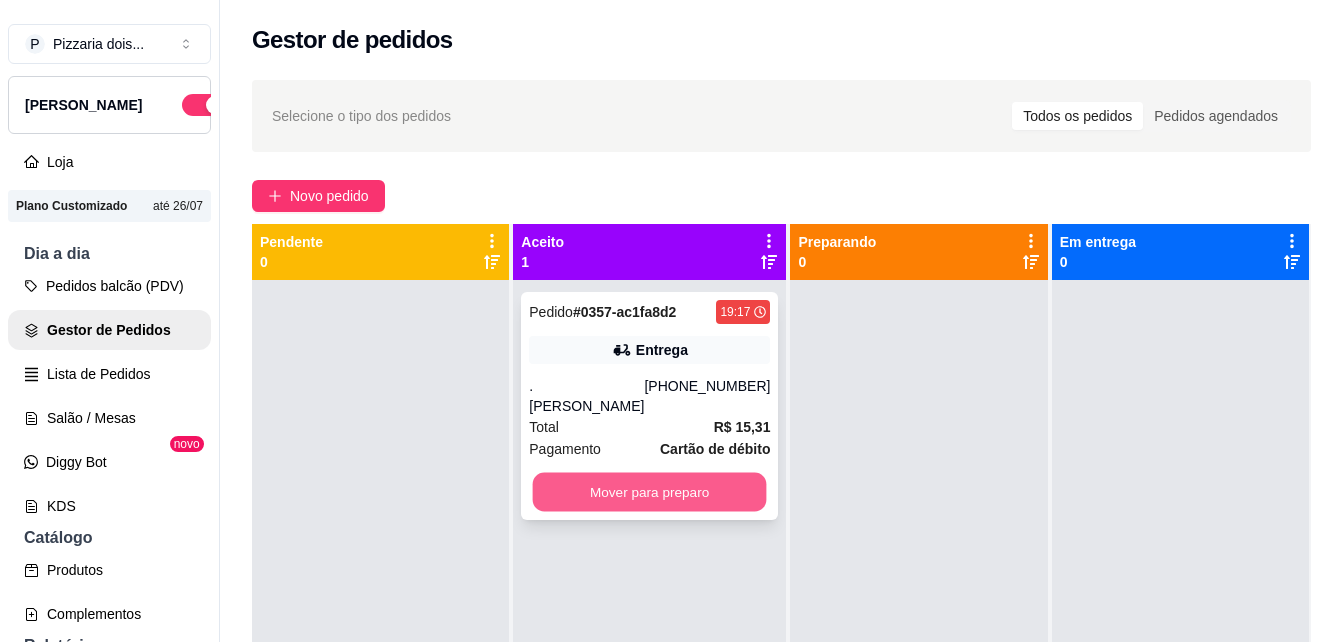 click on "Mover para preparo" at bounding box center [650, 492] 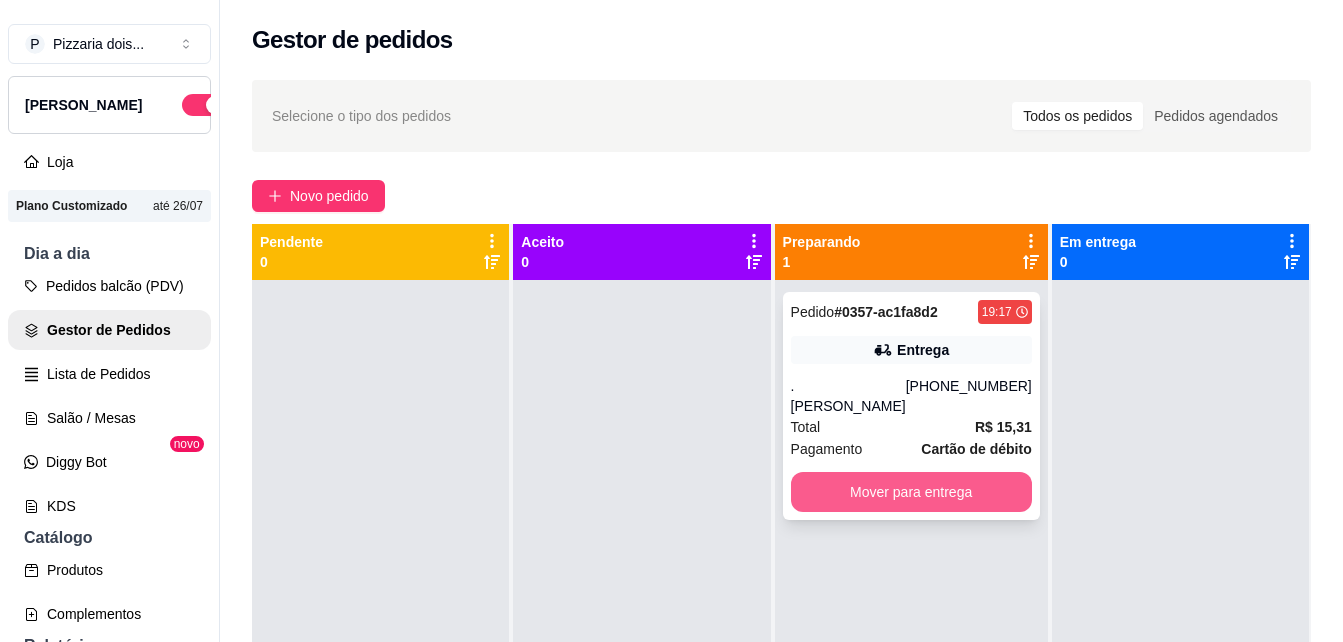click on "Mover para entrega" at bounding box center (911, 492) 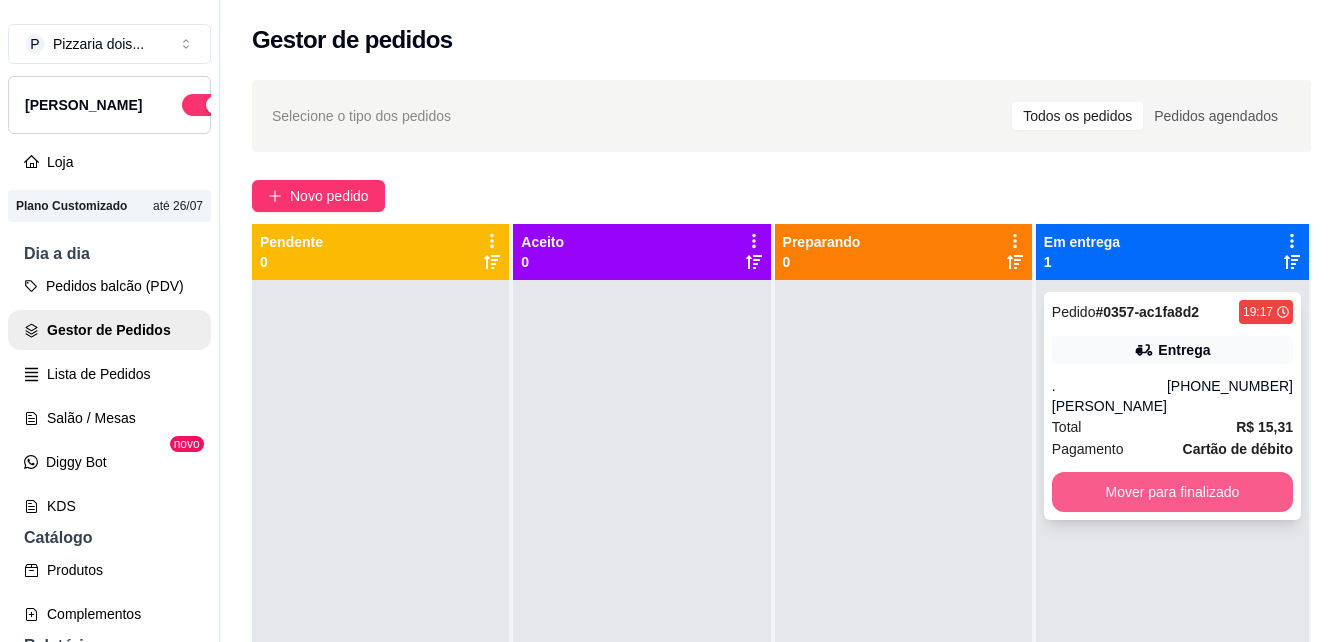 click on "Mover para finalizado" at bounding box center [1172, 492] 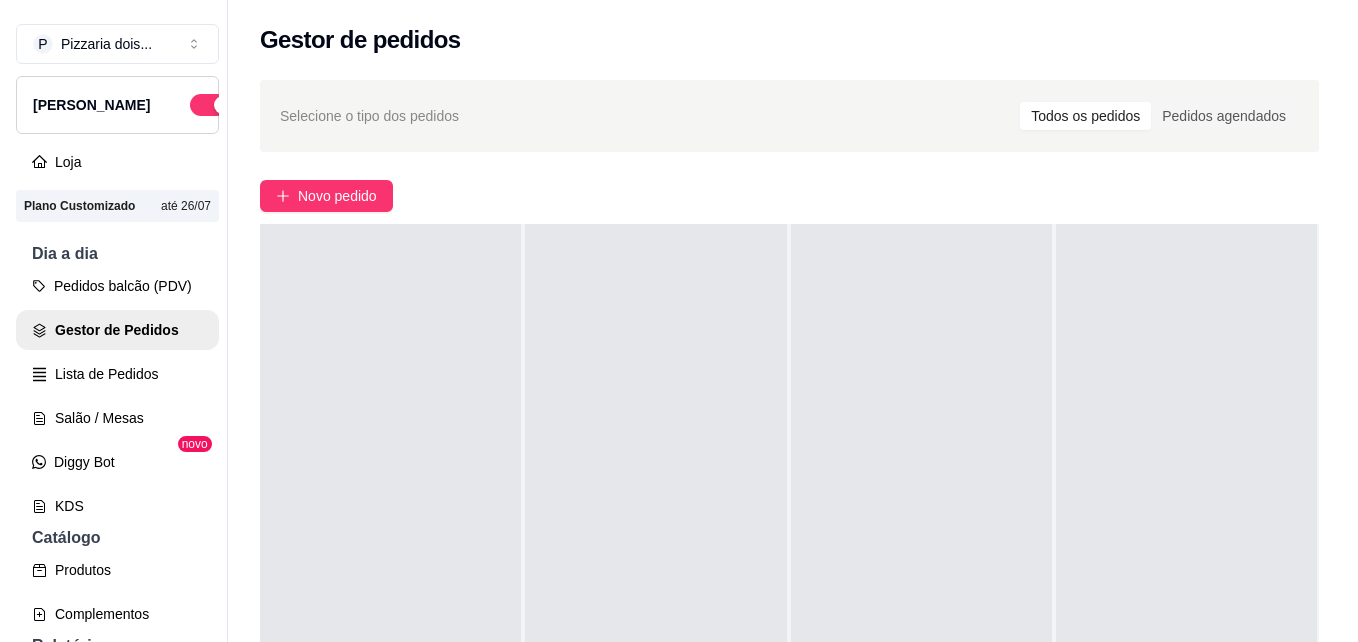 scroll, scrollTop: 0, scrollLeft: 0, axis: both 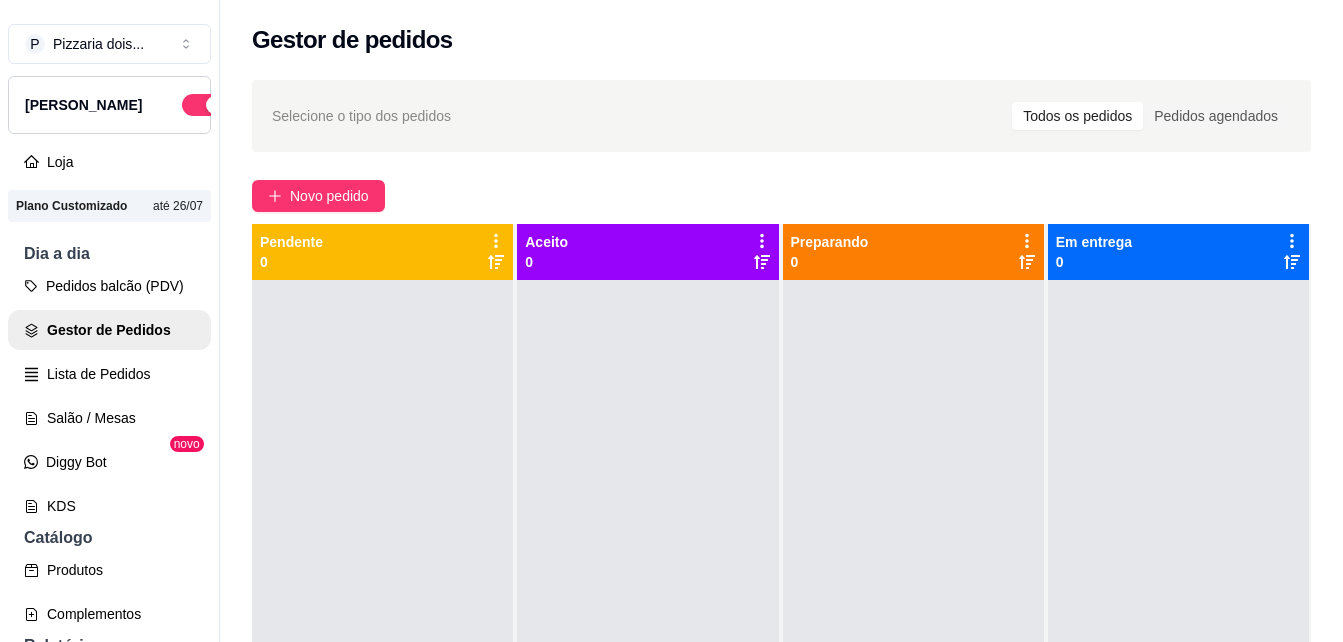 click at bounding box center [913, 601] 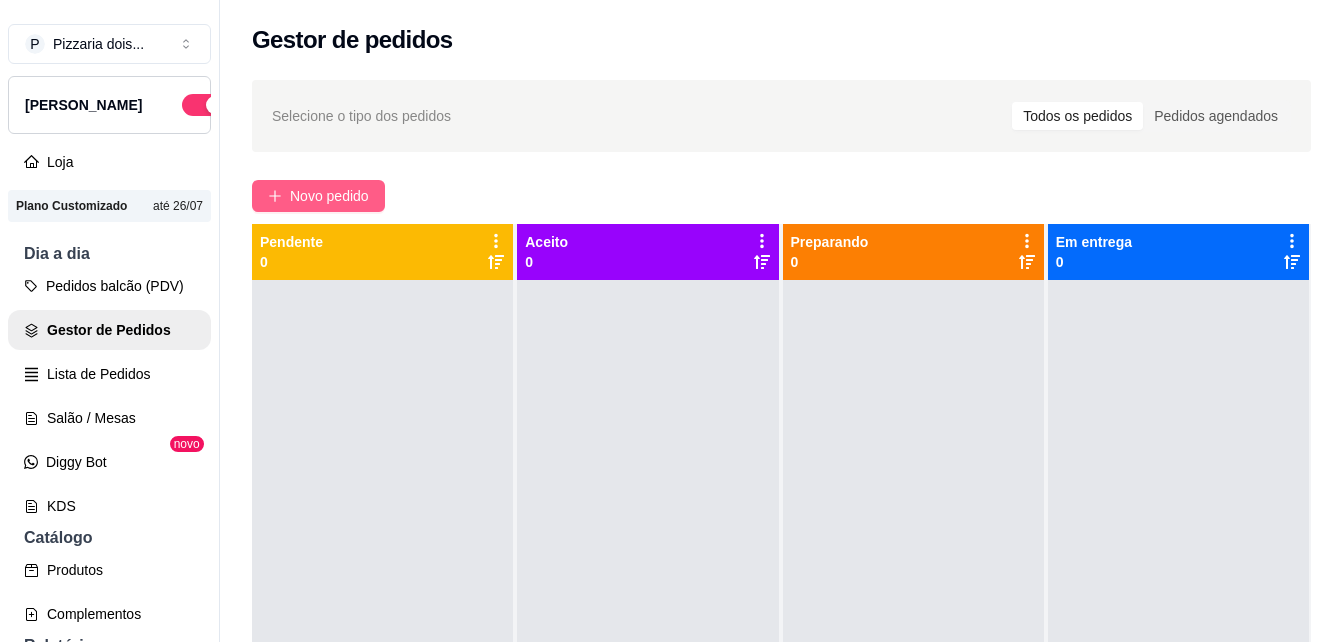 click on "Novo pedido" at bounding box center [329, 196] 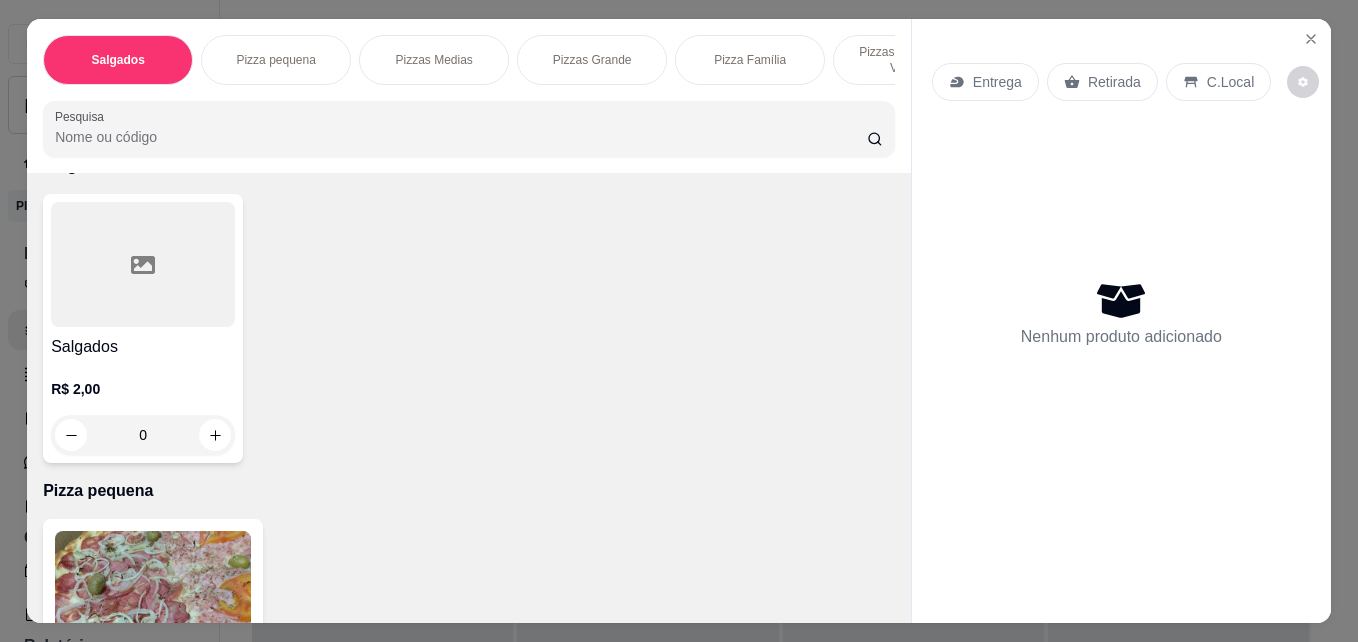 scroll, scrollTop: 0, scrollLeft: 0, axis: both 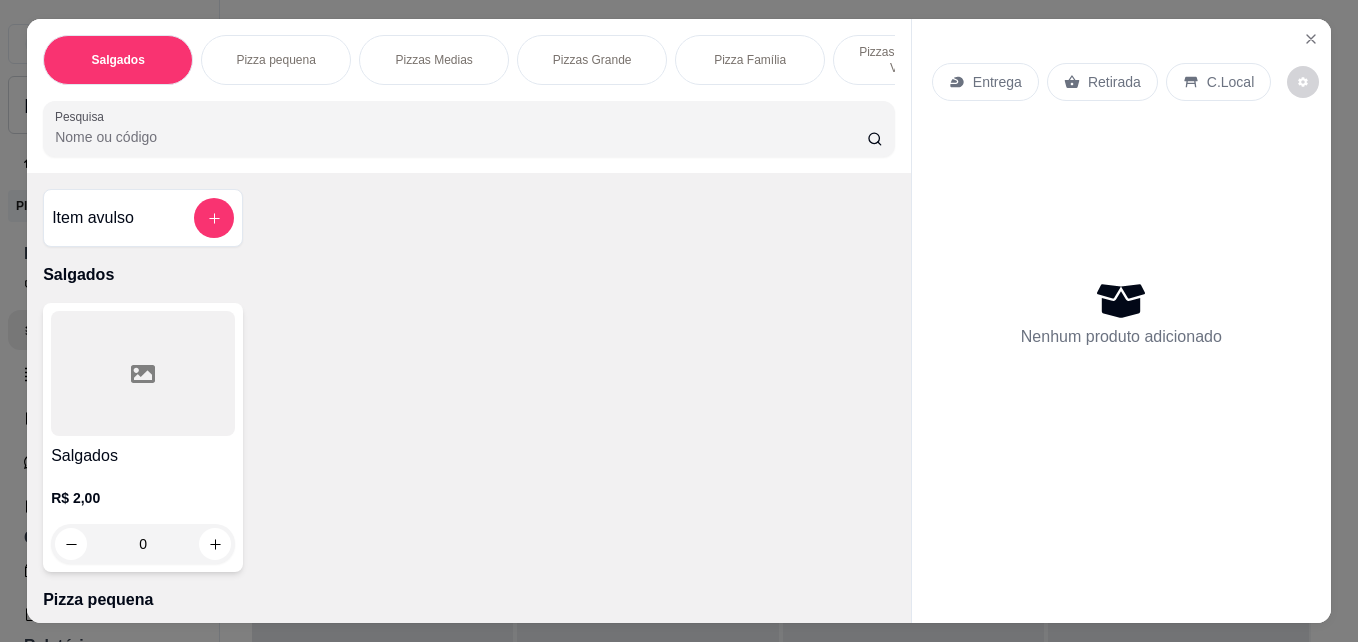 click on "Pizzas Medias" at bounding box center [434, 60] 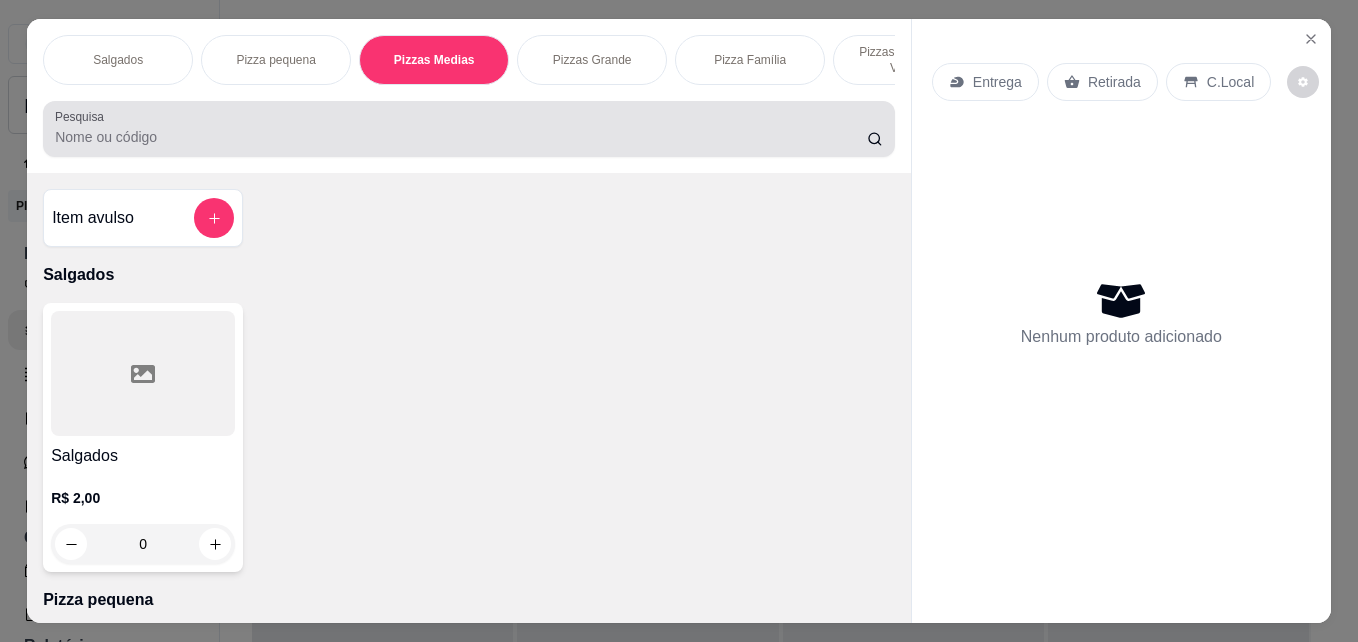 scroll, scrollTop: 728, scrollLeft: 0, axis: vertical 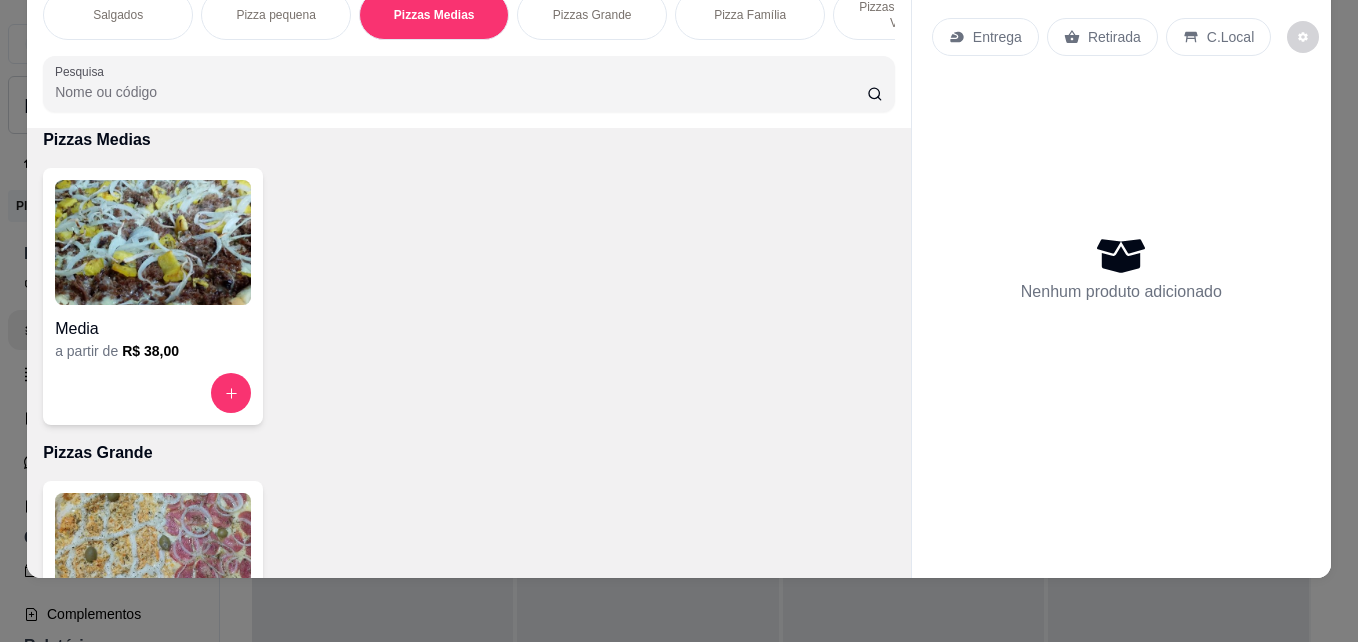 click at bounding box center [153, 242] 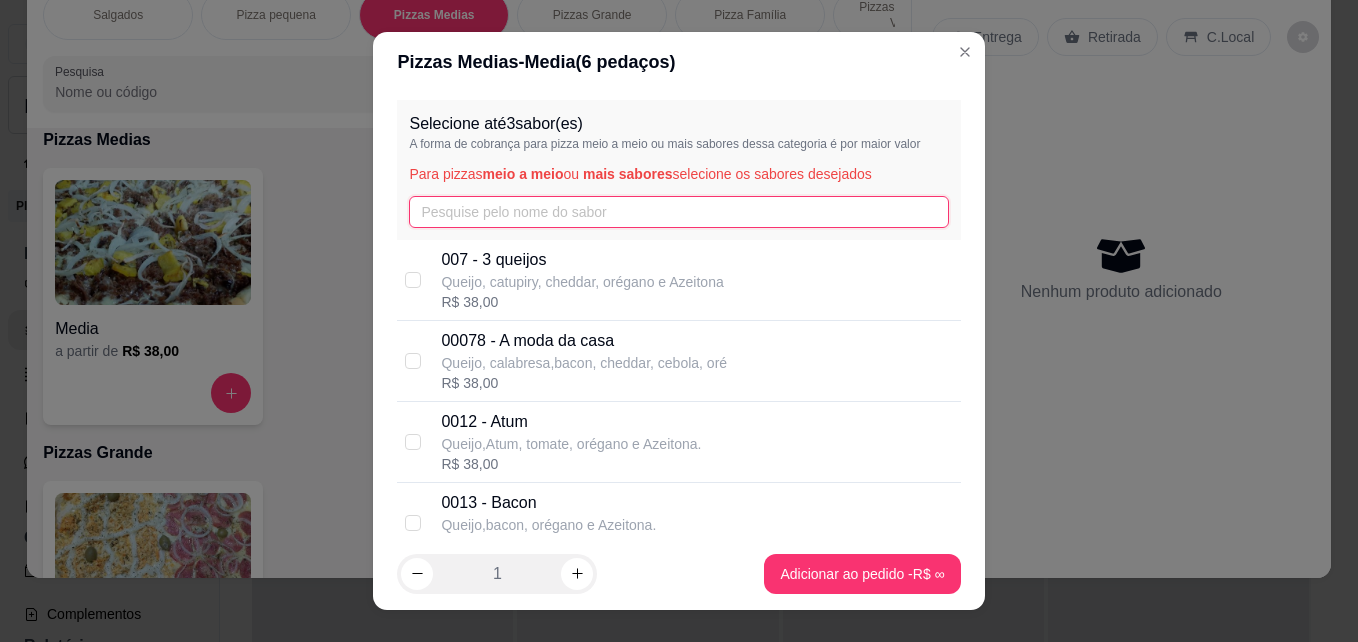 click at bounding box center (678, 212) 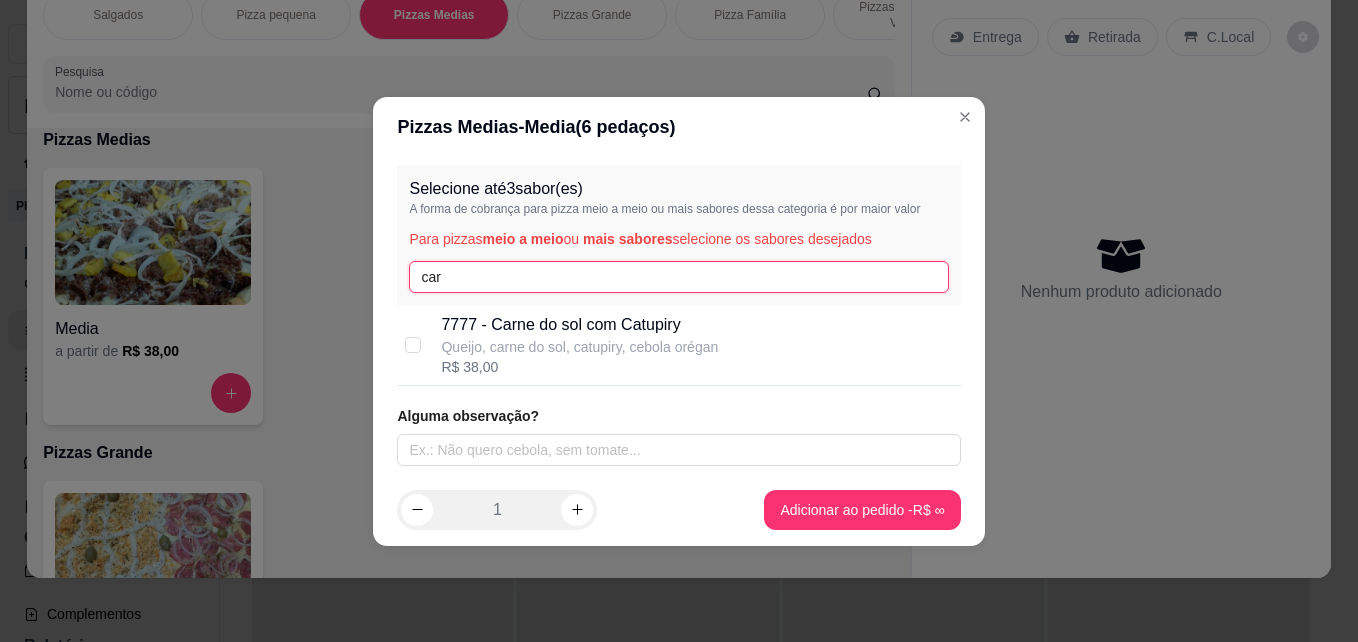 type on "carn" 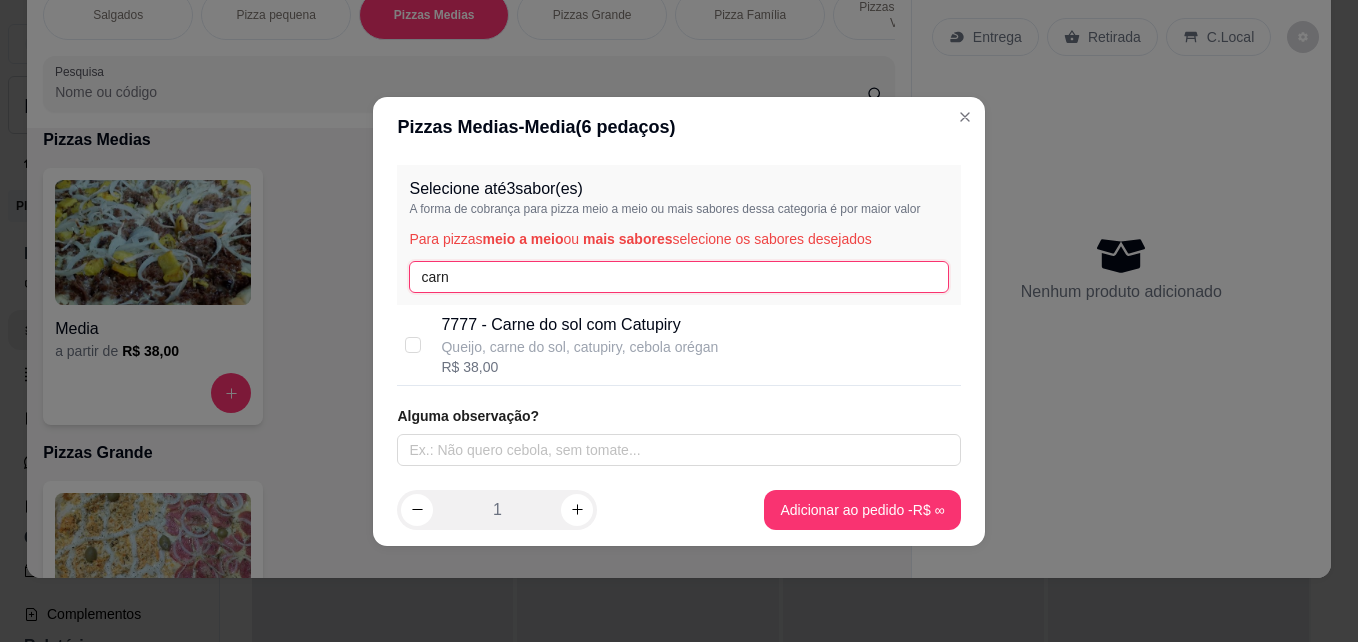 drag, startPoint x: 546, startPoint y: 274, endPoint x: 373, endPoint y: 281, distance: 173.14156 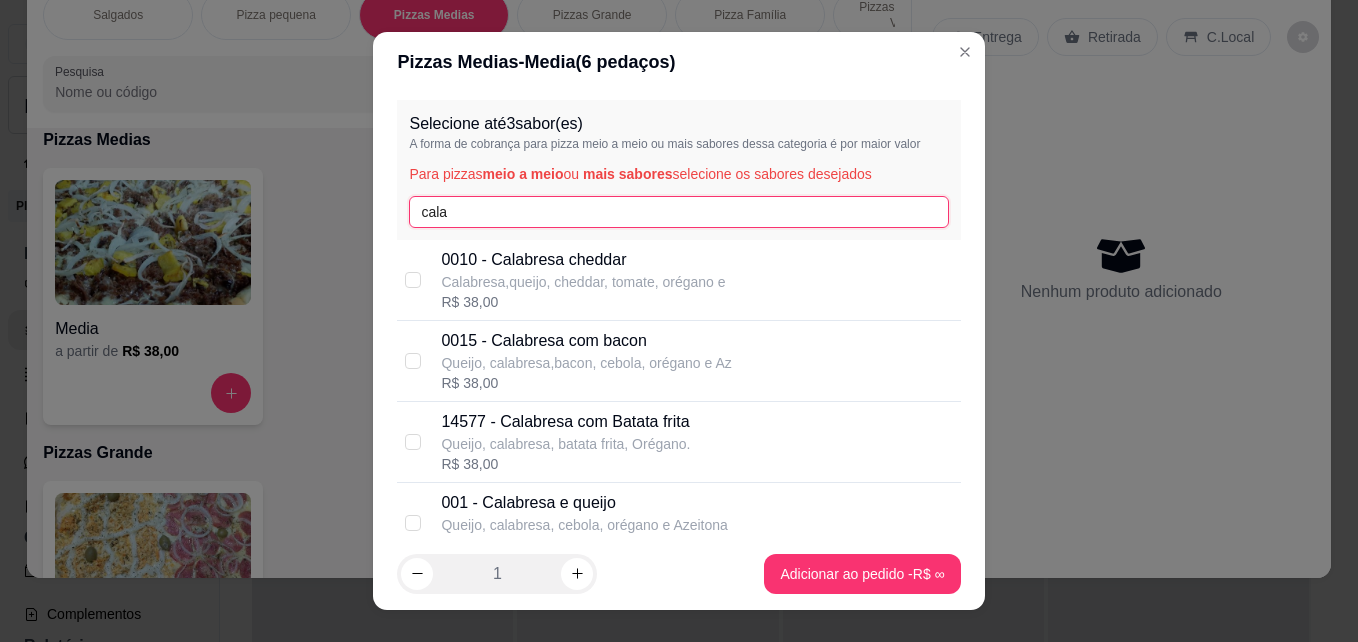 type on "cala" 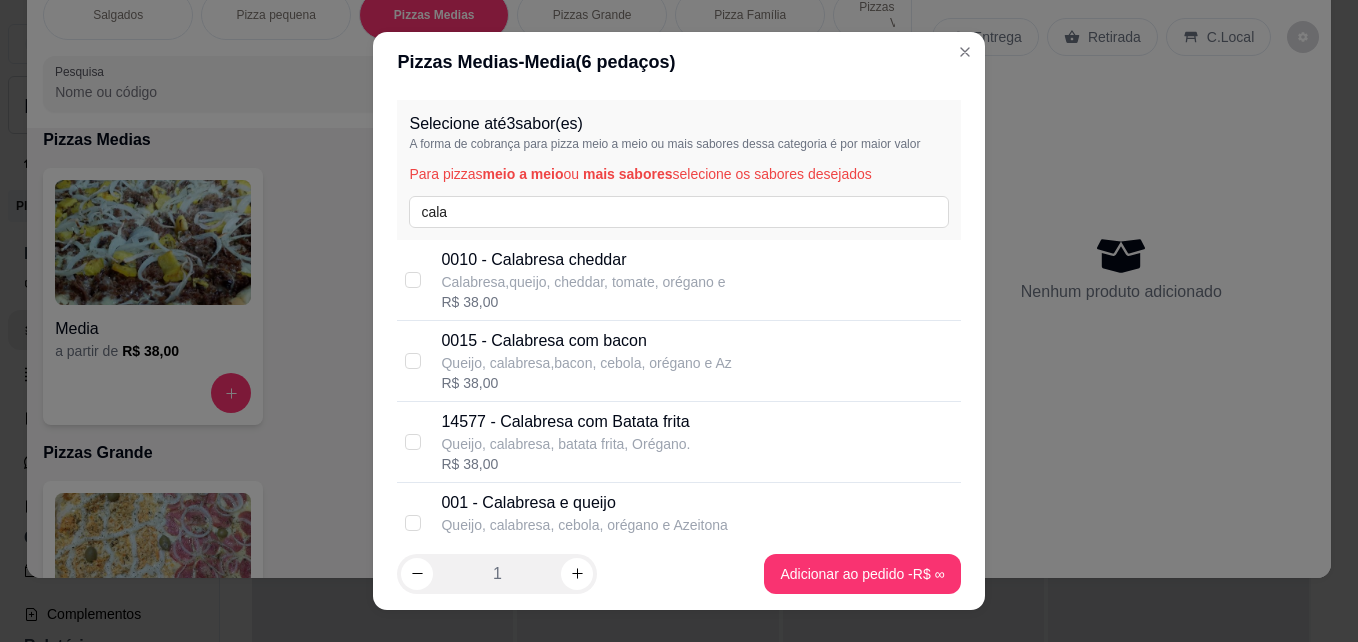 click on "001 - Calabresa e queijo" at bounding box center (584, 503) 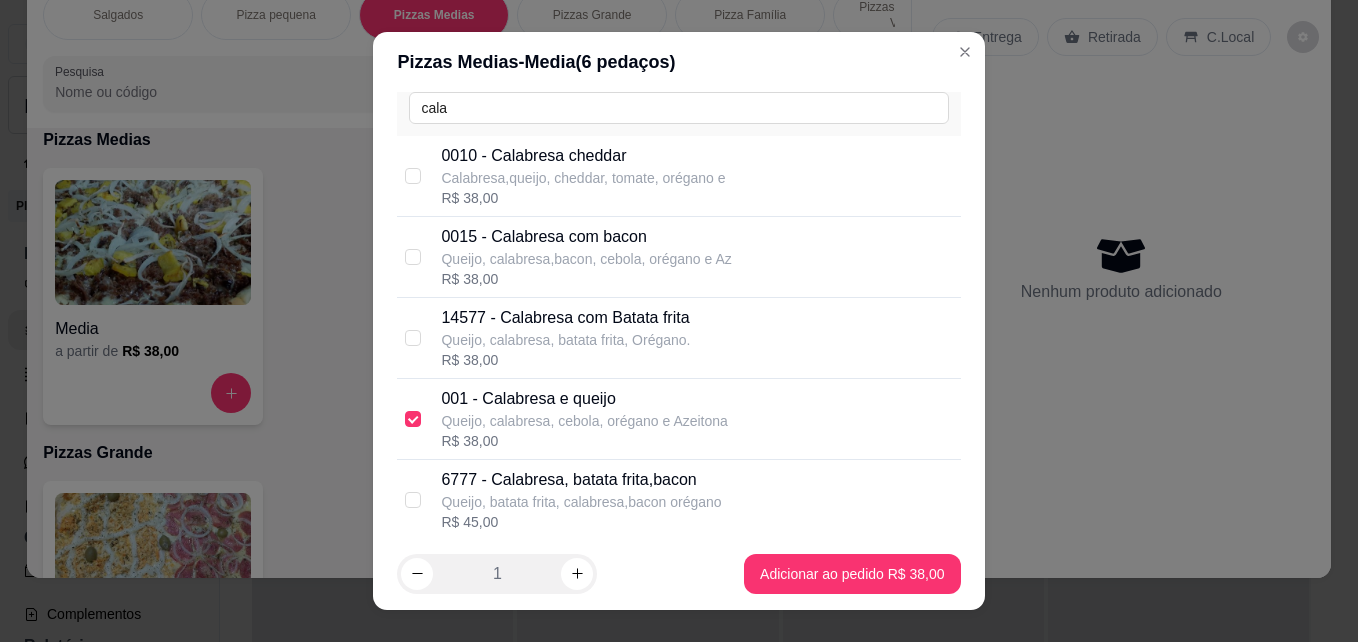 scroll, scrollTop: 195, scrollLeft: 0, axis: vertical 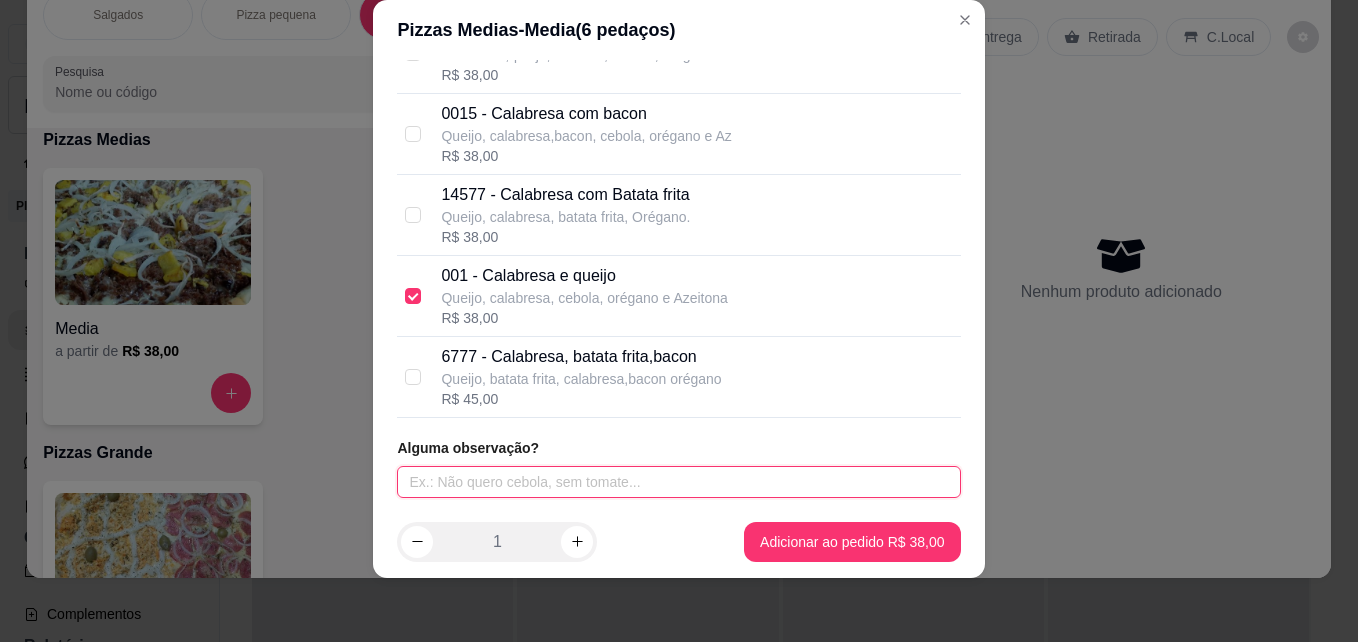 click at bounding box center (678, 482) 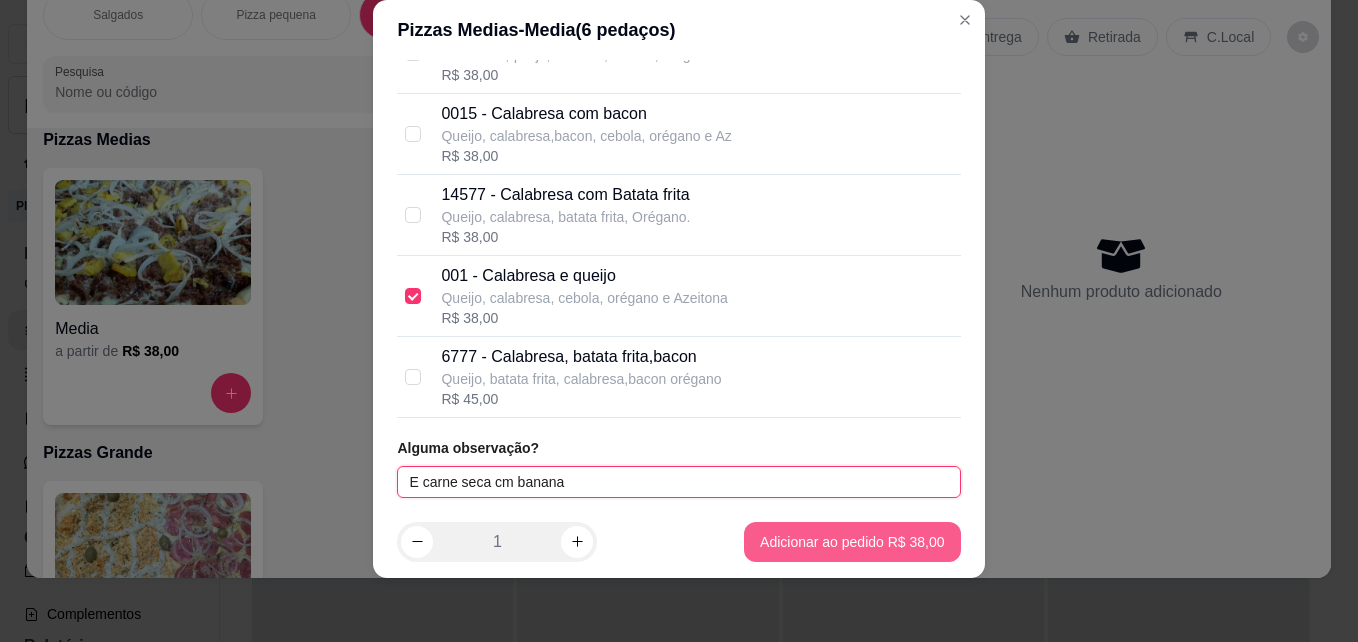 type on "E carne seca cm banana" 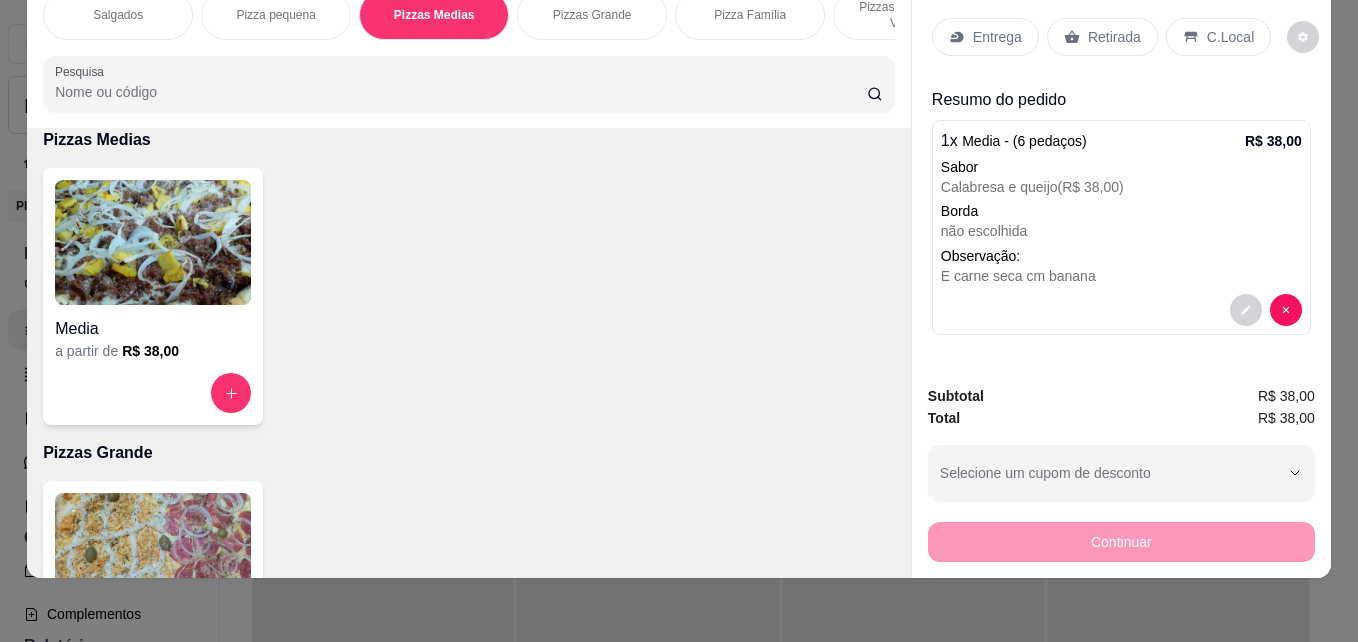 click on "Retirada" at bounding box center [1114, 37] 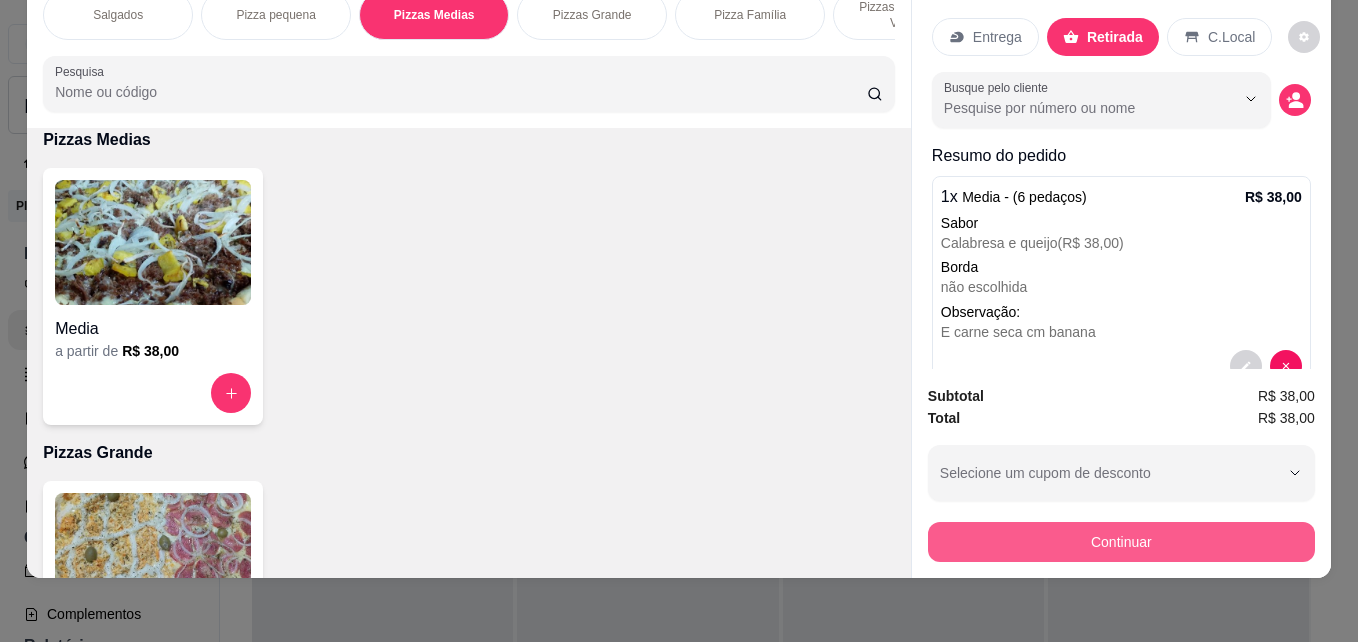 click on "Continuar" at bounding box center [1121, 542] 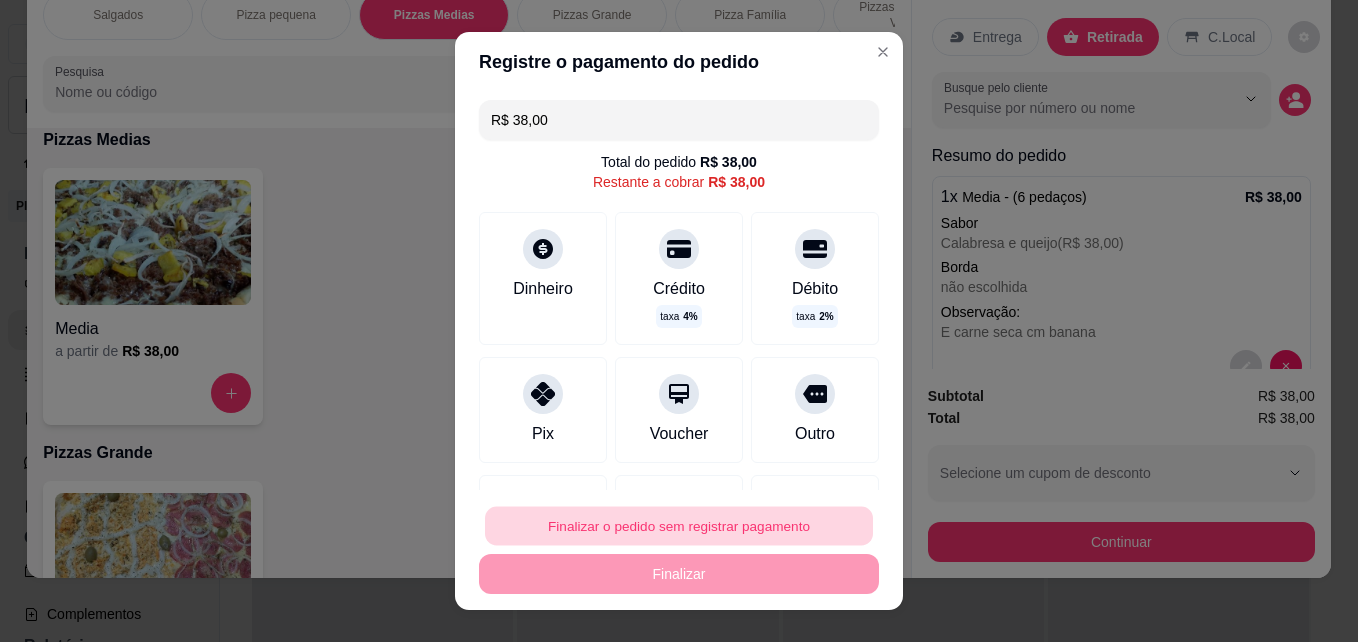 click on "Finalizar o pedido sem registrar pagamento" at bounding box center (679, 526) 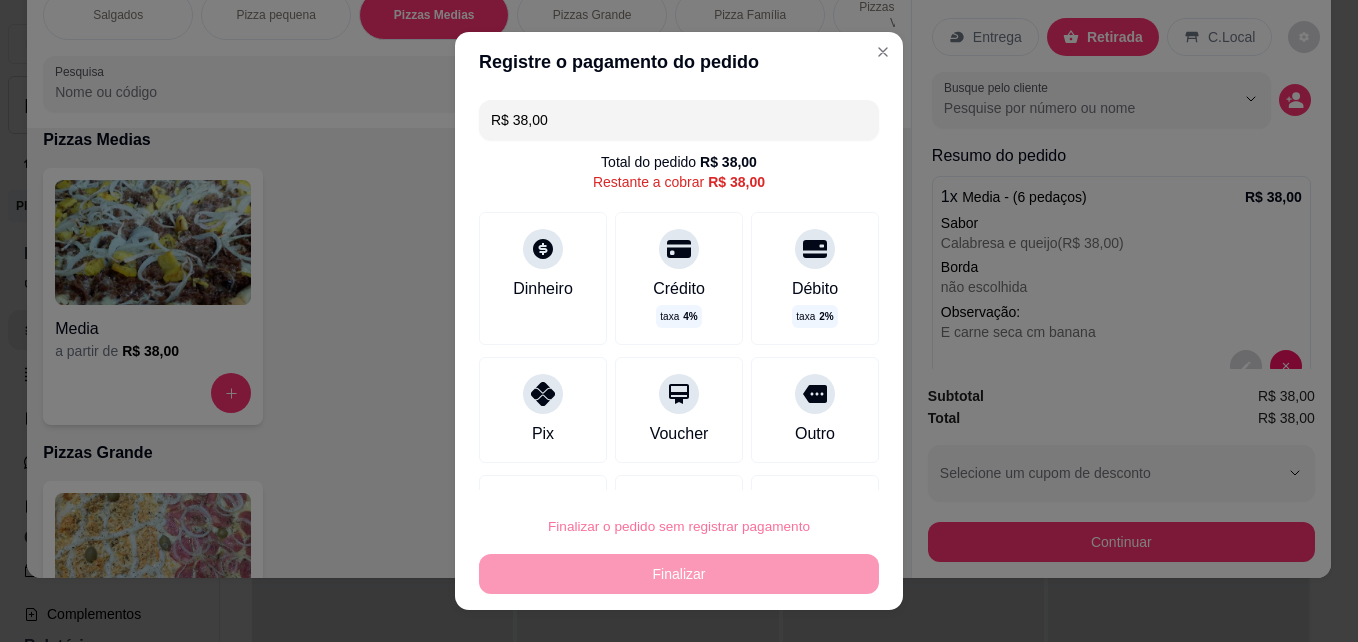 click on "Confirmar" at bounding box center [792, 469] 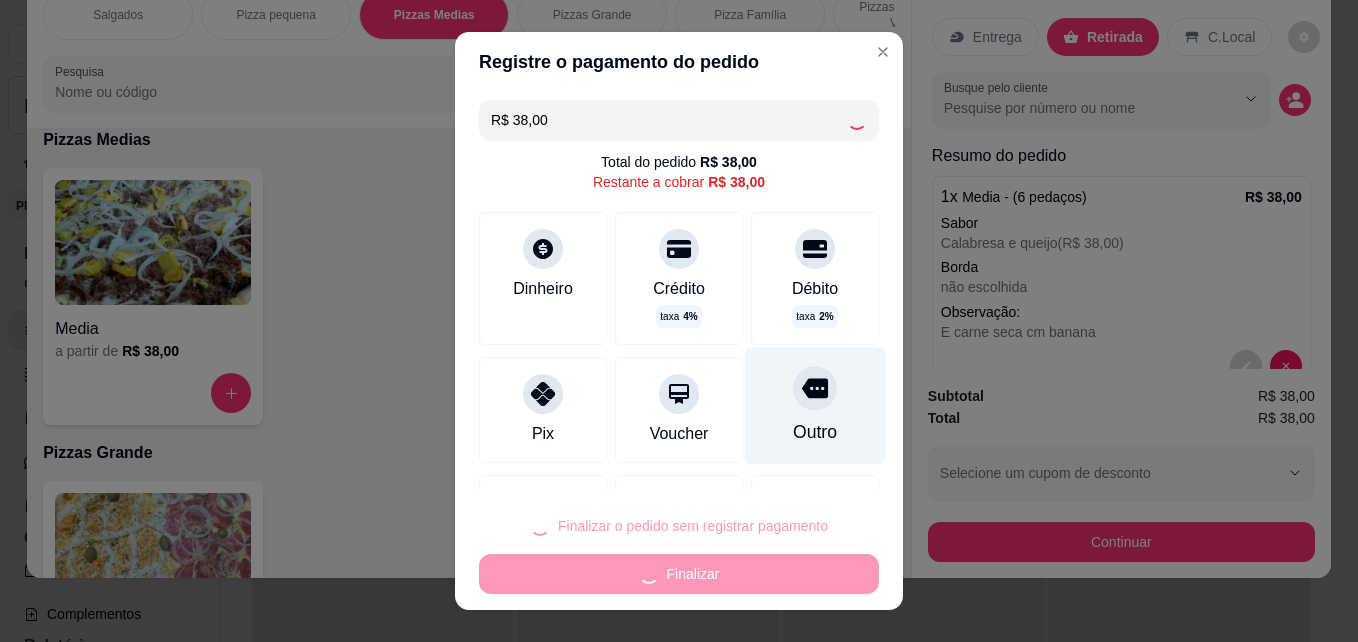 type on "R$ 0,00" 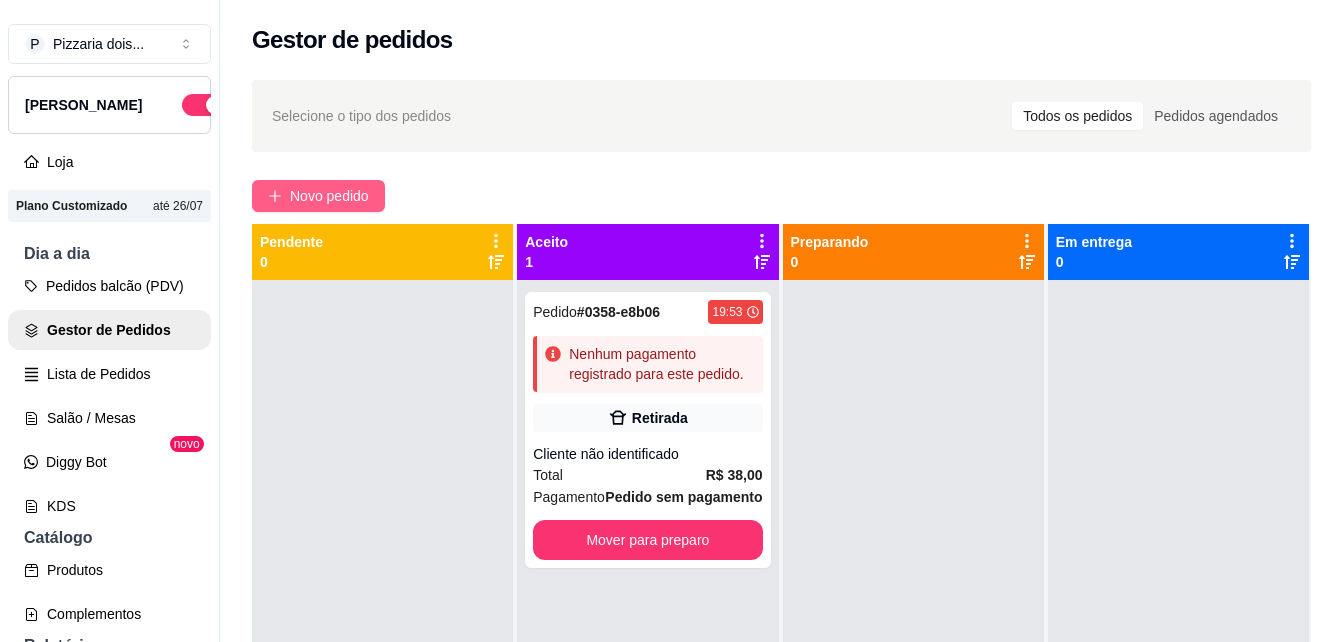 click on "Novo pedido" at bounding box center [329, 196] 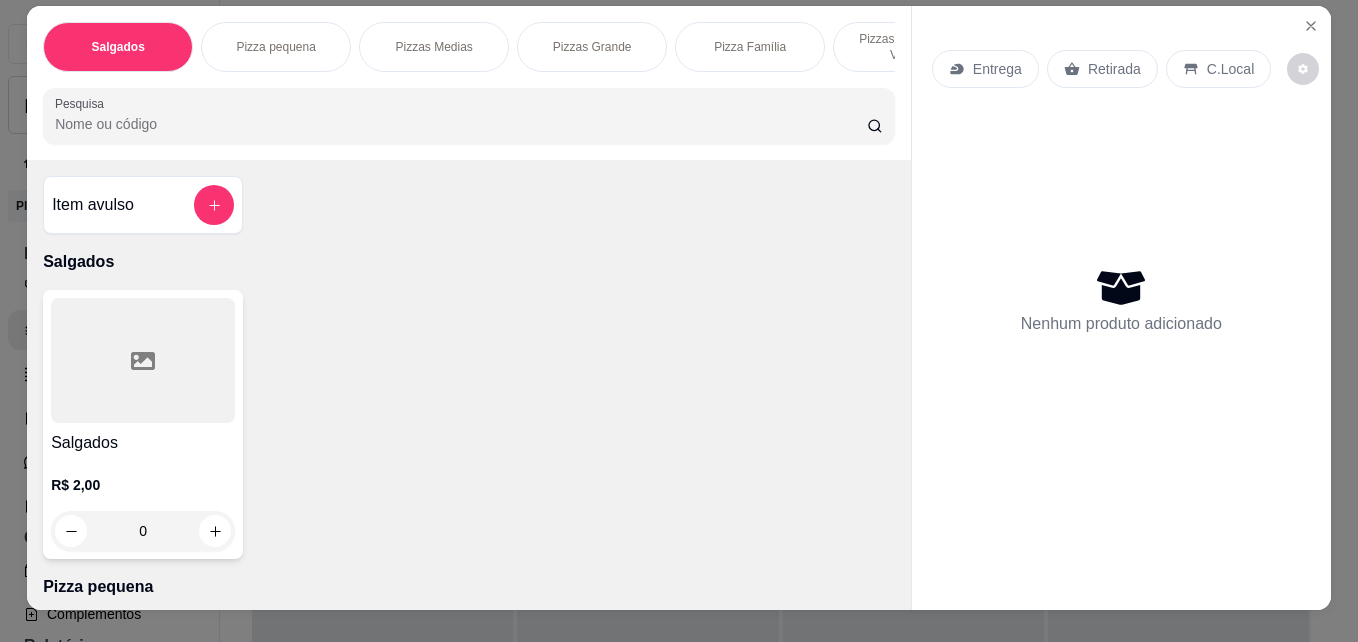 scroll, scrollTop: 0, scrollLeft: 0, axis: both 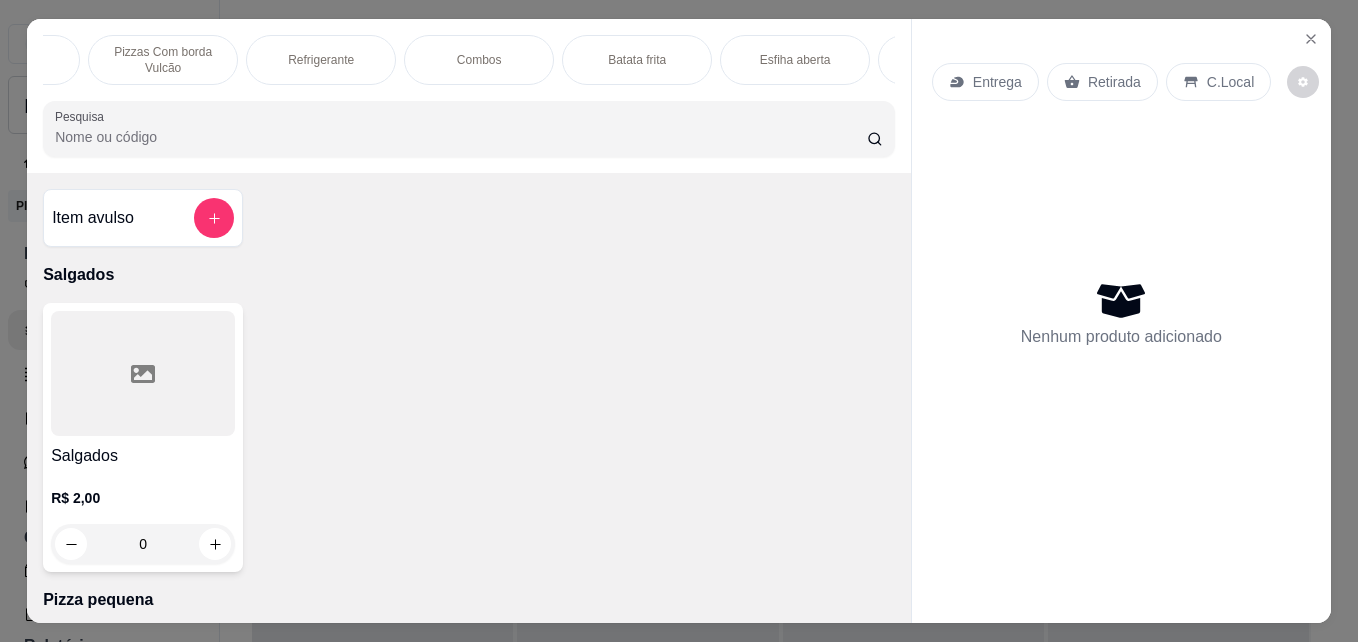 click on "Combos" at bounding box center (479, 60) 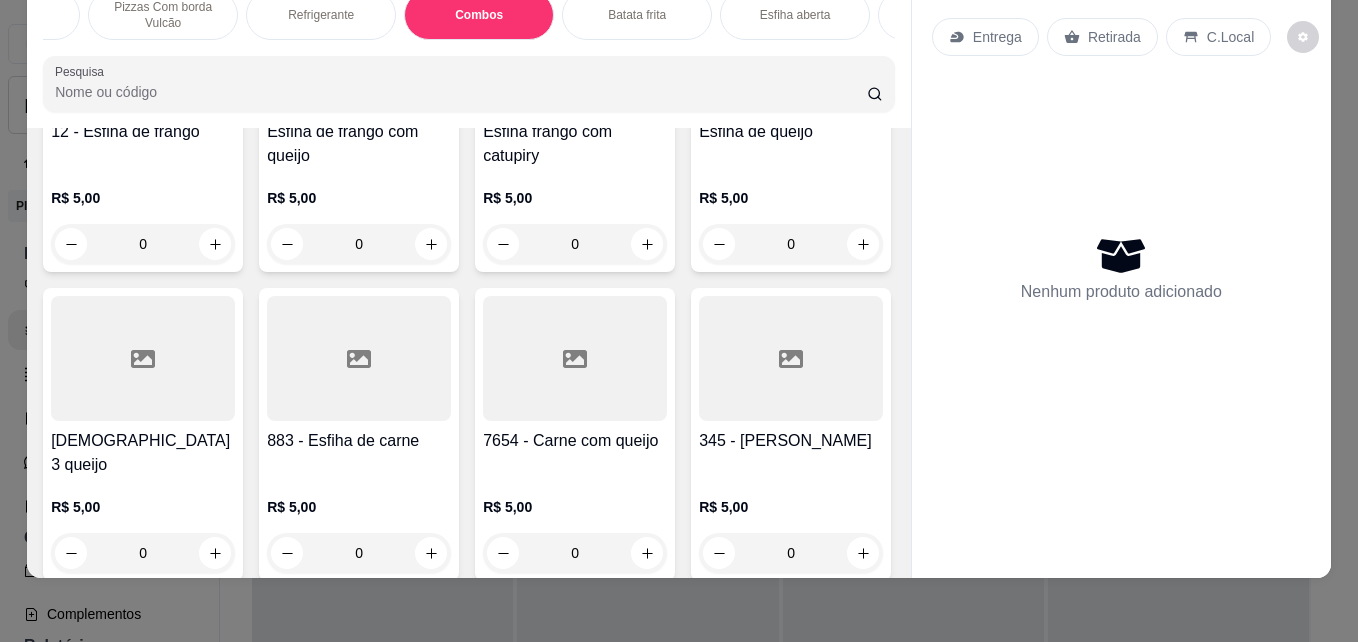 scroll, scrollTop: 4360, scrollLeft: 0, axis: vertical 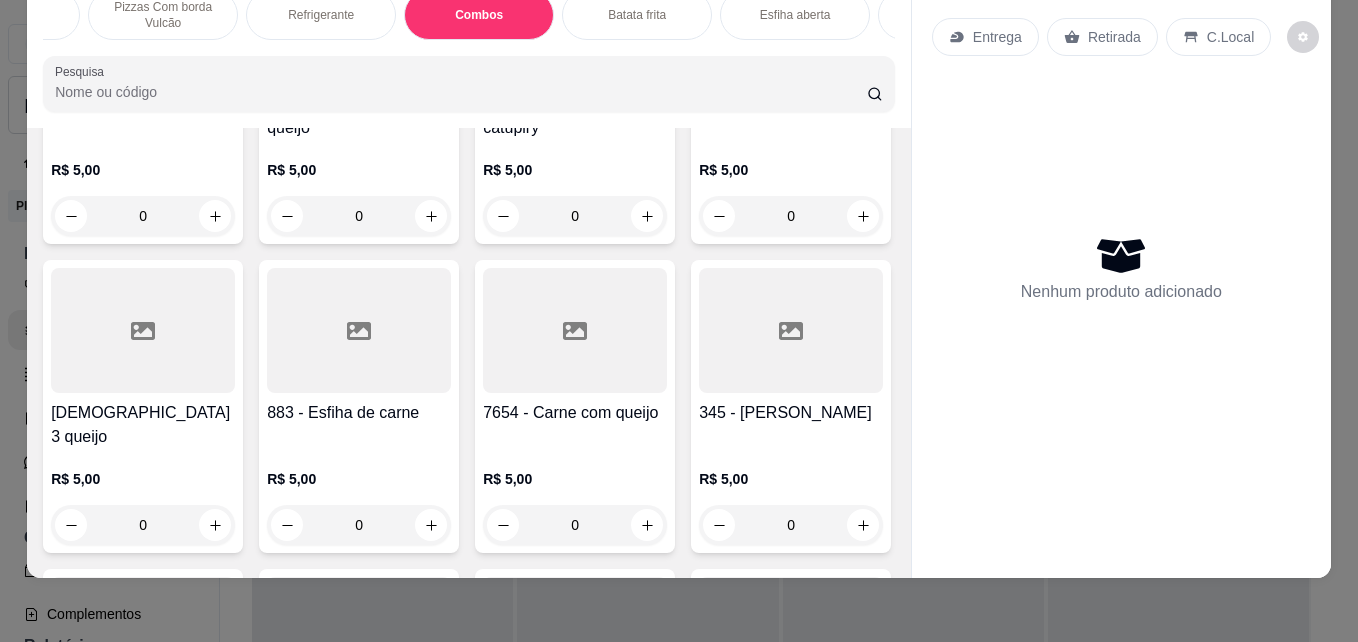 click at bounding box center [359, -328] 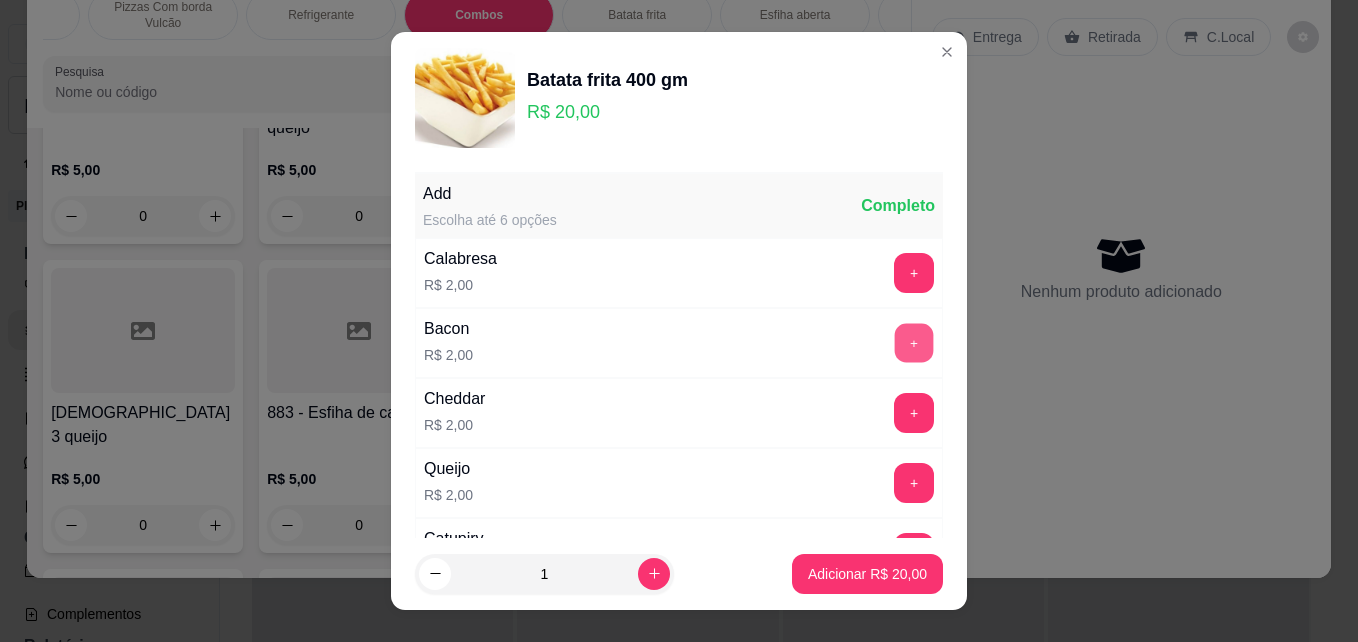 click on "+" at bounding box center [914, 343] 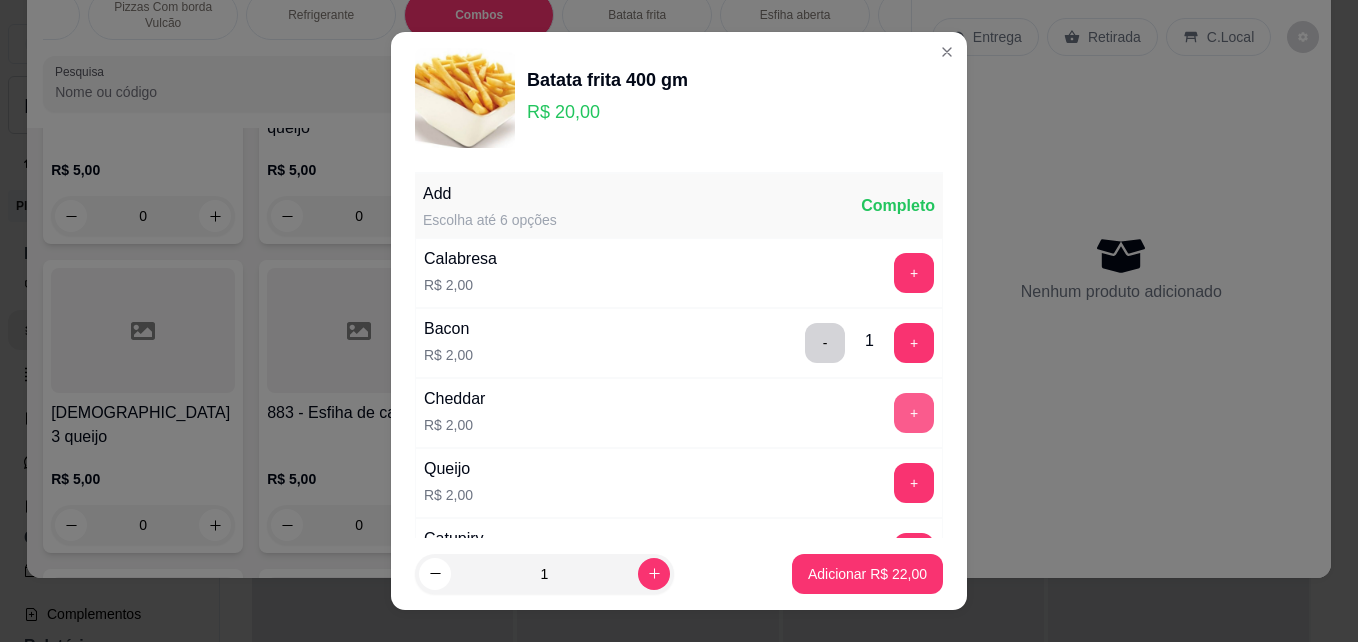 click on "+" at bounding box center (914, 413) 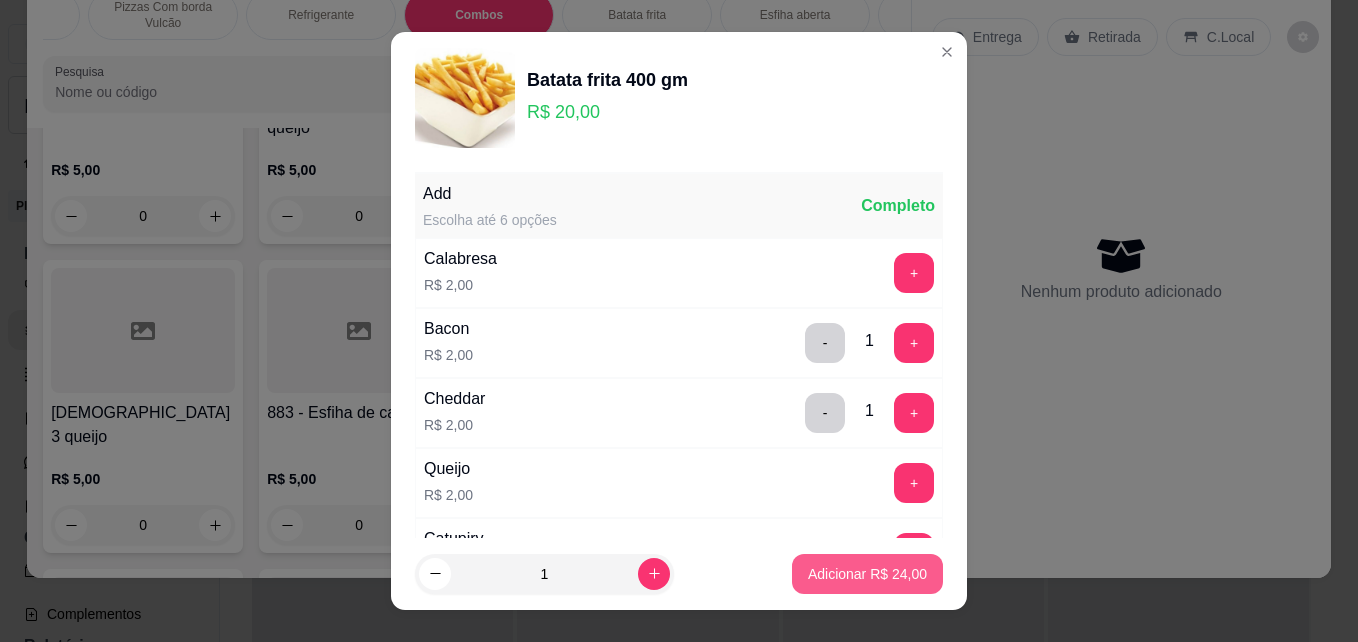 click on "Adicionar   R$ 24,00" at bounding box center (867, 574) 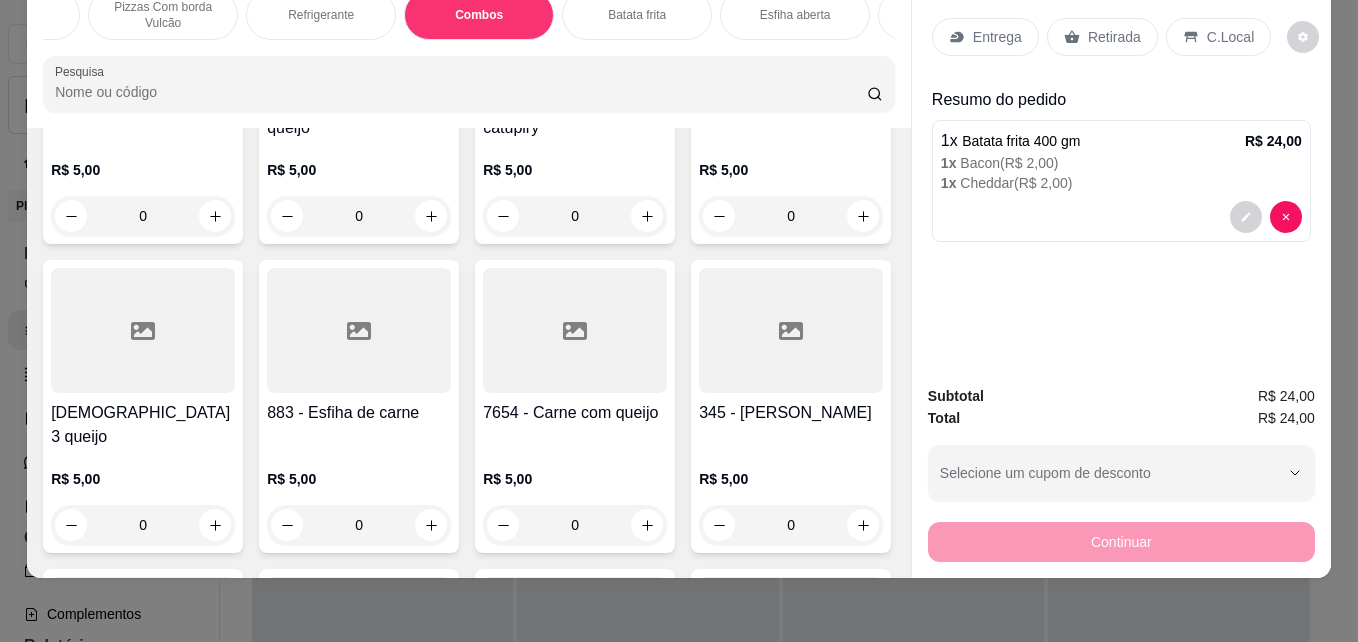 click on "Entrega" at bounding box center (997, 37) 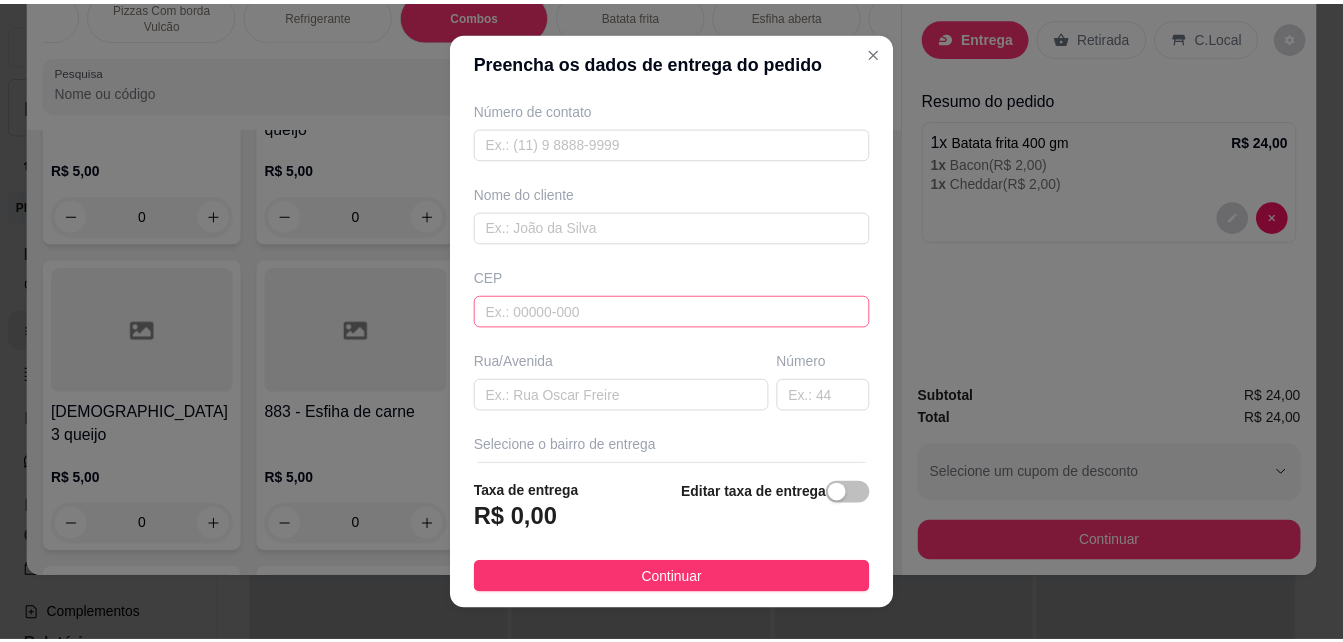 scroll, scrollTop: 100, scrollLeft: 0, axis: vertical 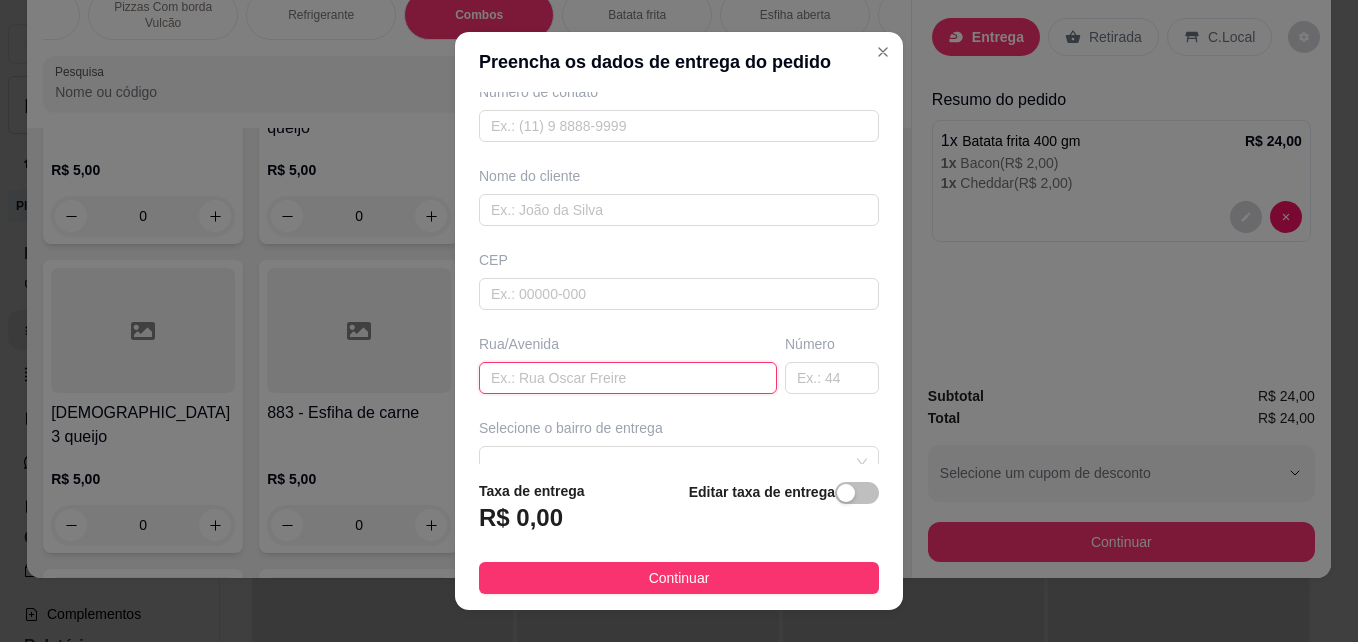 click at bounding box center (628, 378) 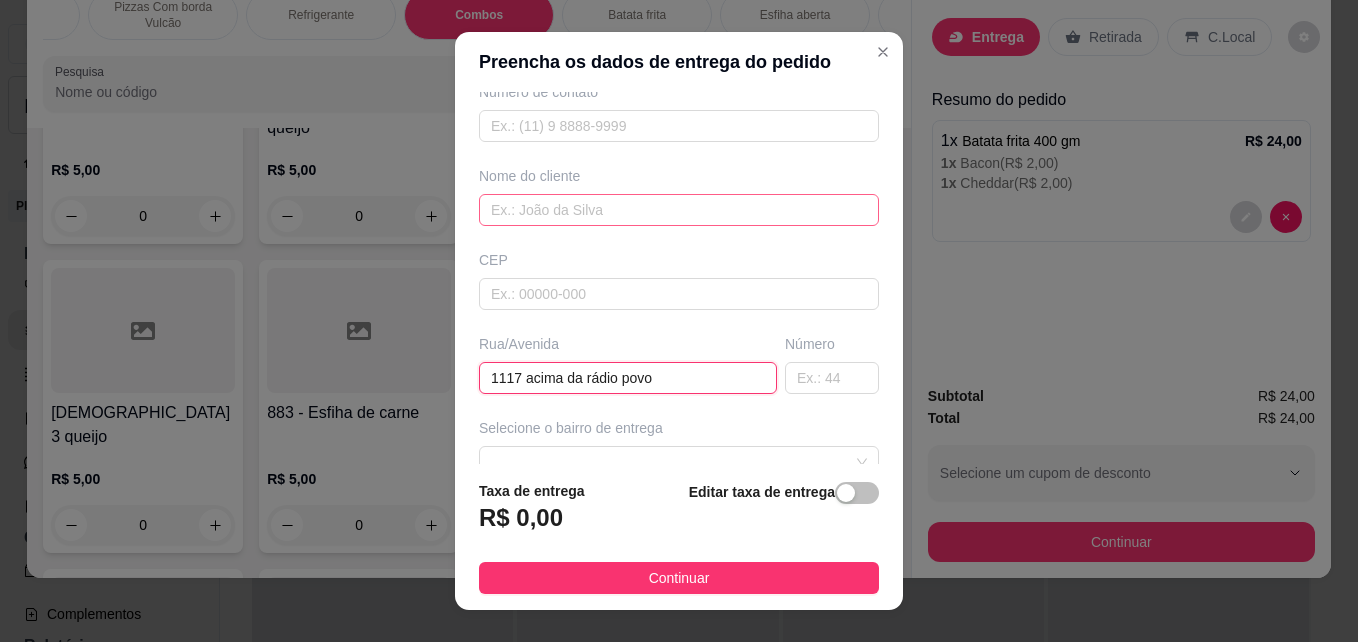 type on "1117 acima da rádio povo" 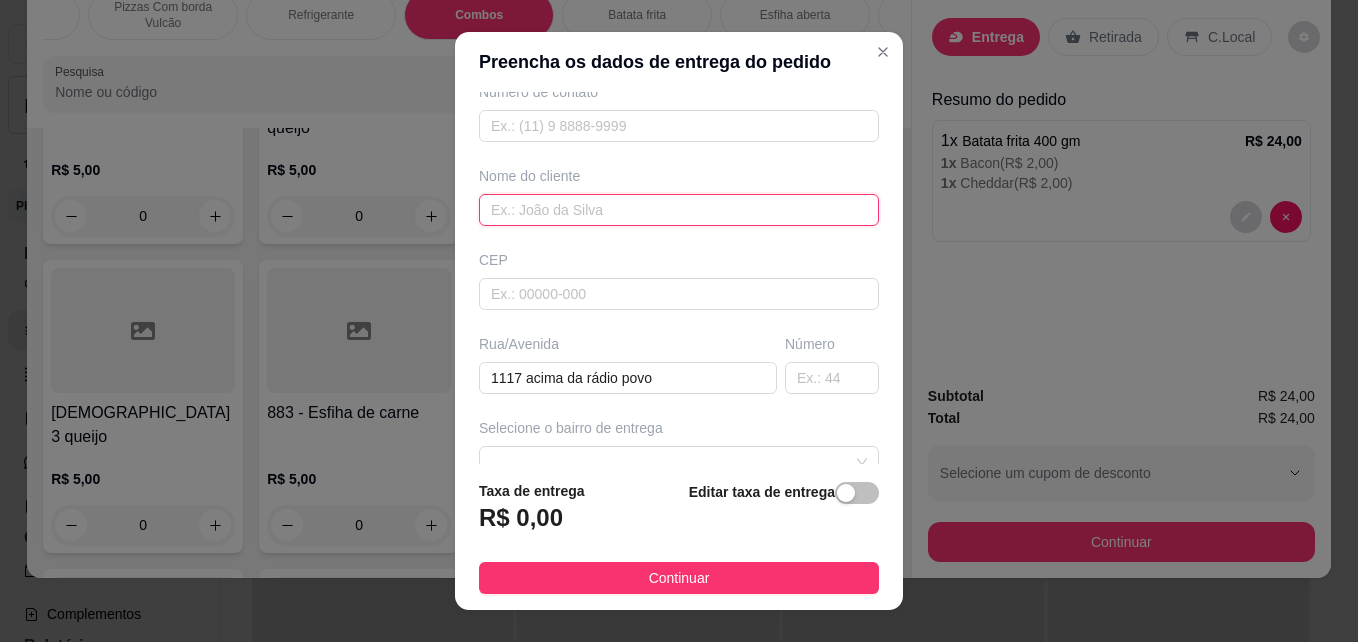 click at bounding box center (679, 210) 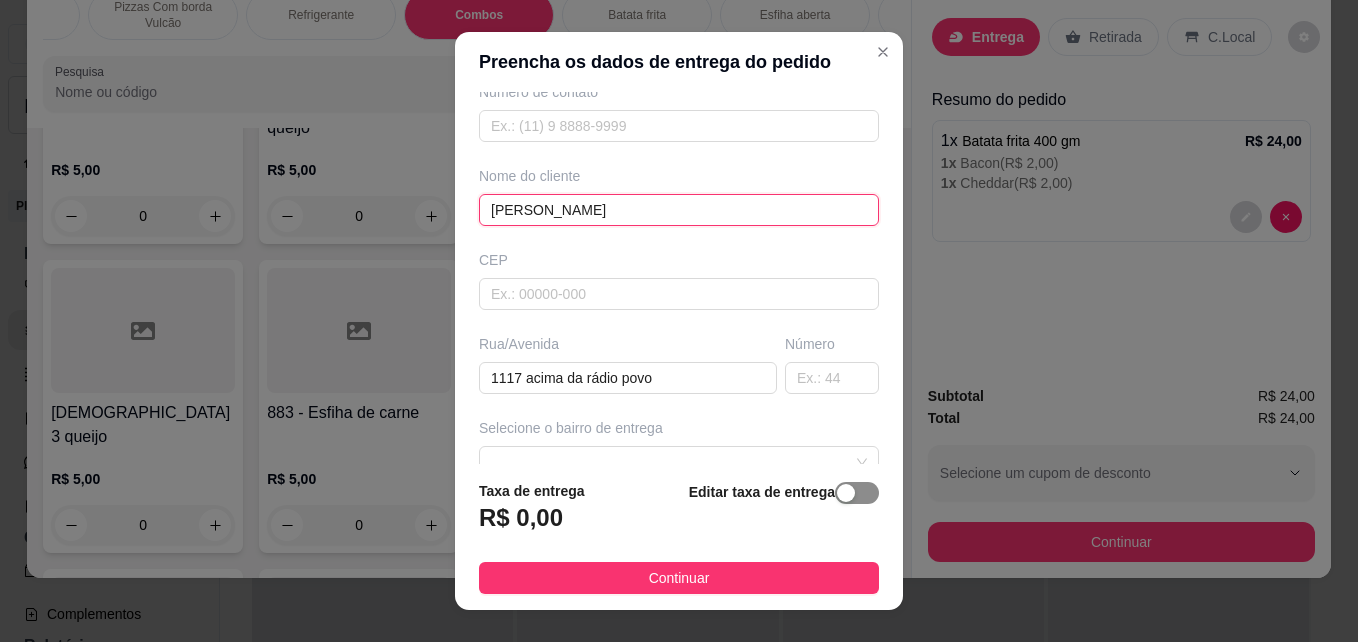type on "[PERSON_NAME]" 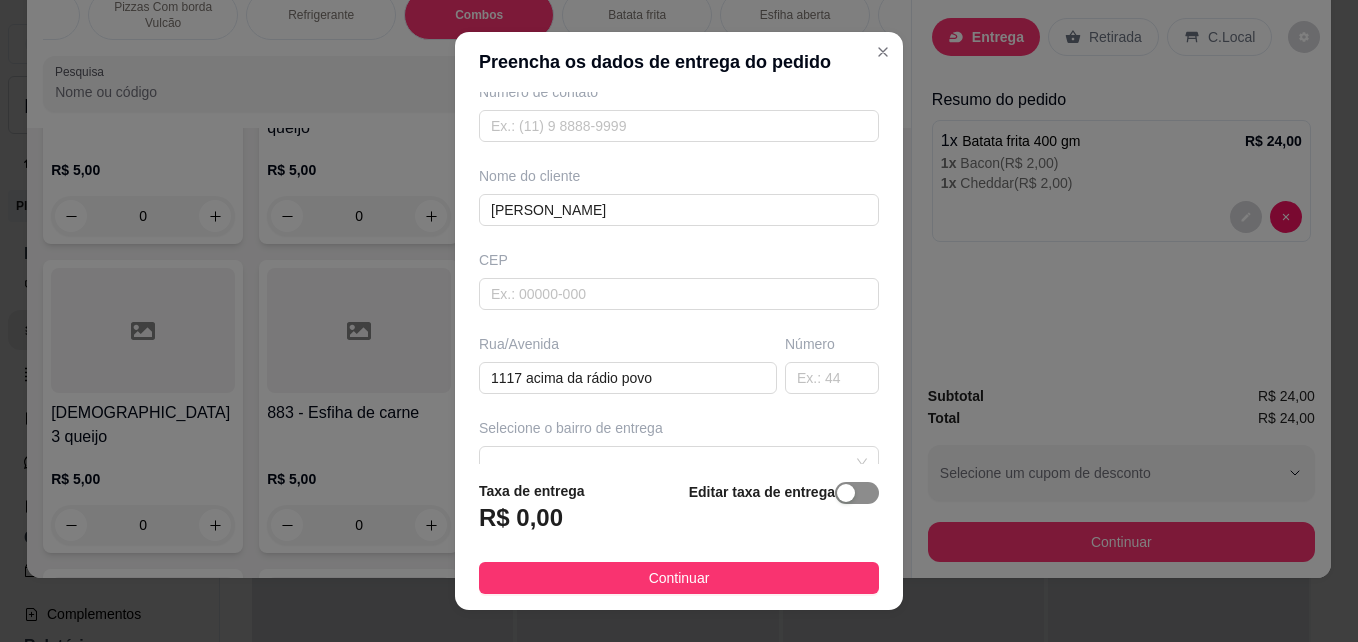 click at bounding box center (846, 493) 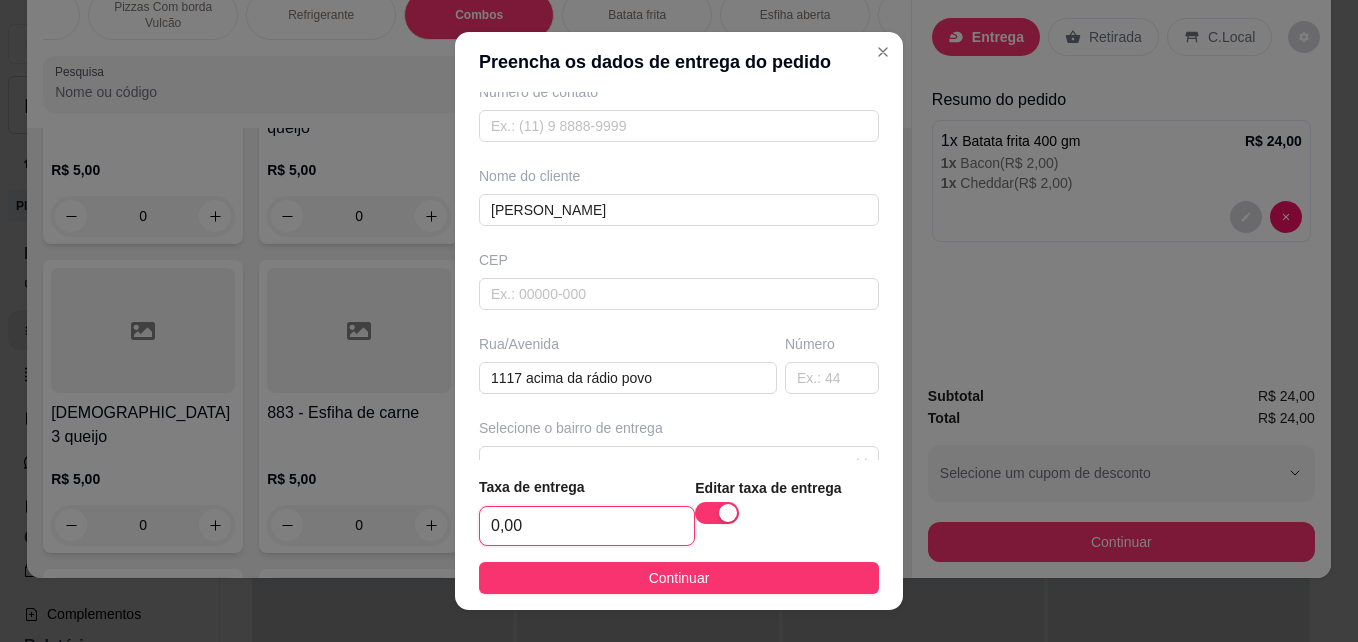click on "0,00" at bounding box center [587, 526] 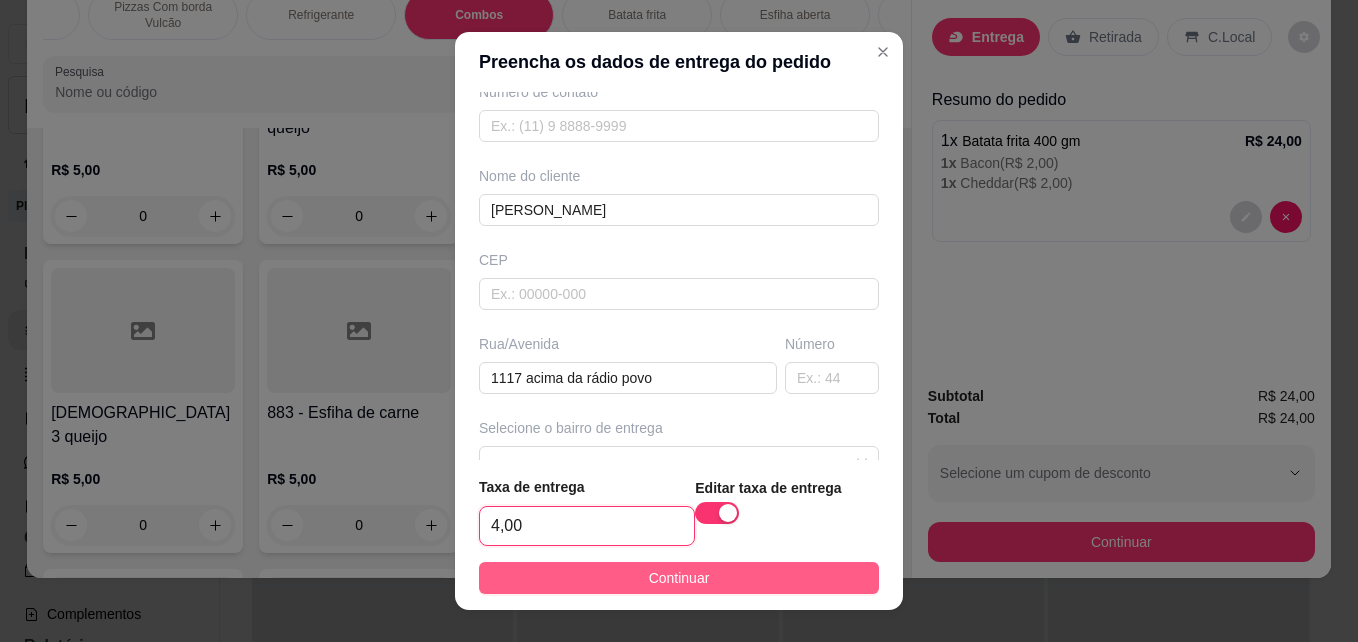 type on "4,00" 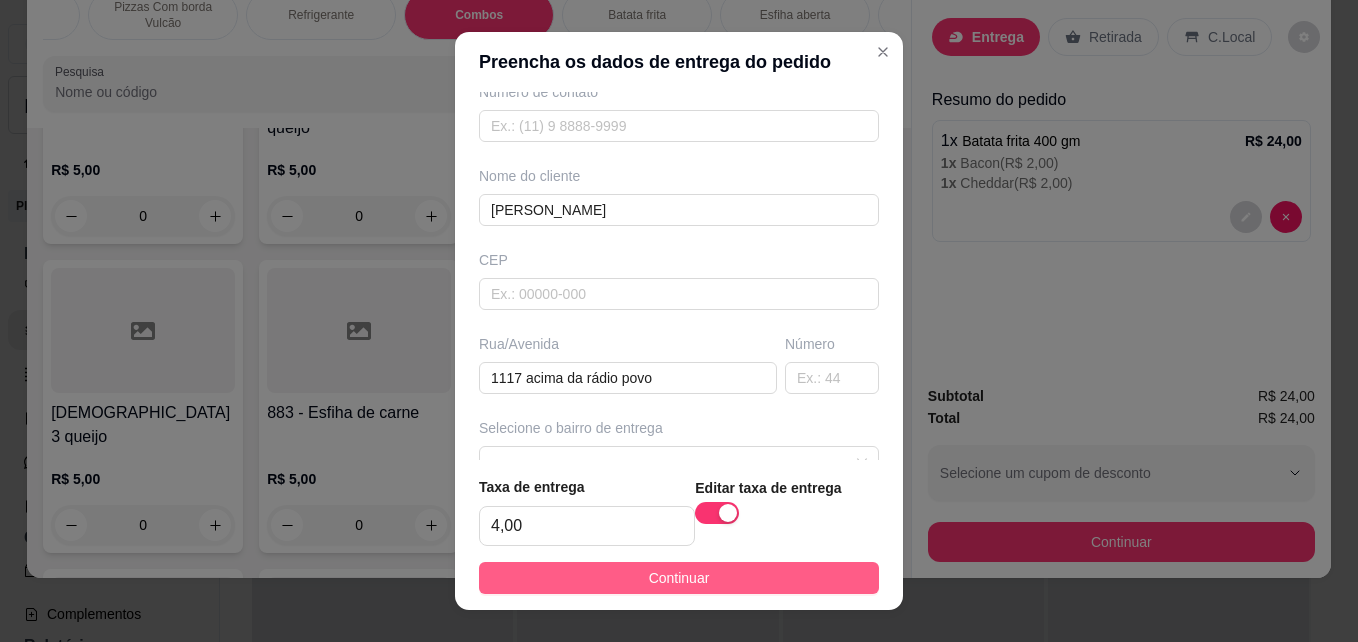 click on "Continuar" at bounding box center [679, 578] 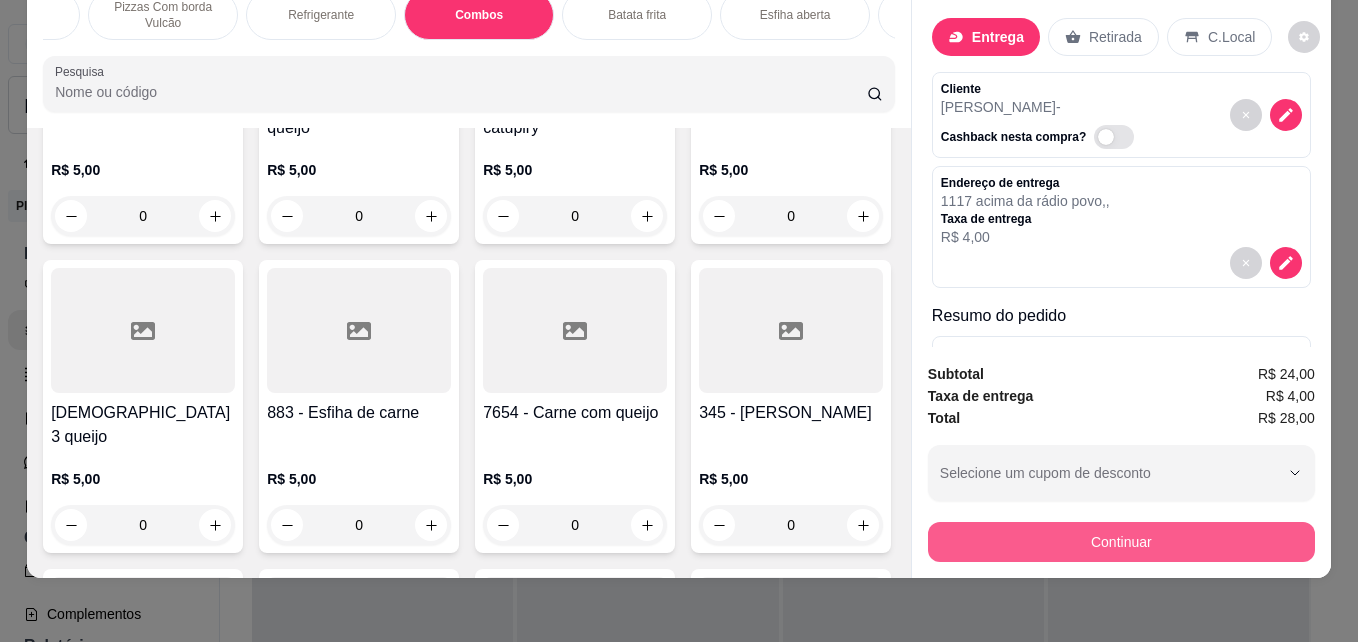 click on "Continuar" at bounding box center (1121, 542) 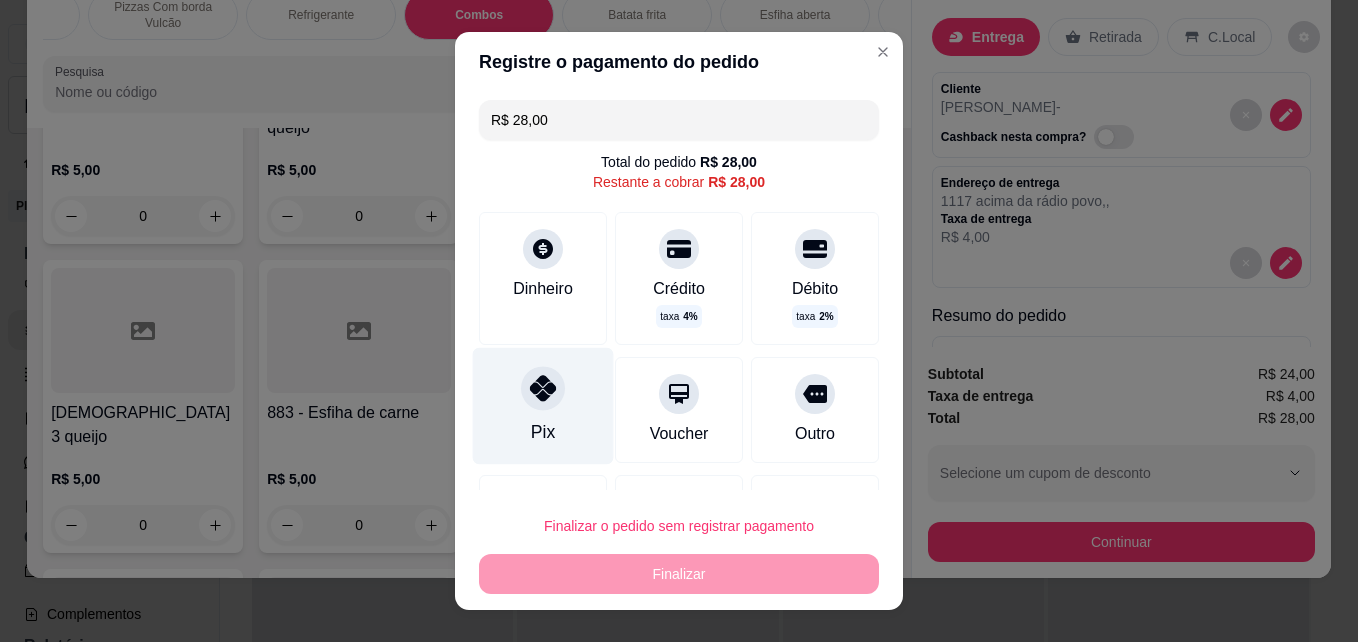 click 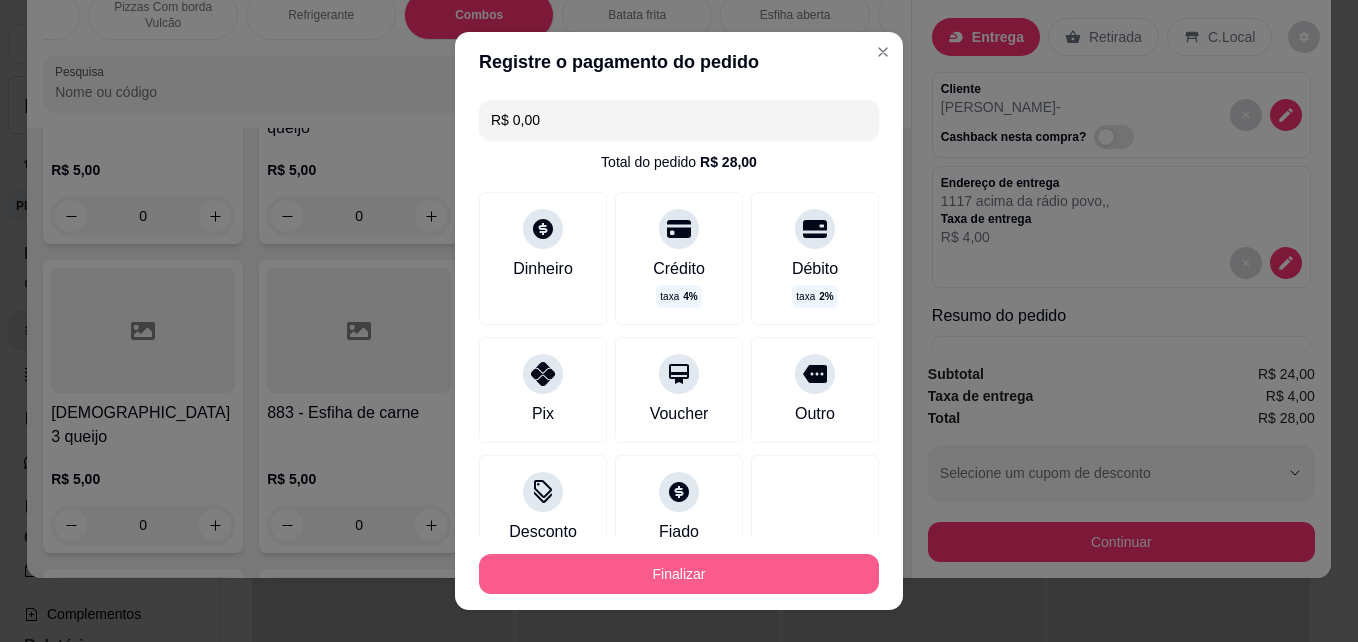 click on "Finalizar" at bounding box center (679, 574) 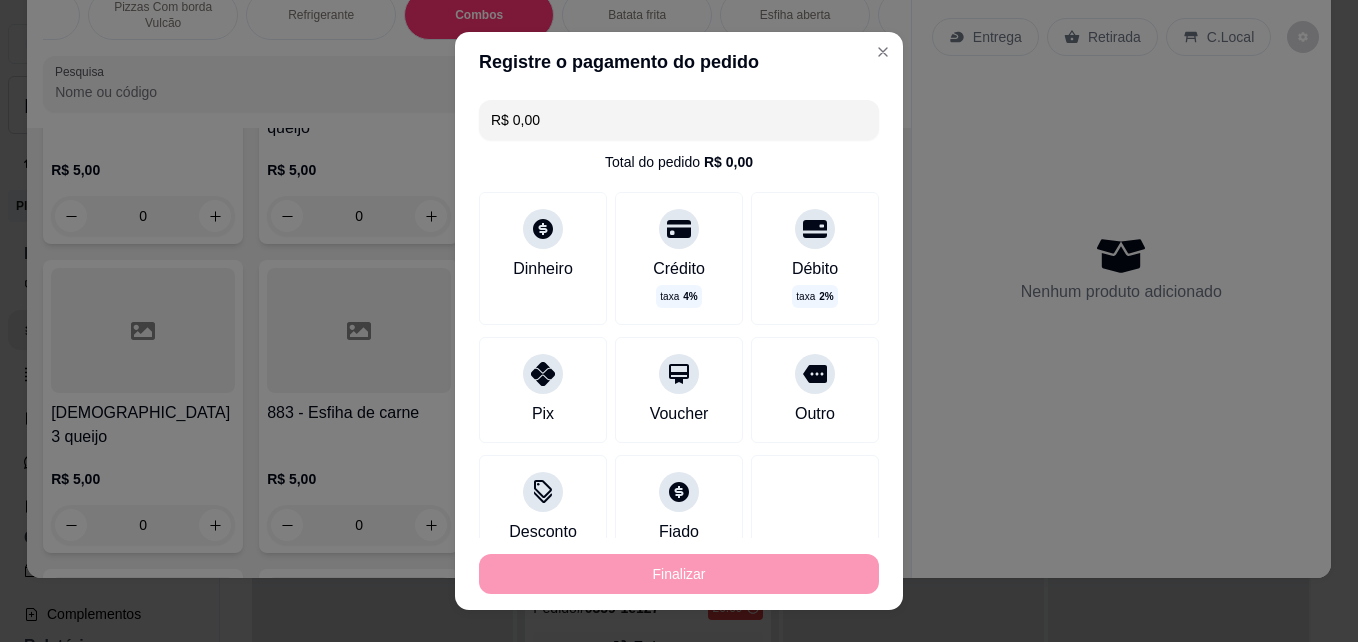 type on "-R$ 28,00" 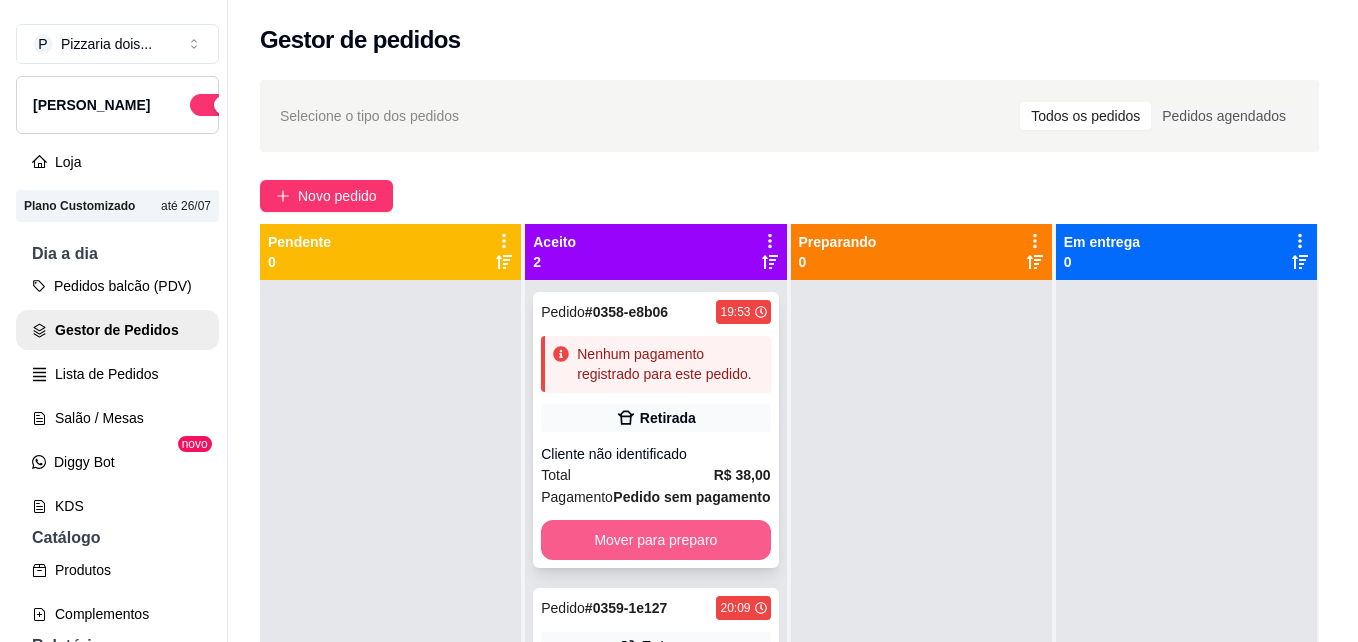 scroll, scrollTop: 56, scrollLeft: 0, axis: vertical 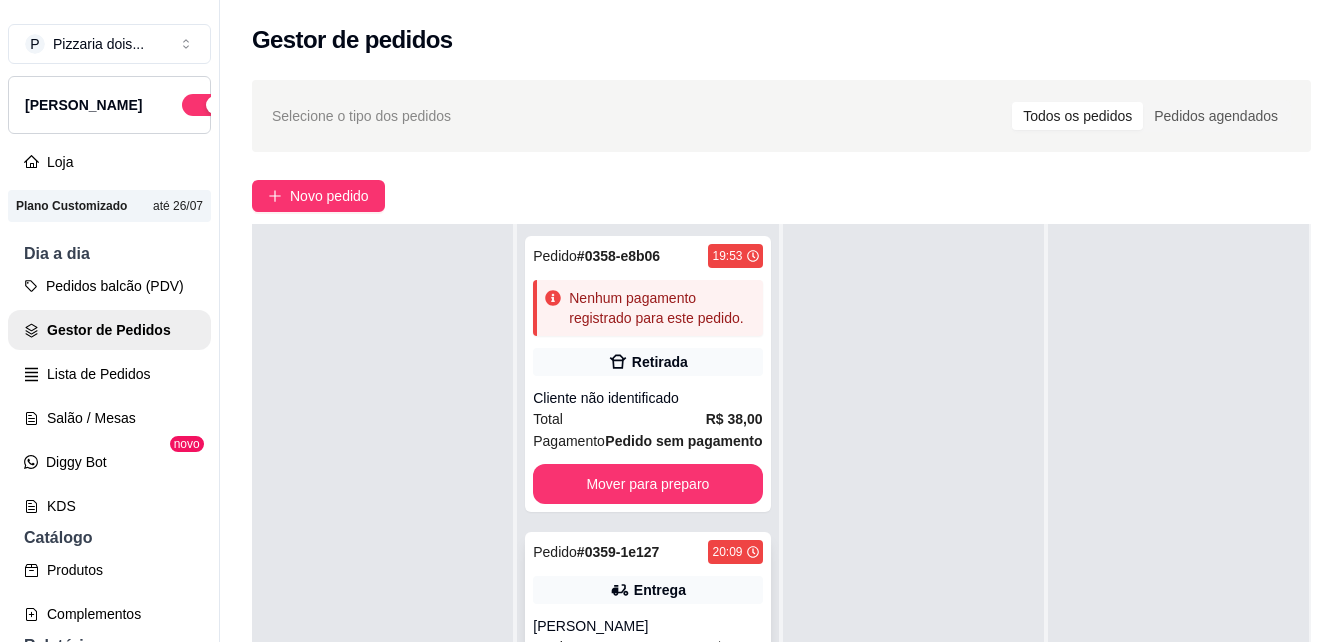 click on "Pedido  # 0359-1e127 20:09 Entrega Sara Total R$ 28,00 Pagamento Transferência Pix Mover para preparo" at bounding box center [647, 636] 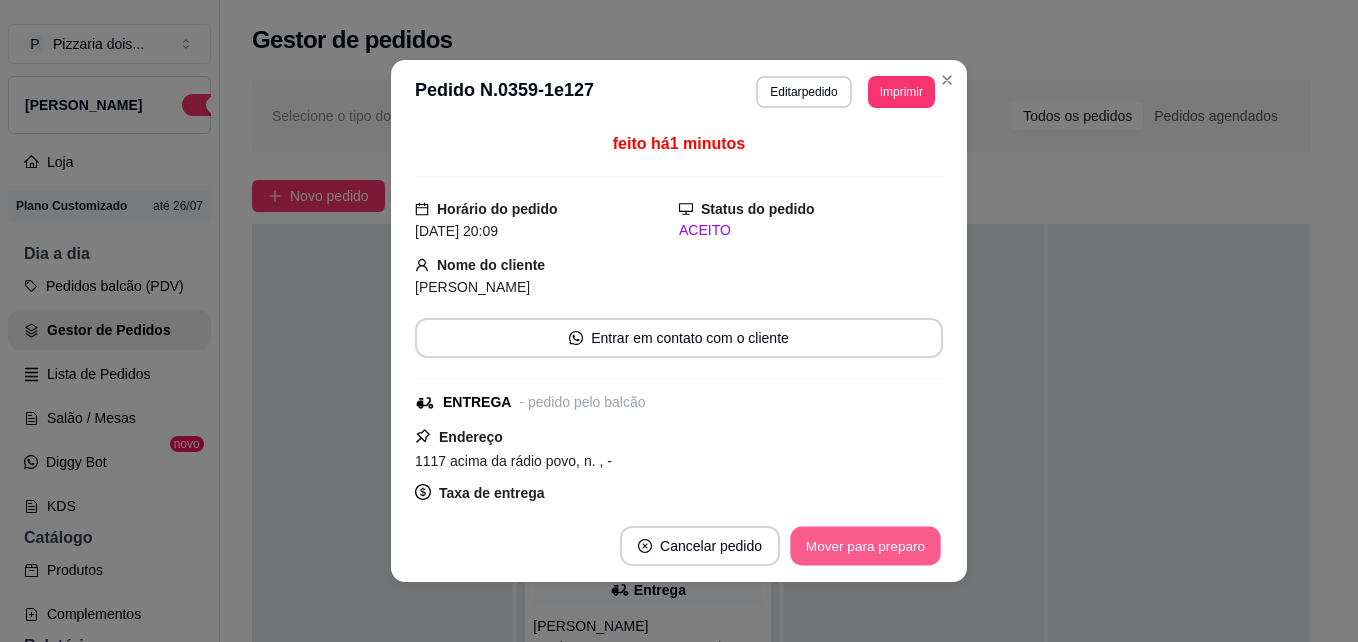 click on "Mover para preparo" at bounding box center (865, 546) 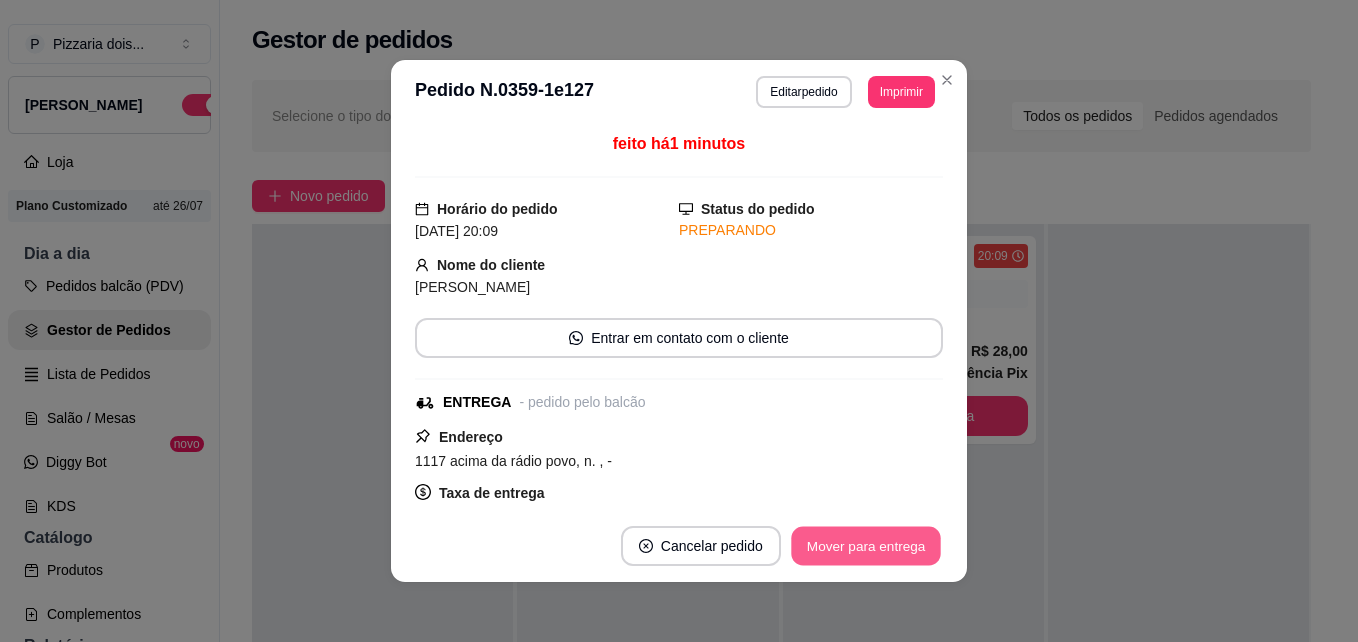 click on "Mover para entrega" at bounding box center (866, 546) 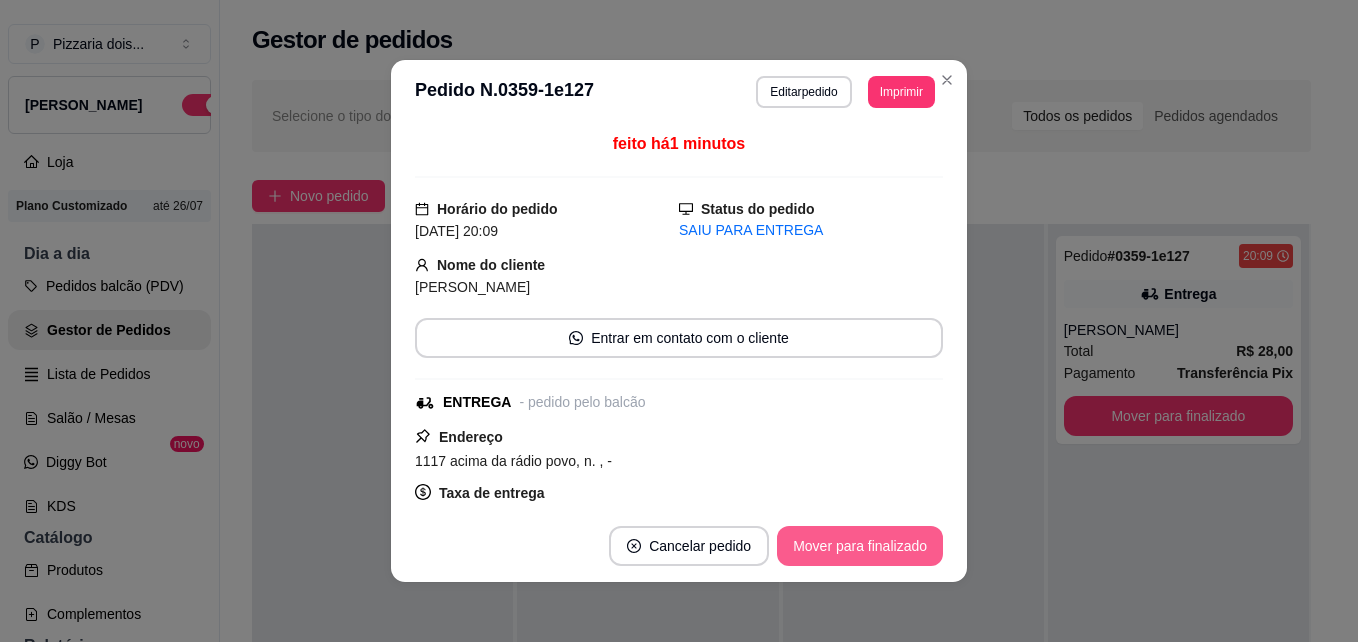click on "Mover para finalizado" at bounding box center (860, 546) 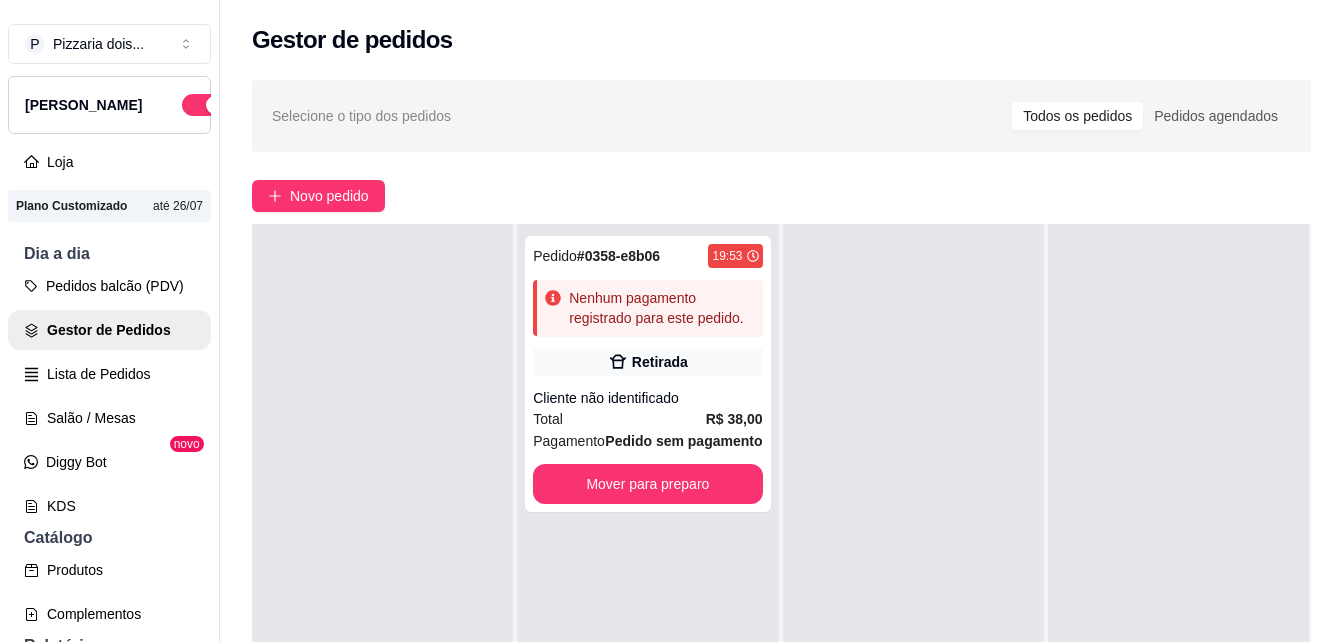 click on "Selecione o tipo dos pedidos Todos os pedidos Pedidos agendados Novo pedido Pendente 0 Aceito 1 Pedido  # 0358-e8b06 19:53 Nenhum pagamento registrado para este pedido. Retirada Cliente não identificado Total R$ 38,00 Pagamento Pedido sem pagamento Mover para preparo Preparando 0 Em entrega 0" at bounding box center [781, 479] 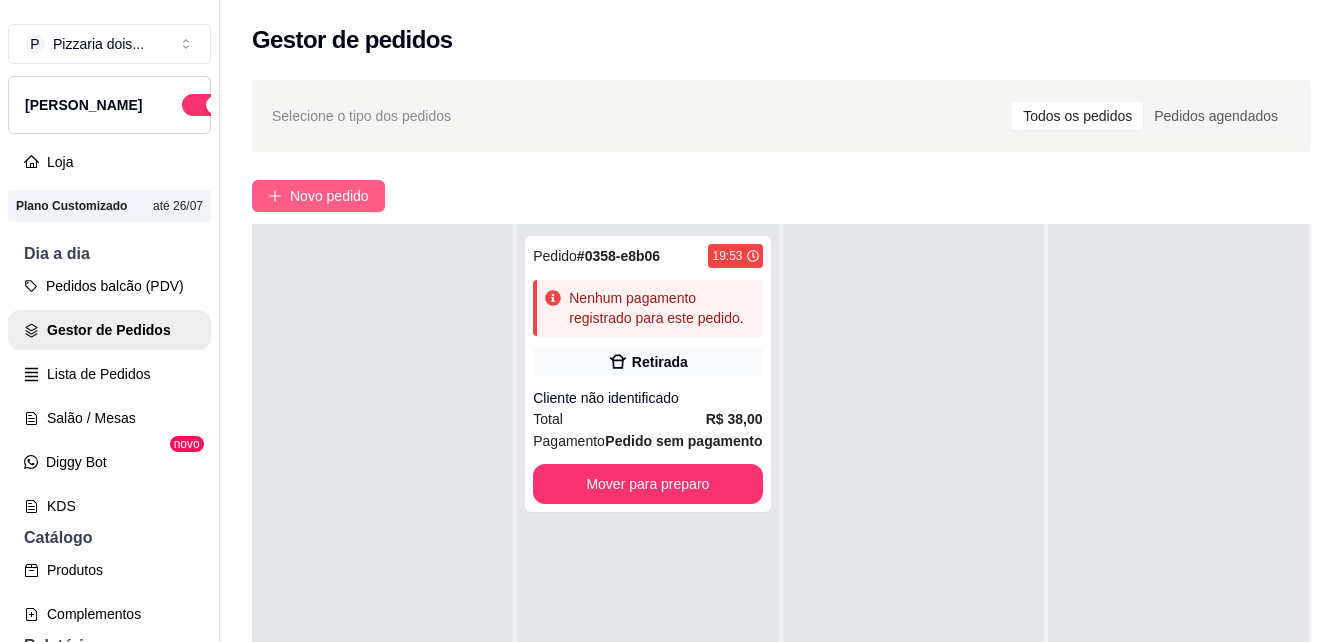 click on "Novo pedido" at bounding box center (329, 196) 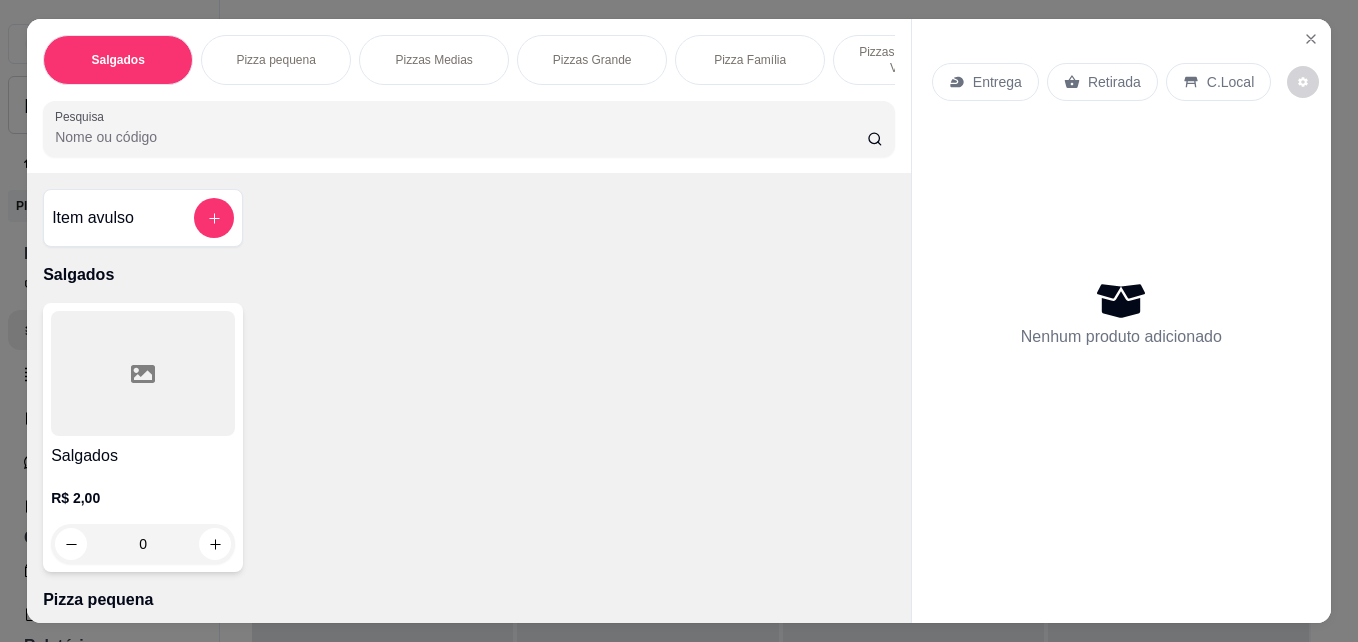 scroll, scrollTop: 0, scrollLeft: 745, axis: horizontal 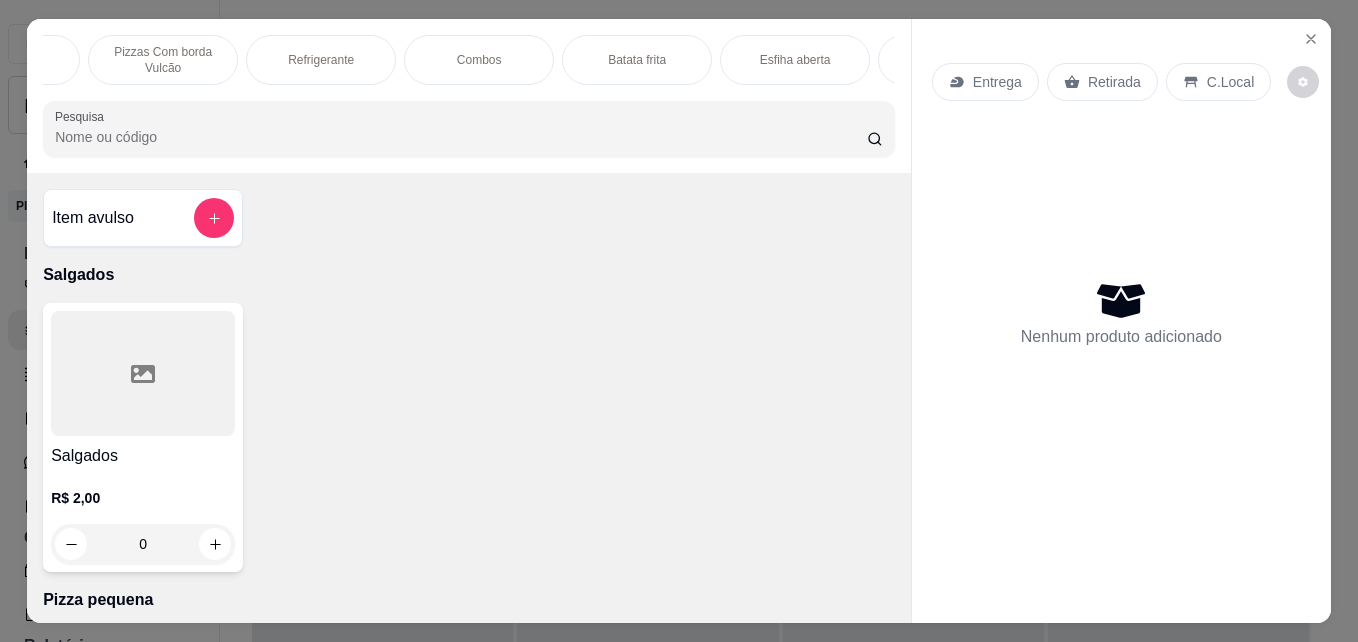 click on "Esfiha aberta" at bounding box center [795, 60] 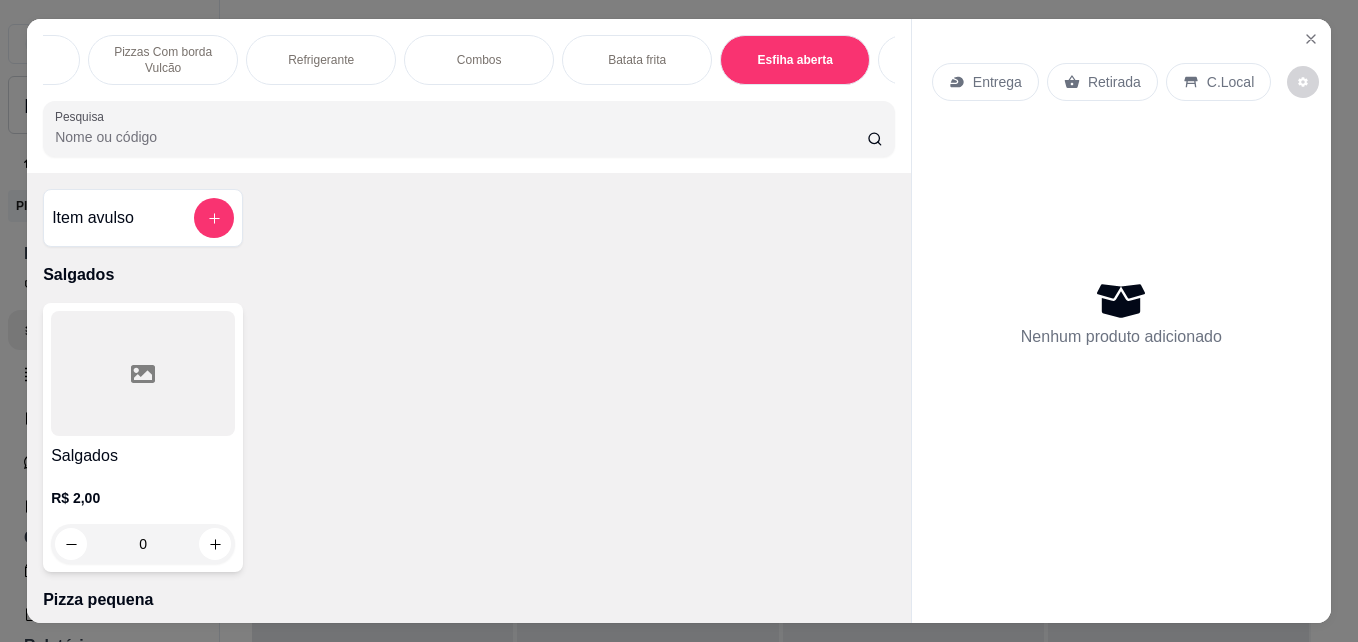 scroll, scrollTop: 4998, scrollLeft: 0, axis: vertical 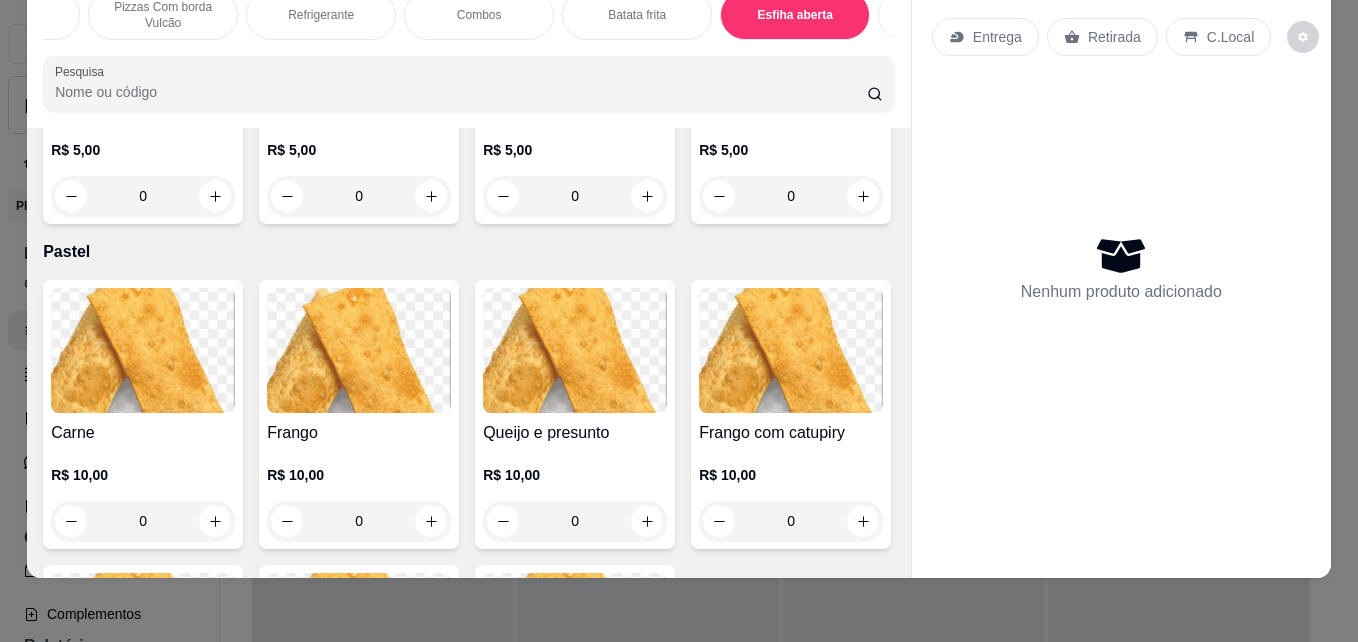 click 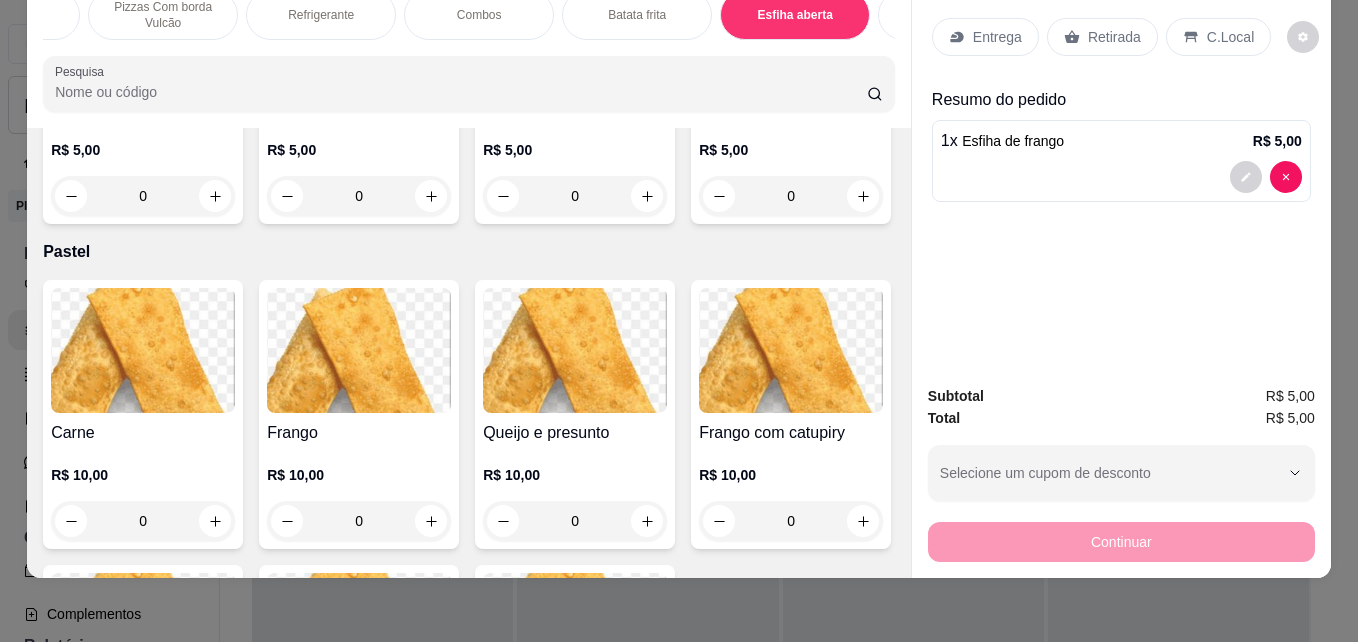 click at bounding box center [431, -422] 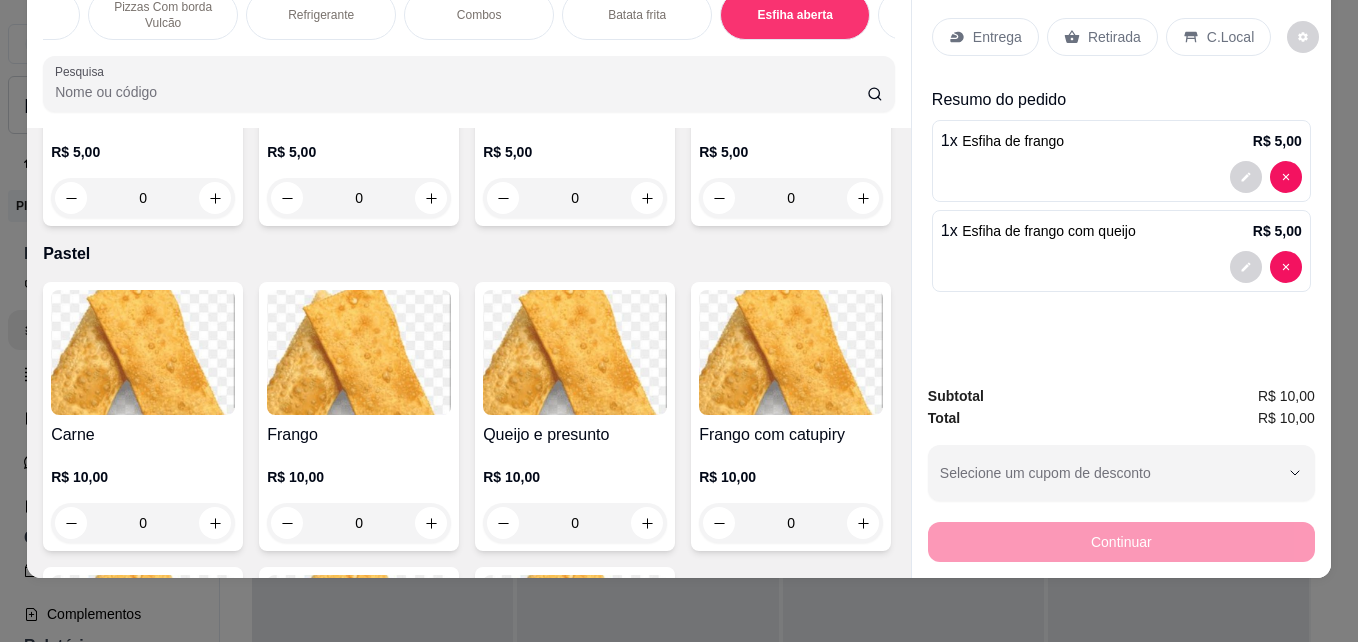 click at bounding box center [647, -420] 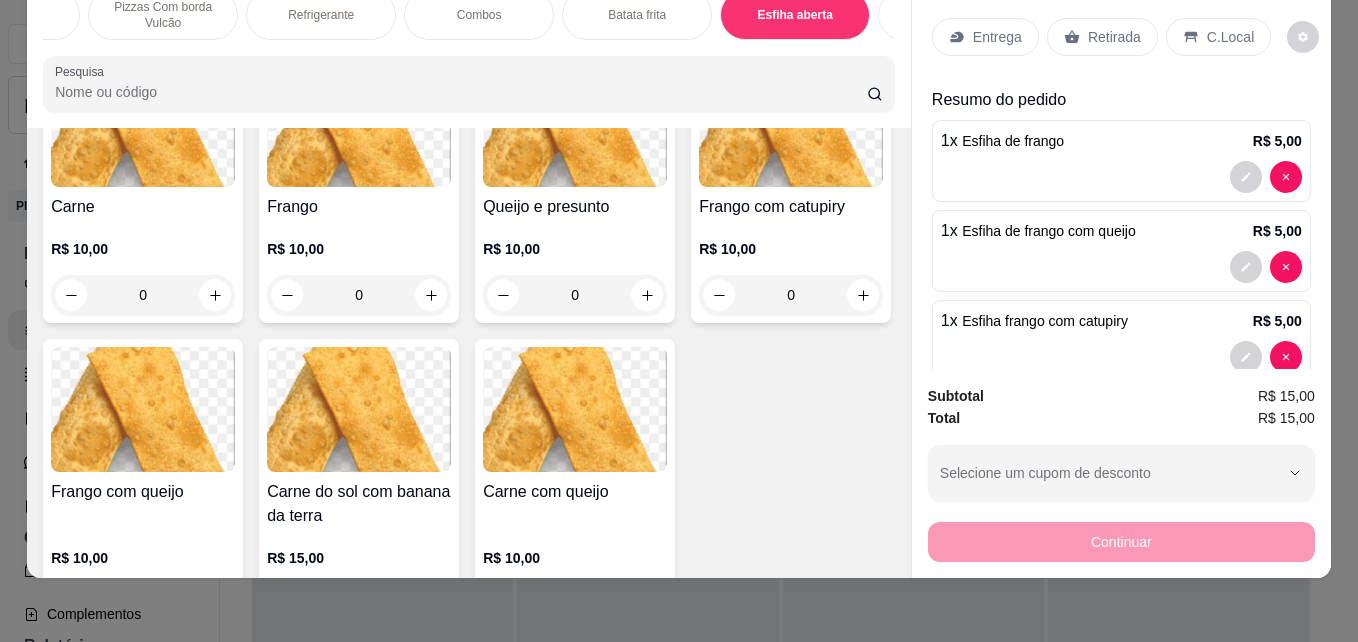 scroll, scrollTop: 5298, scrollLeft: 0, axis: vertical 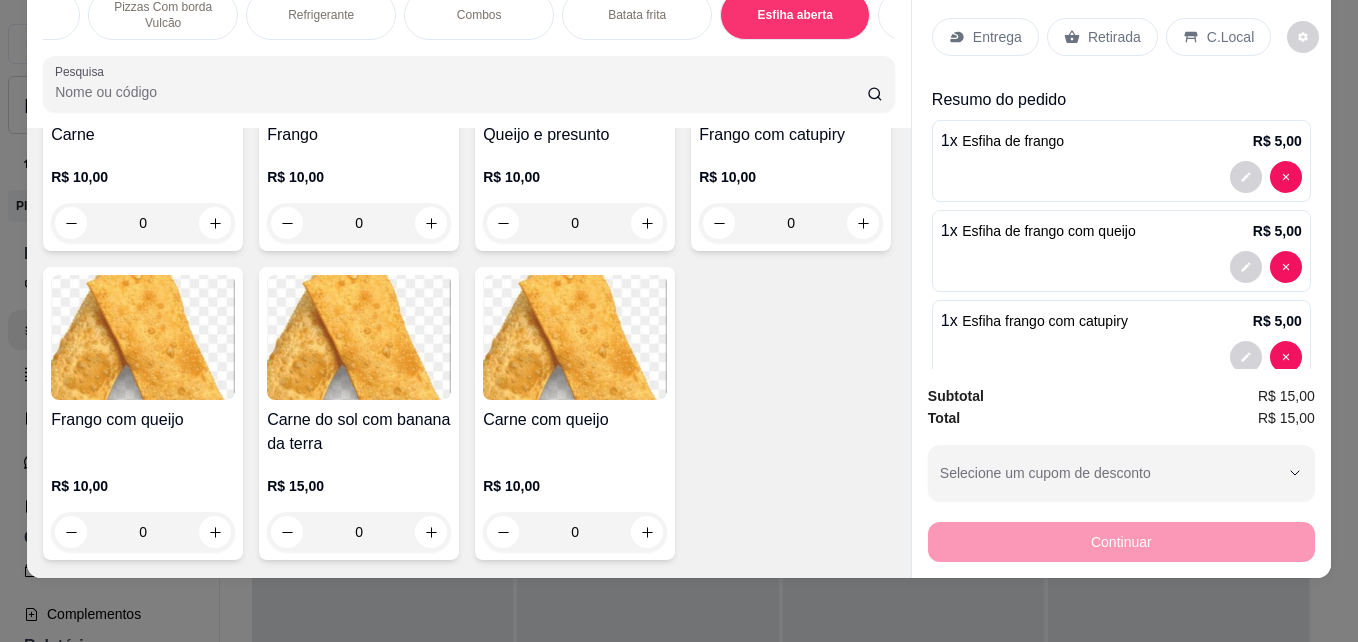 click 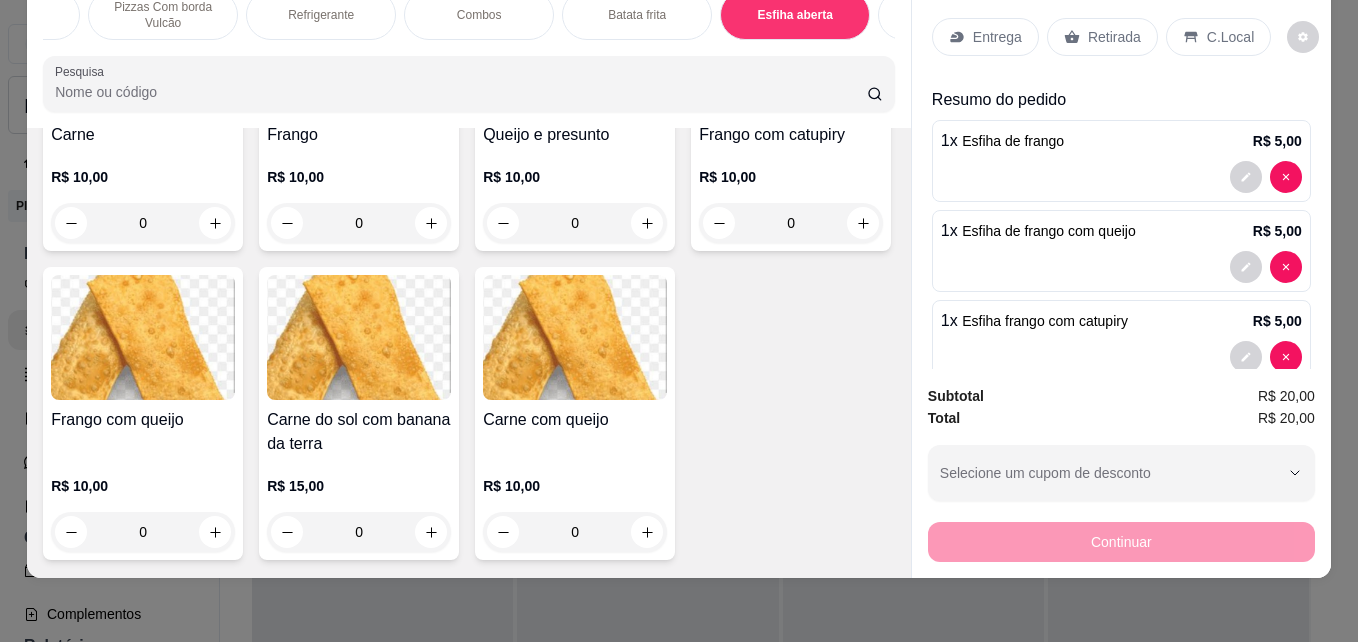 click at bounding box center [215, -411] 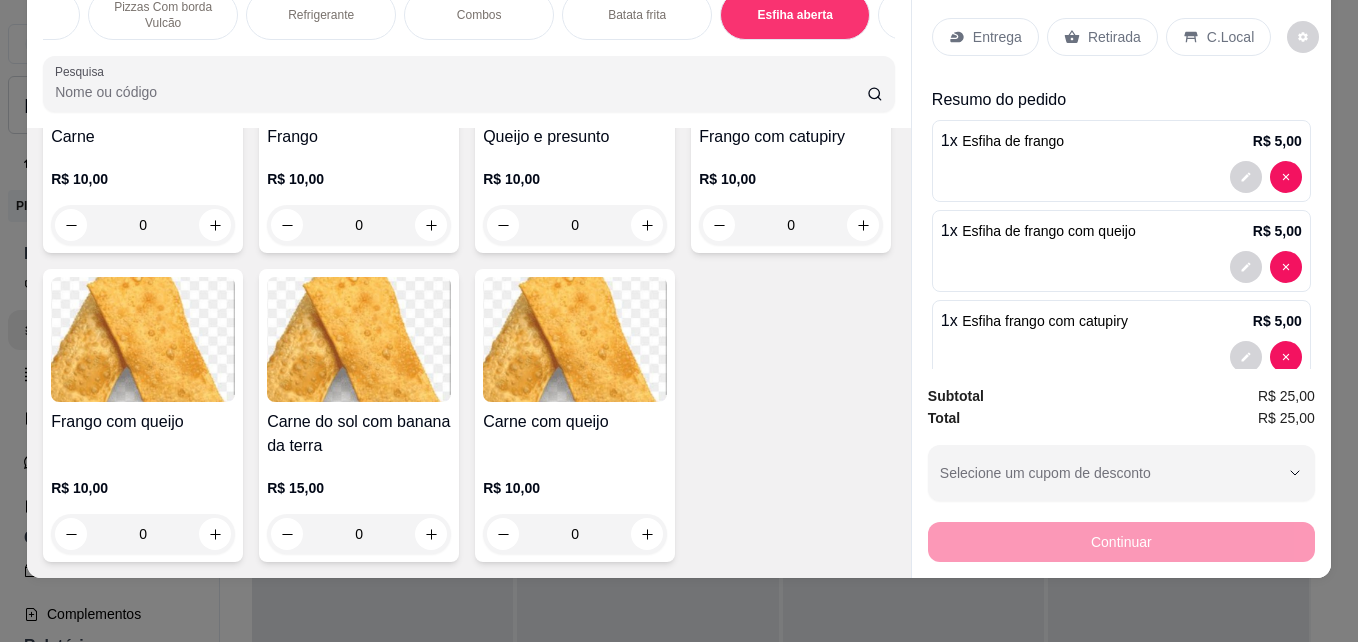 click at bounding box center [431, -409] 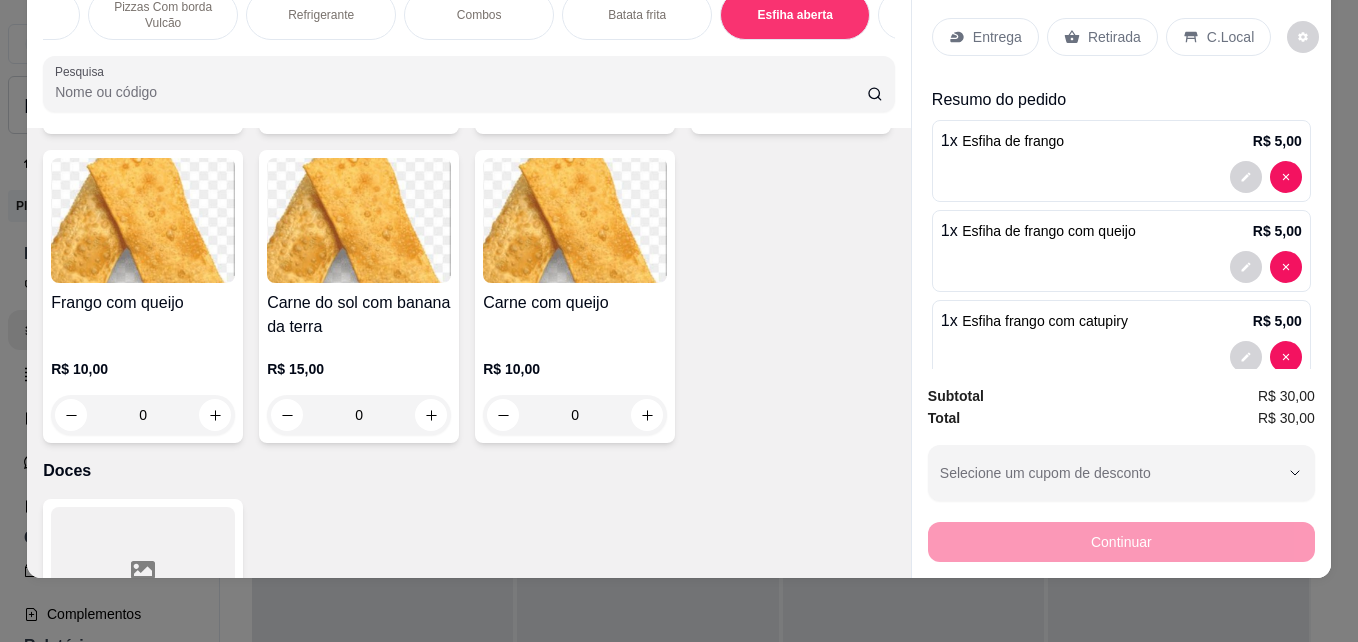 scroll, scrollTop: 5598, scrollLeft: 0, axis: vertical 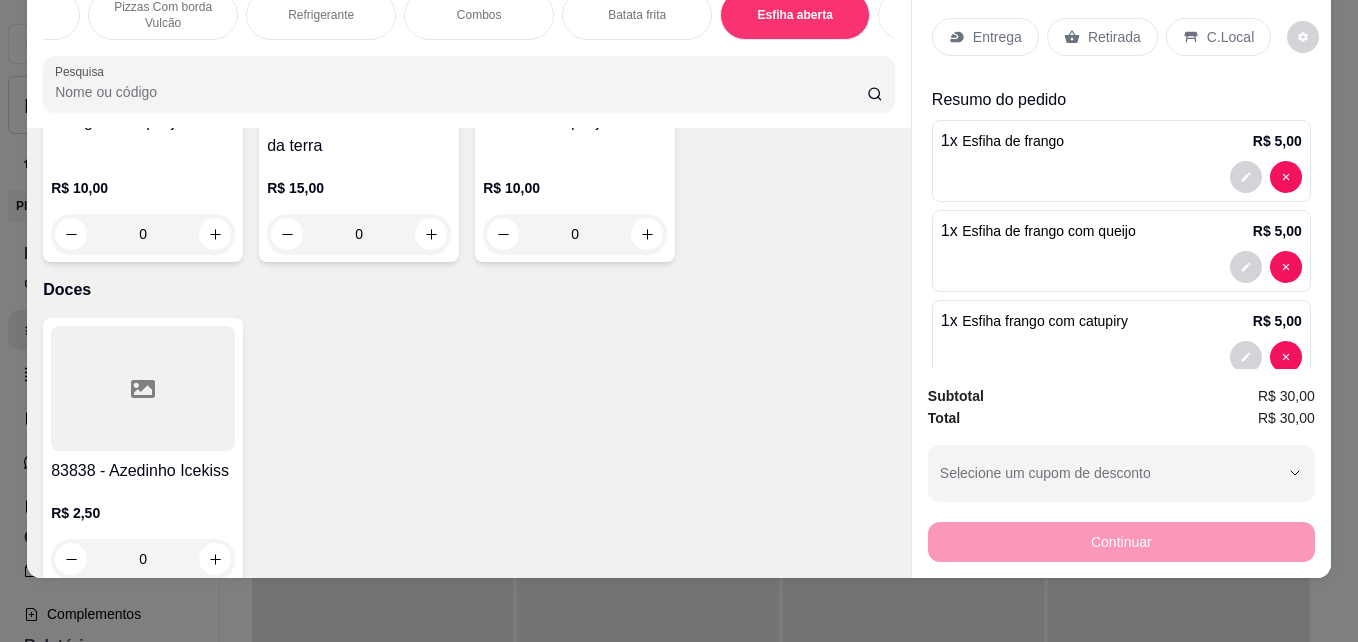 click at bounding box center [647, -709] 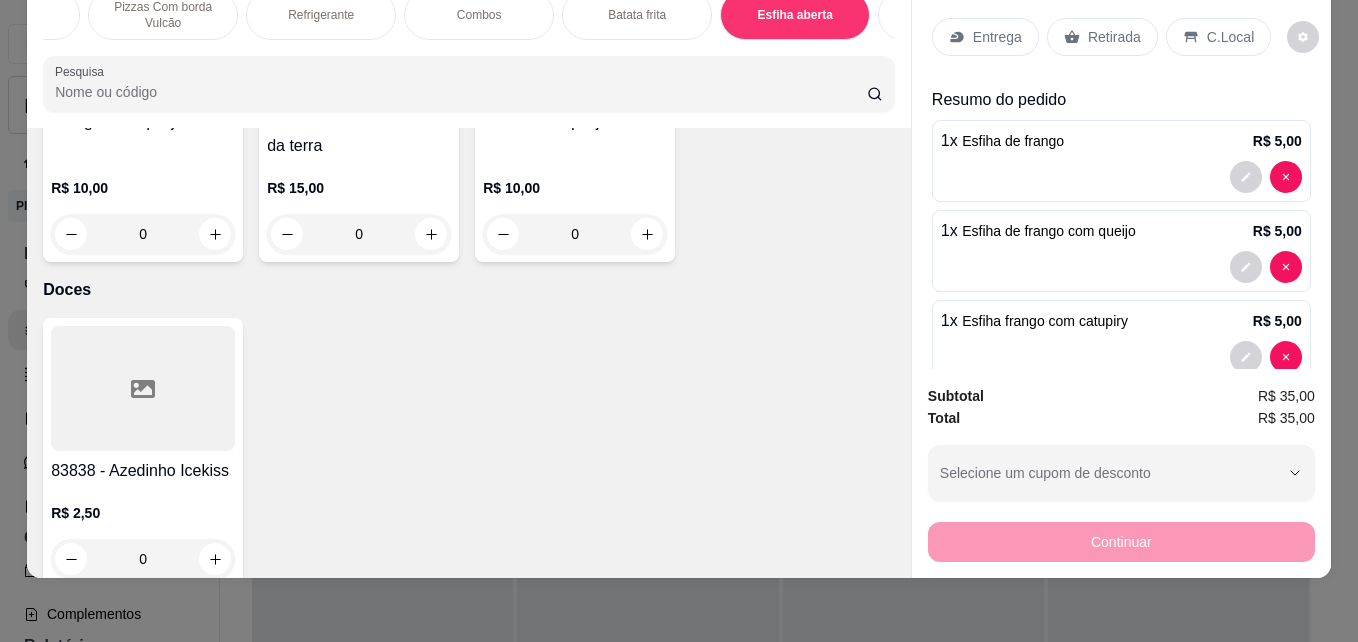 click 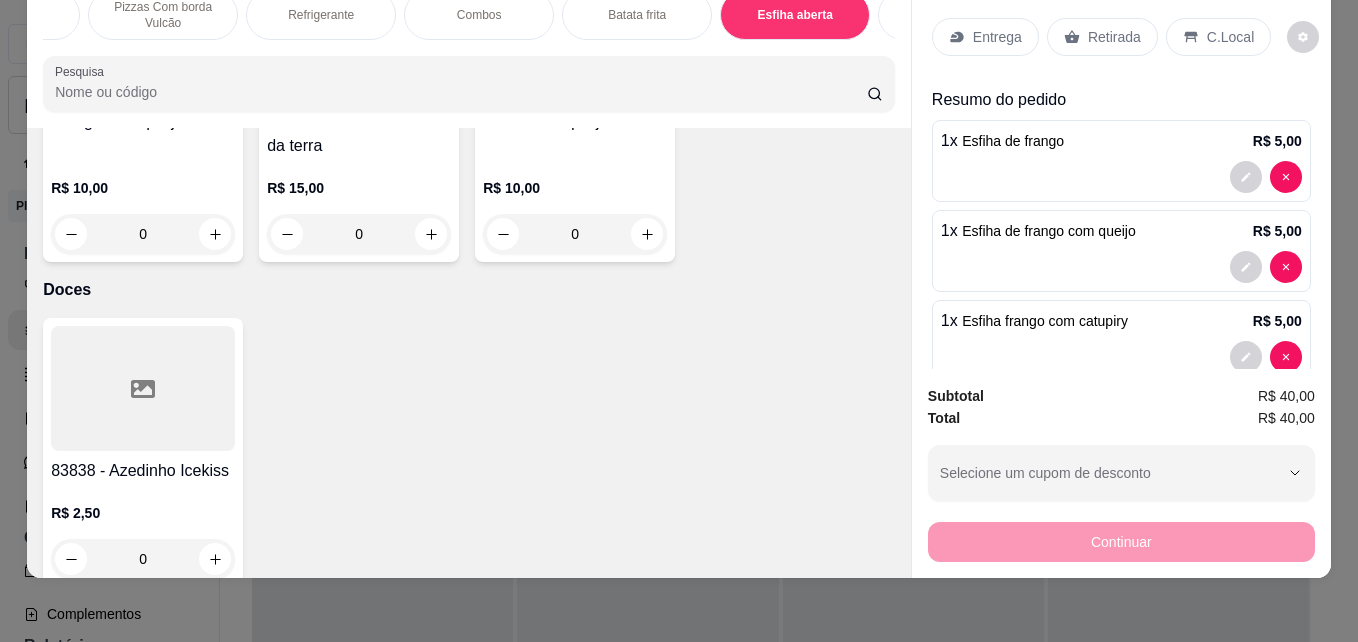 click on "Entrega" at bounding box center (985, 37) 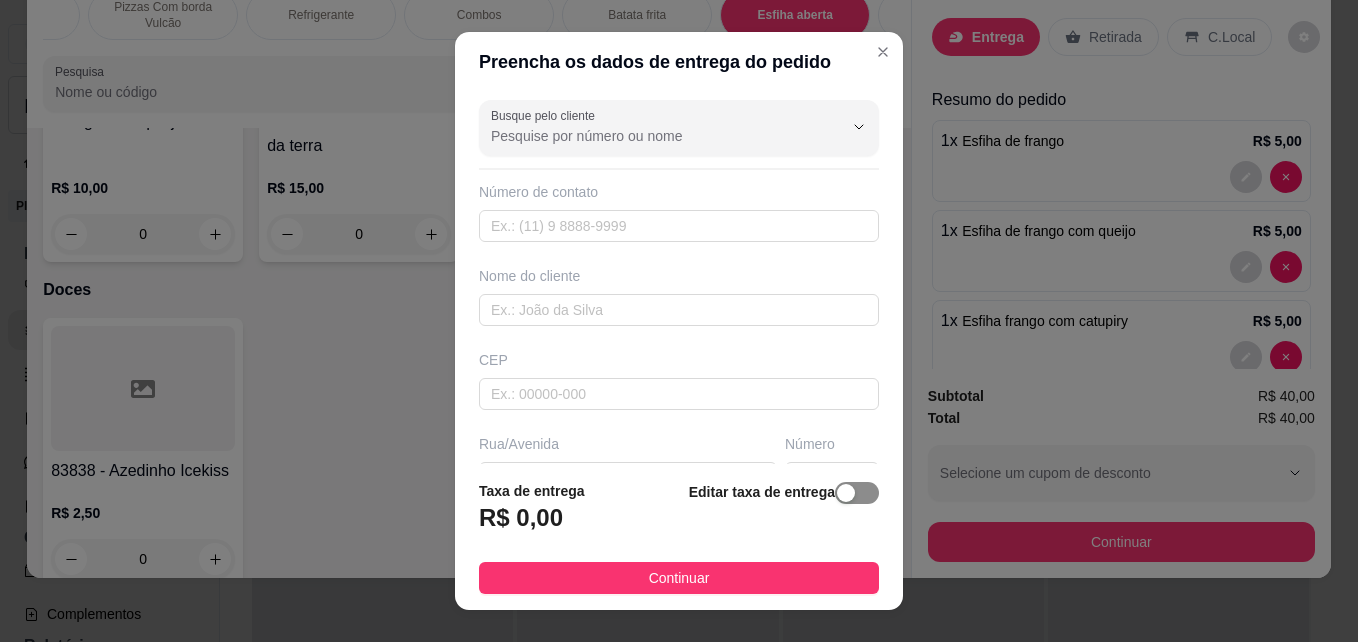 click at bounding box center [857, 493] 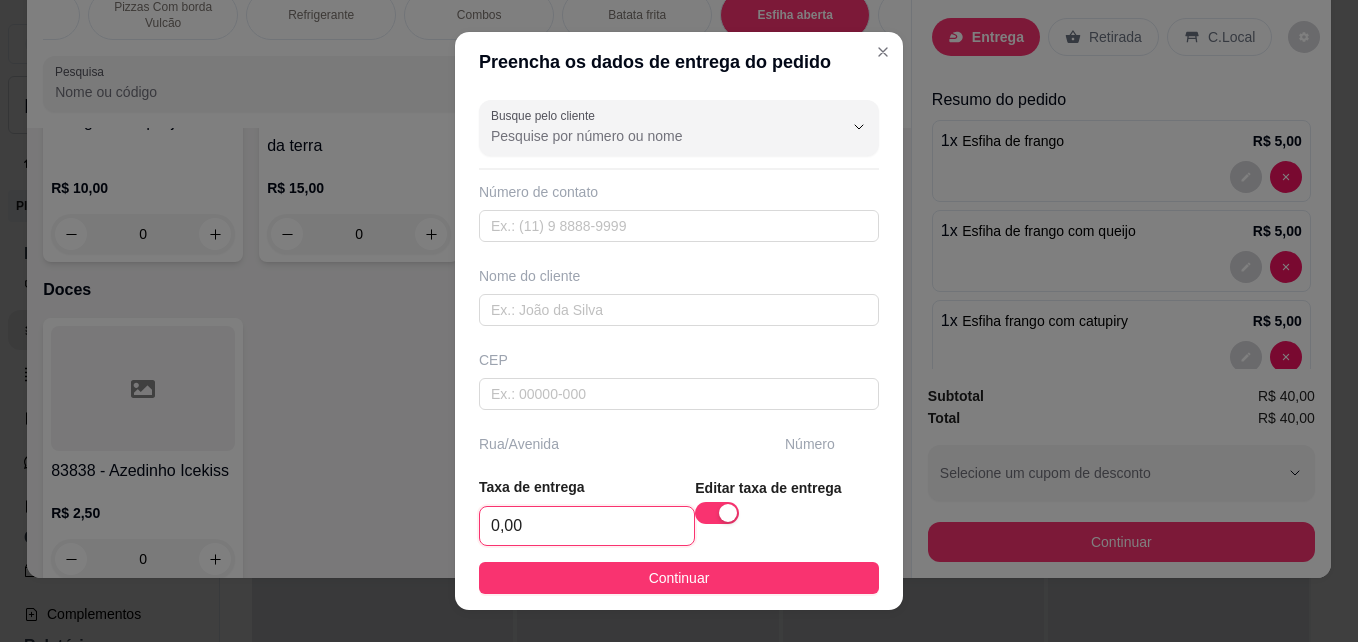 click on "0,00" at bounding box center (587, 526) 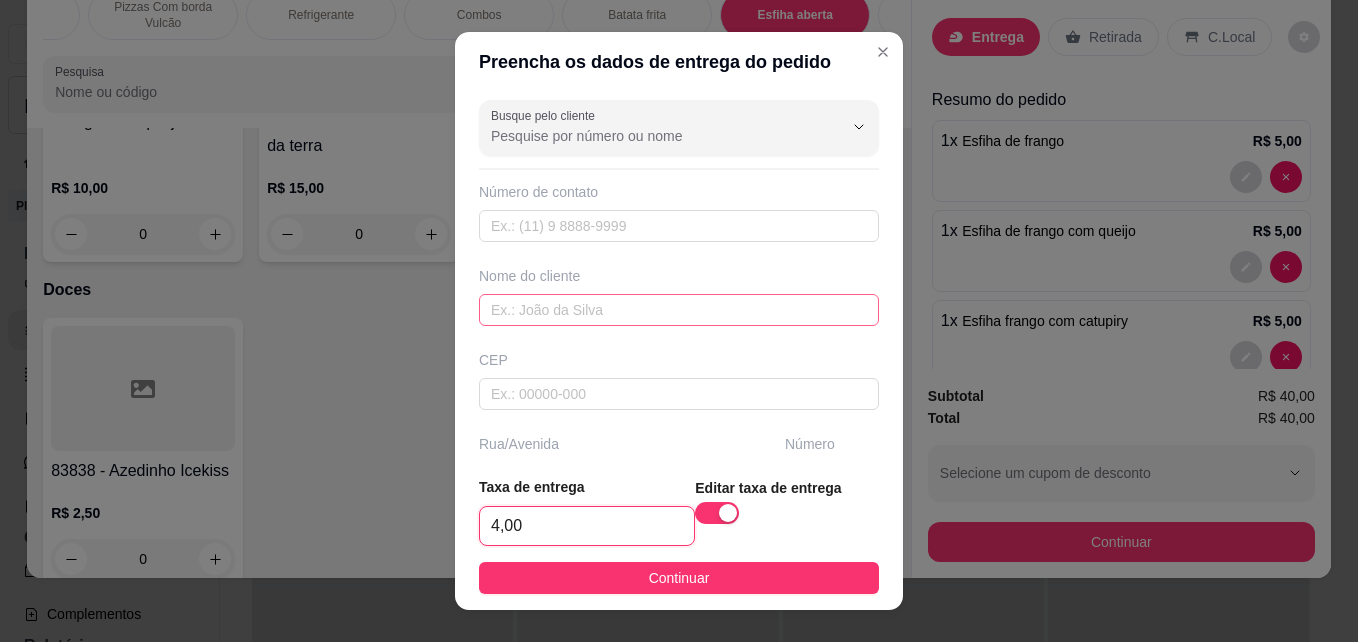 type on "4,00" 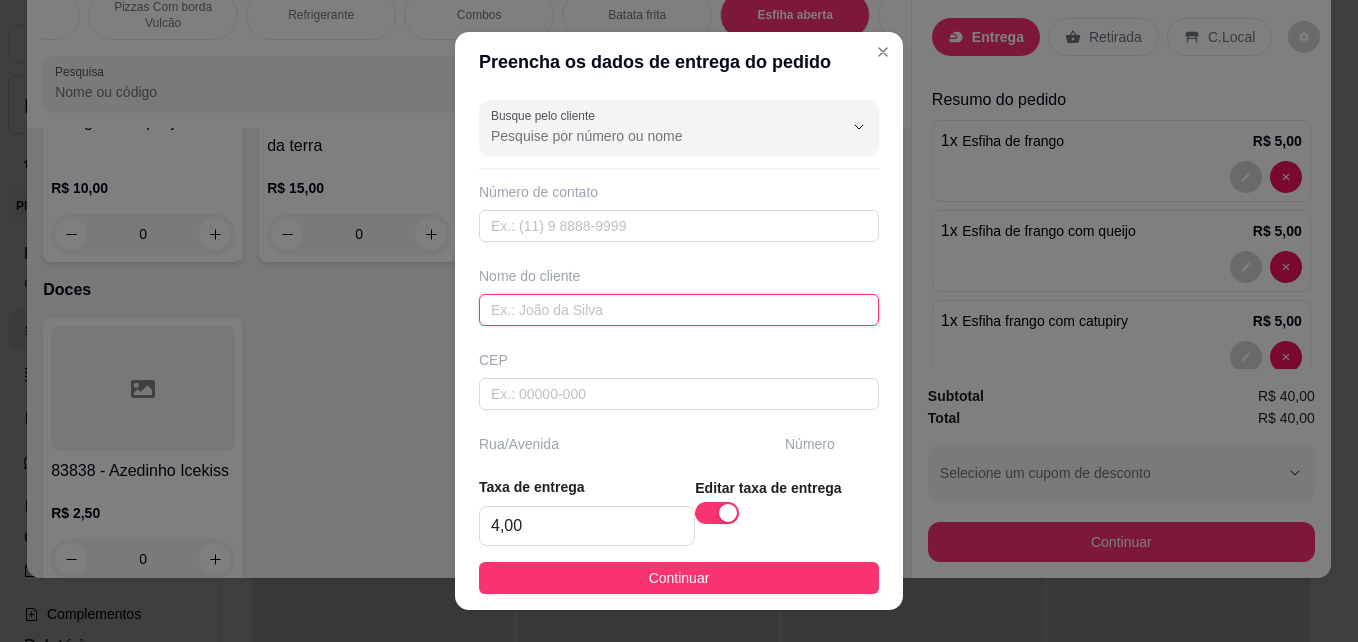 click at bounding box center (679, 310) 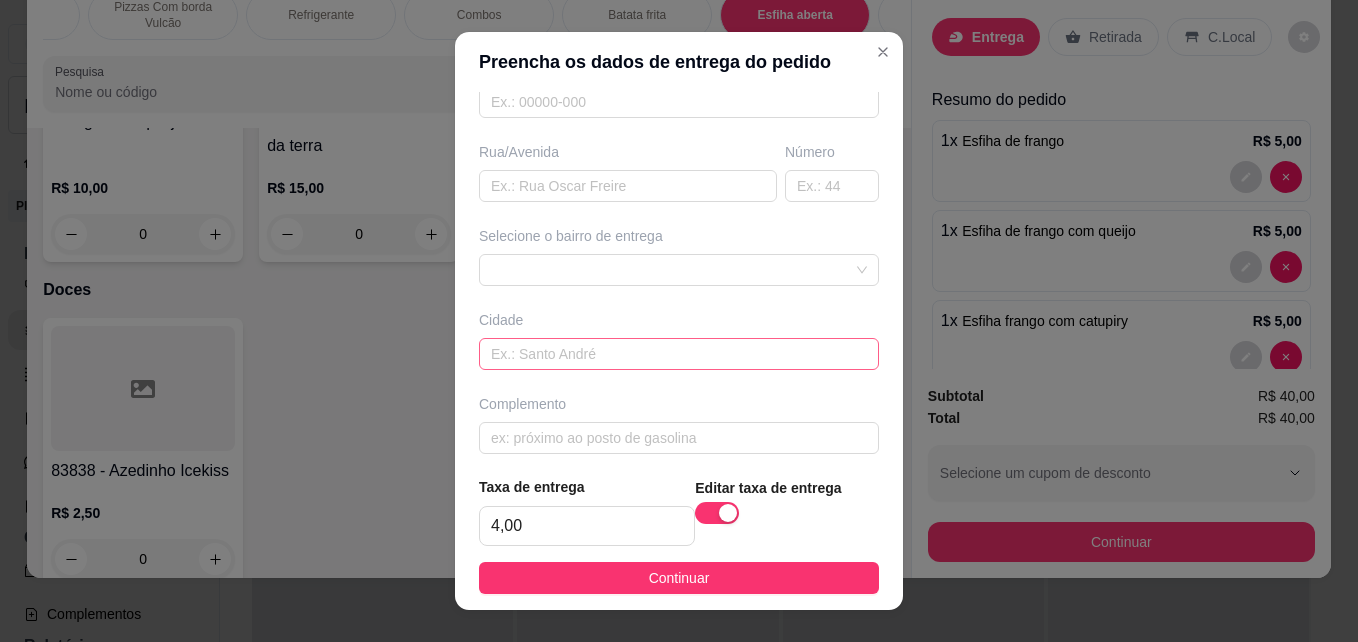 scroll, scrollTop: 306, scrollLeft: 0, axis: vertical 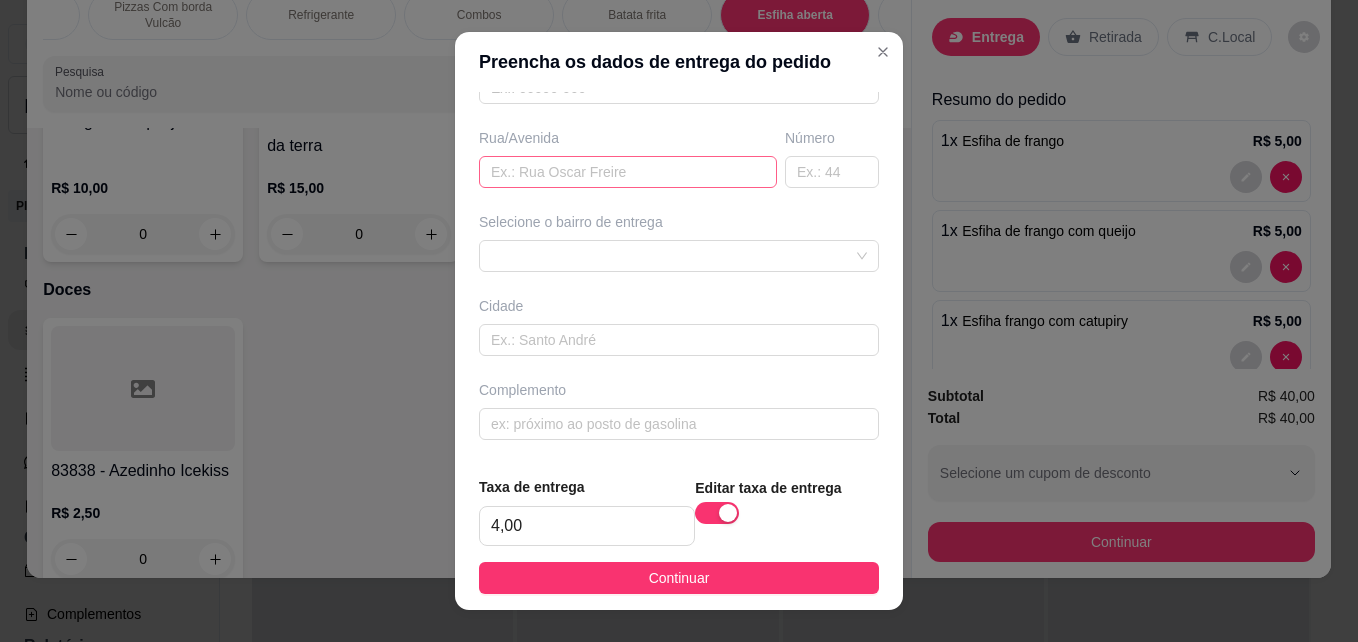 type on "Elisia" 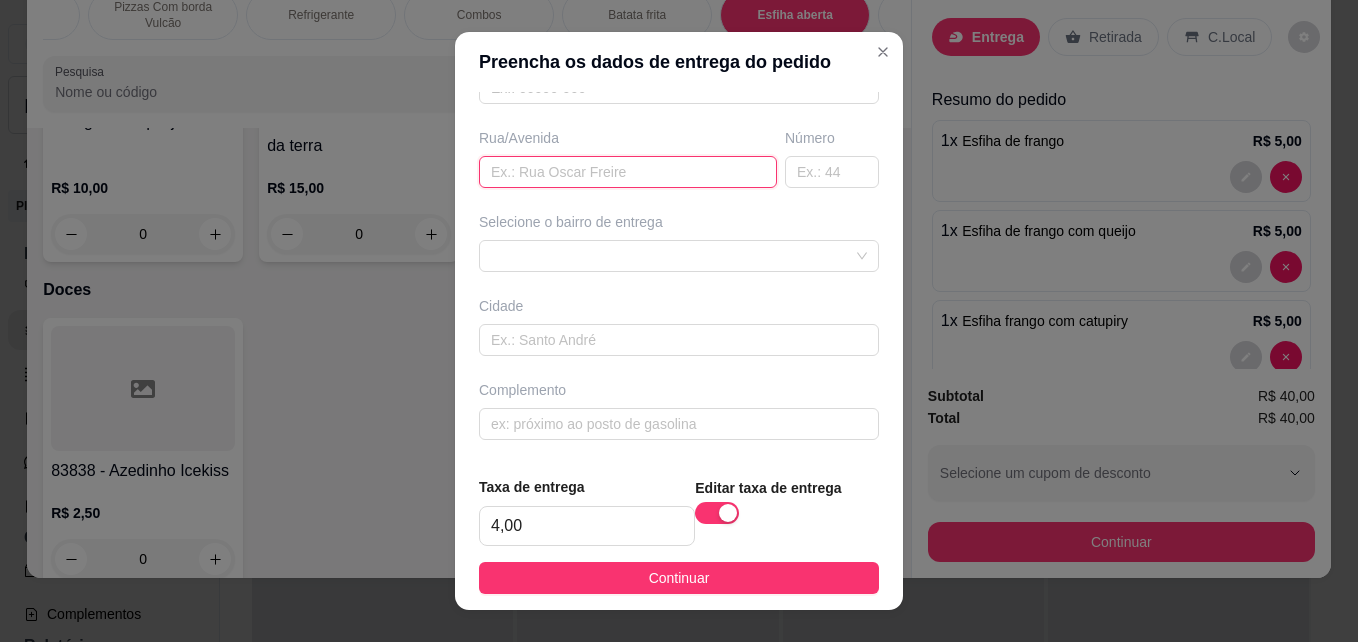 click at bounding box center [628, 172] 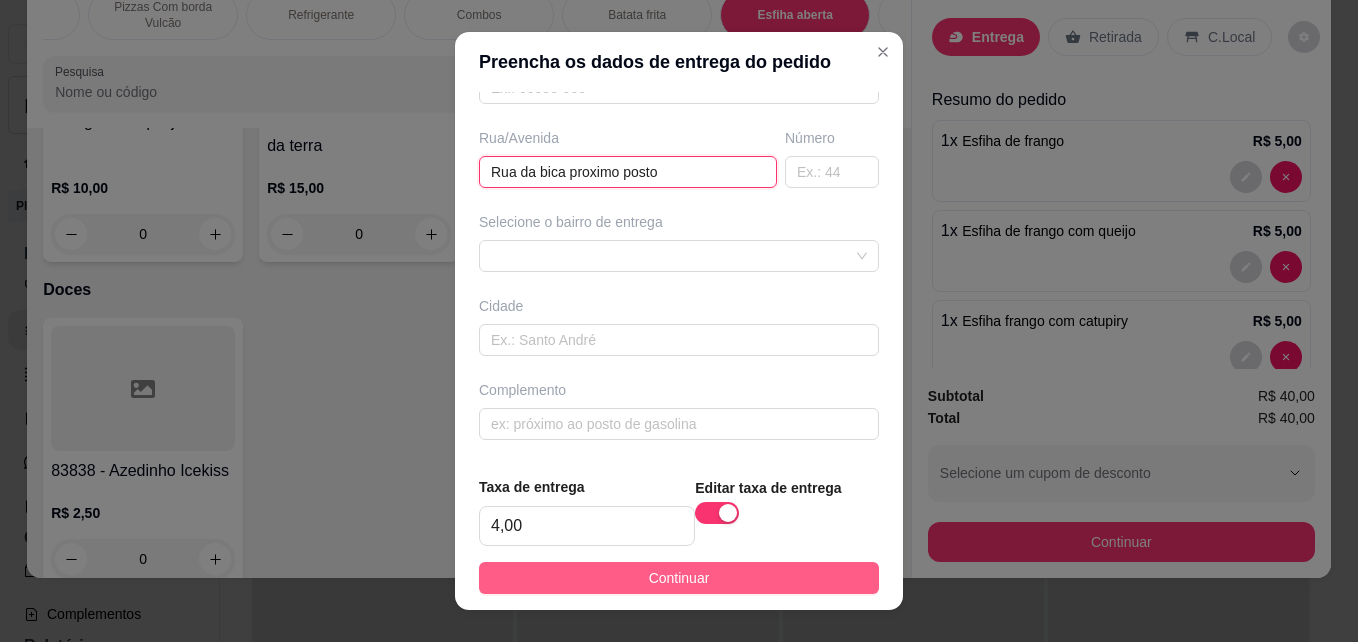 type on "Rua da bica proximo posto" 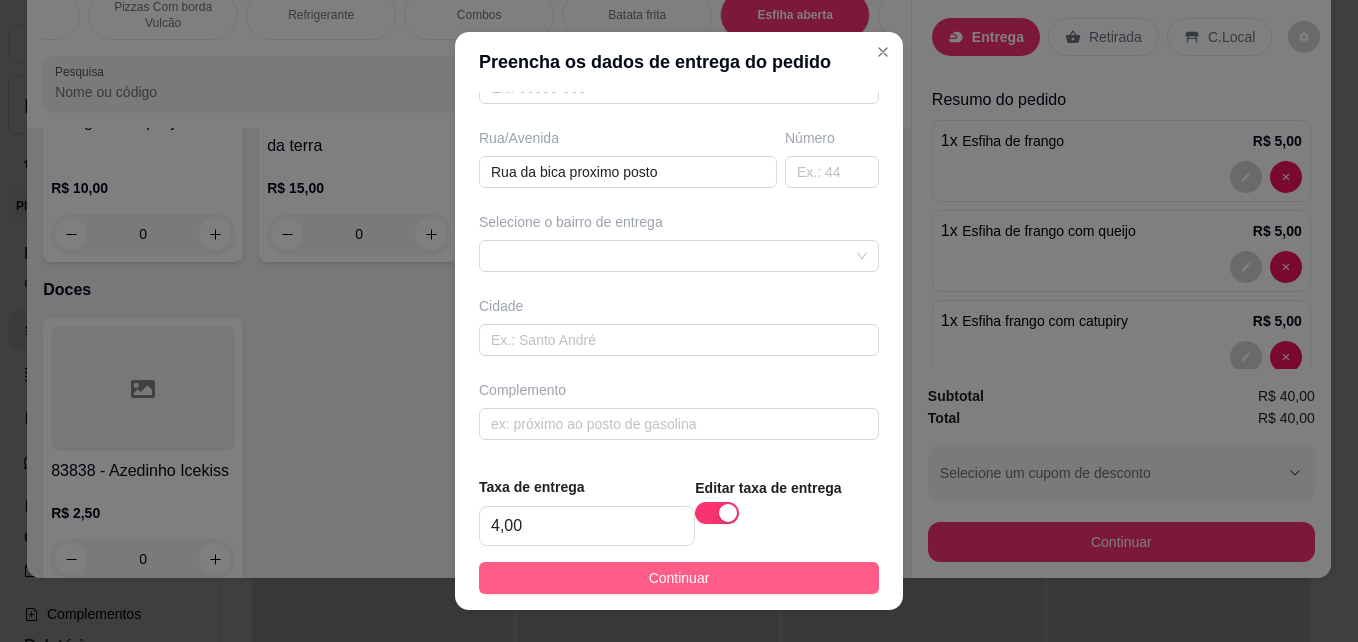 click on "Continuar" at bounding box center (679, 578) 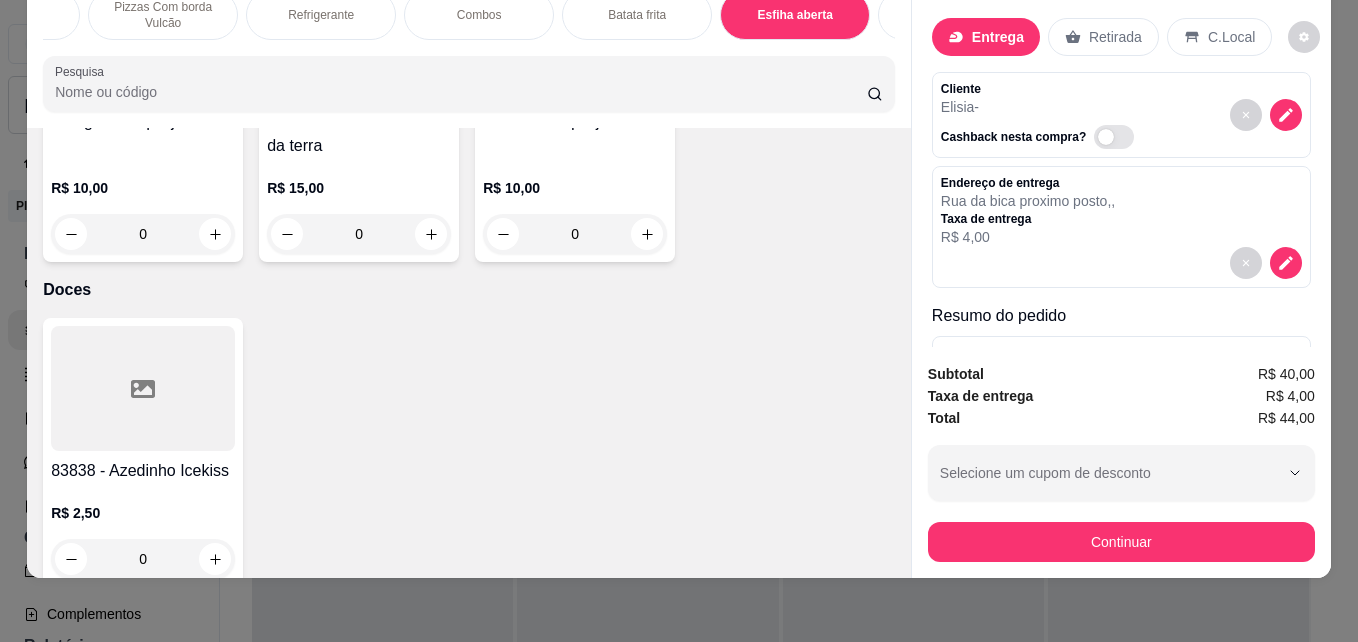 click on "Continuar" at bounding box center (1121, 539) 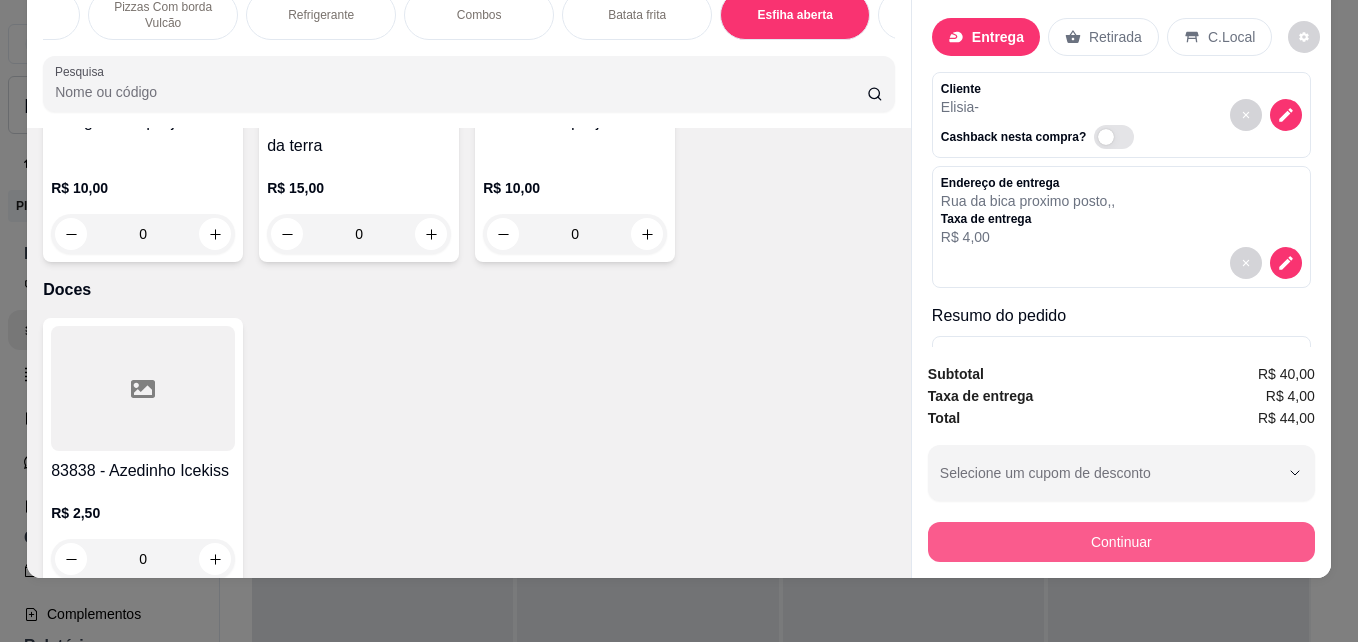 click on "Continuar" at bounding box center [1121, 542] 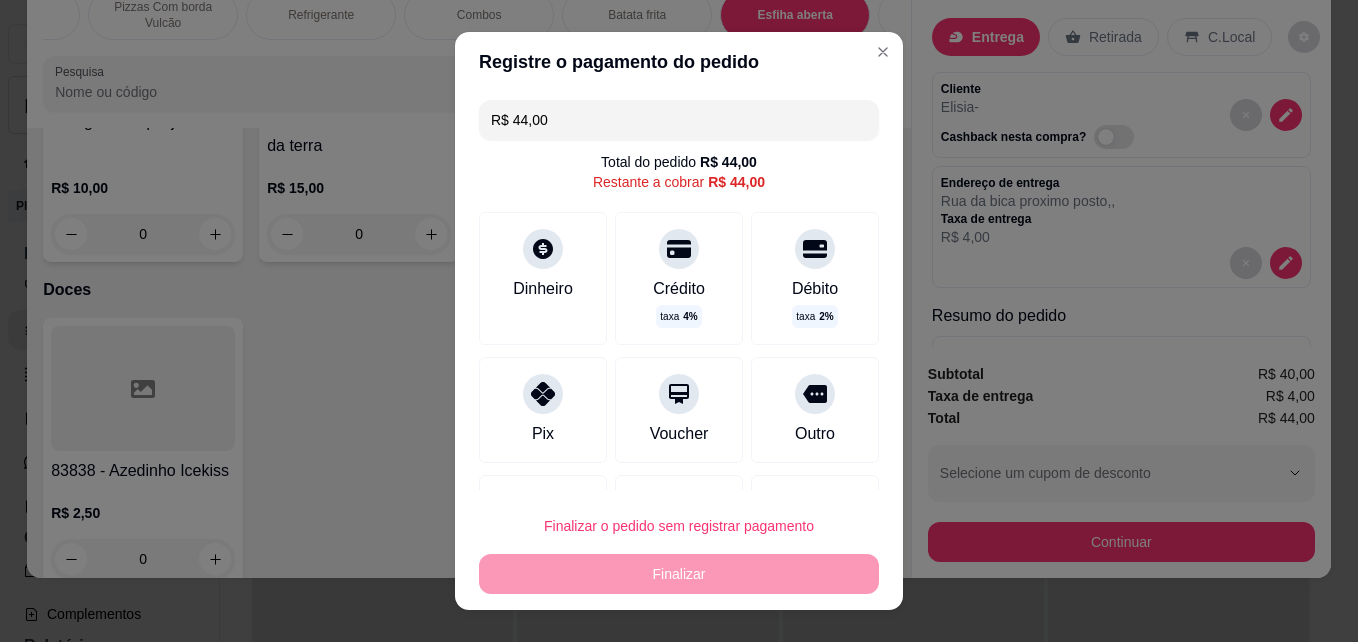 click on "R$ 44,00" at bounding box center [679, 120] 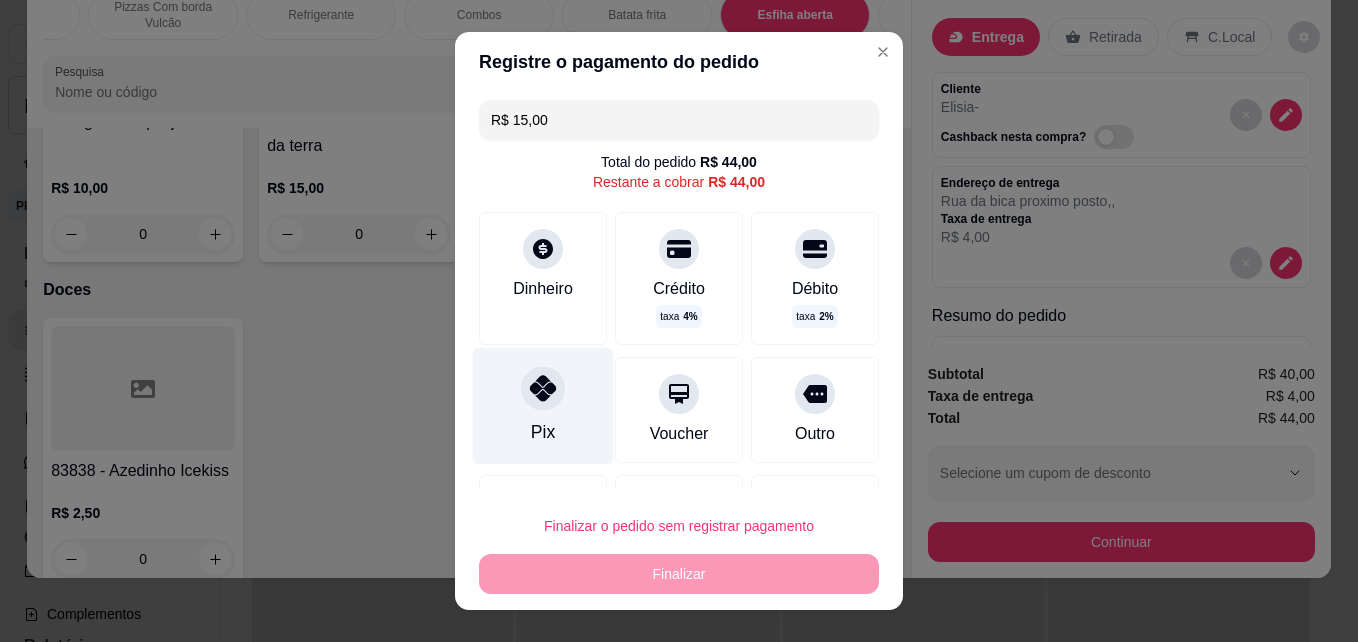 click 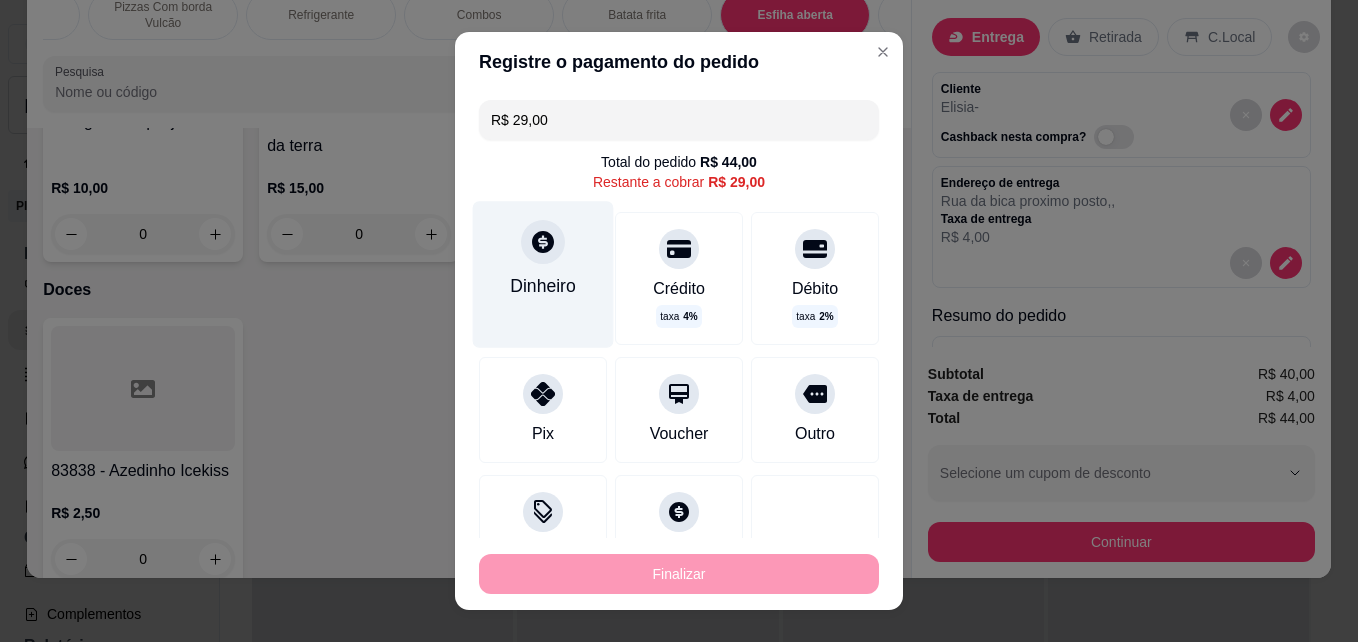 click on "Dinheiro" at bounding box center (543, 274) 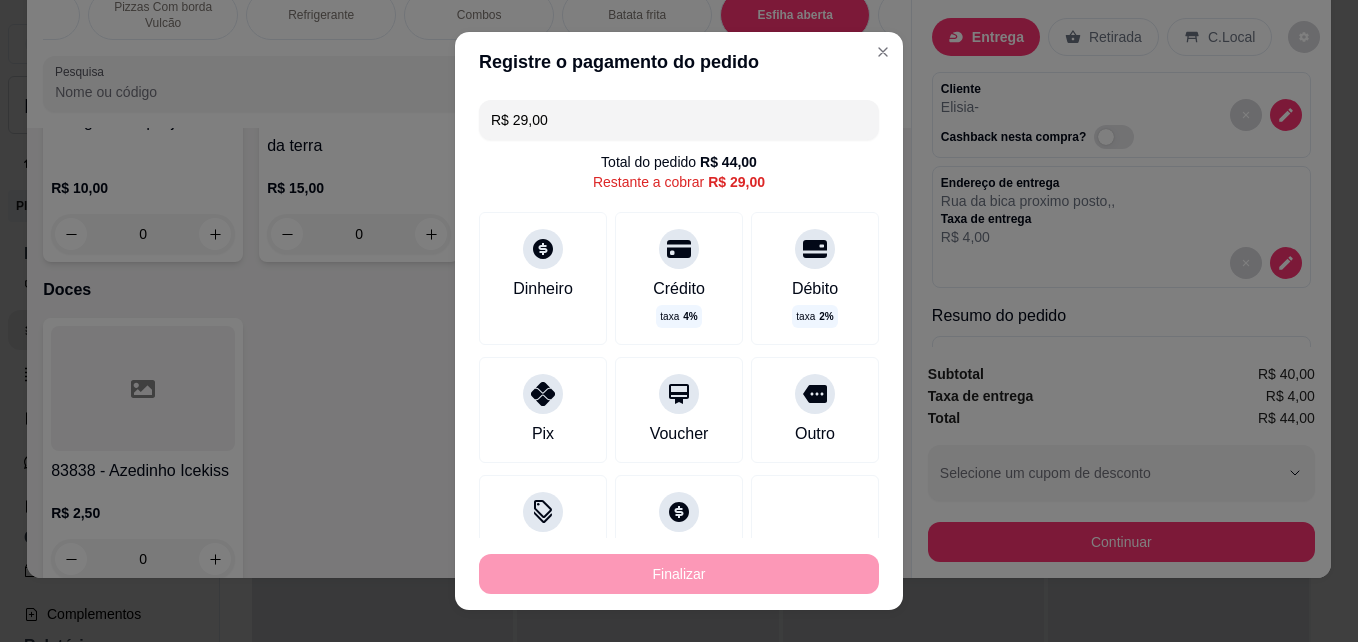 click on "0,00" at bounding box center [679, 302] 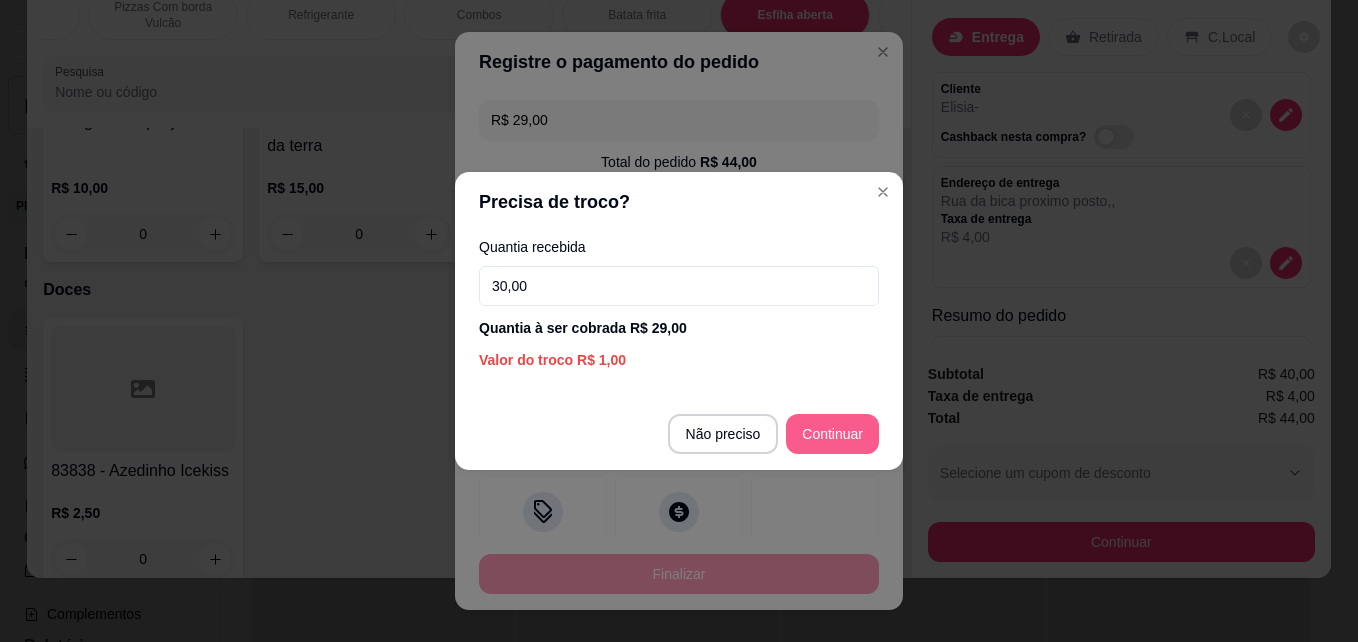 type on "30,00" 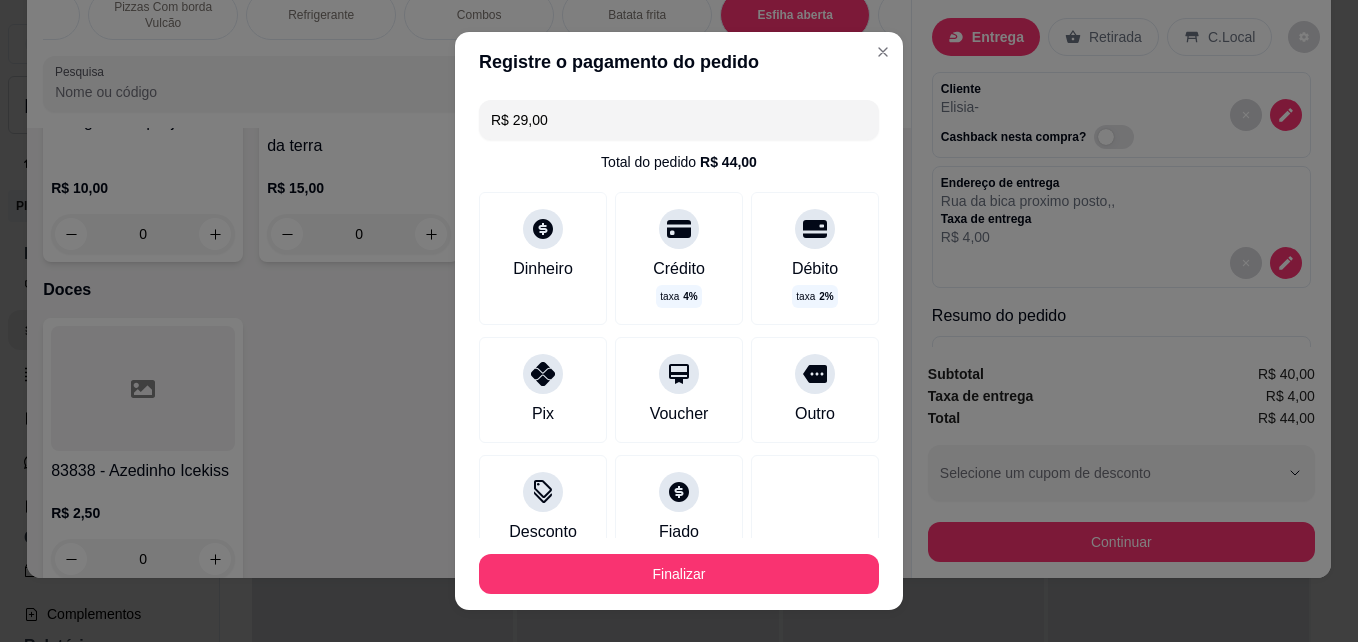 type on "R$ 0,00" 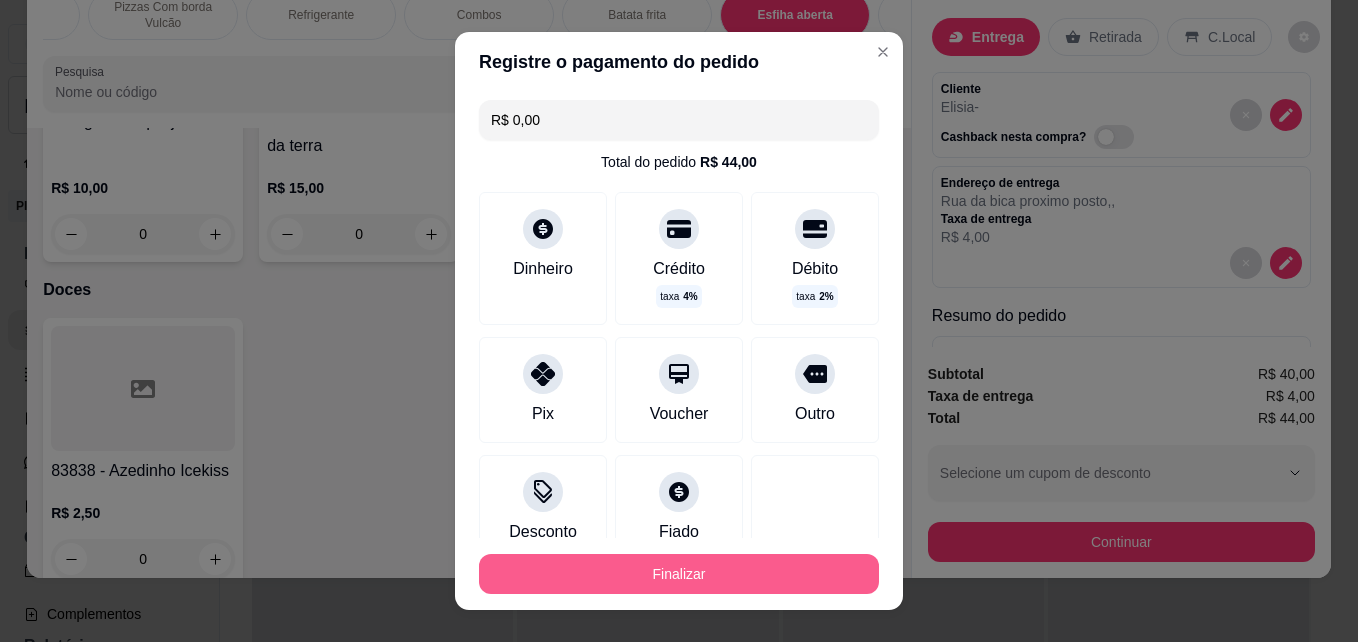 click on "Finalizar" at bounding box center [679, 574] 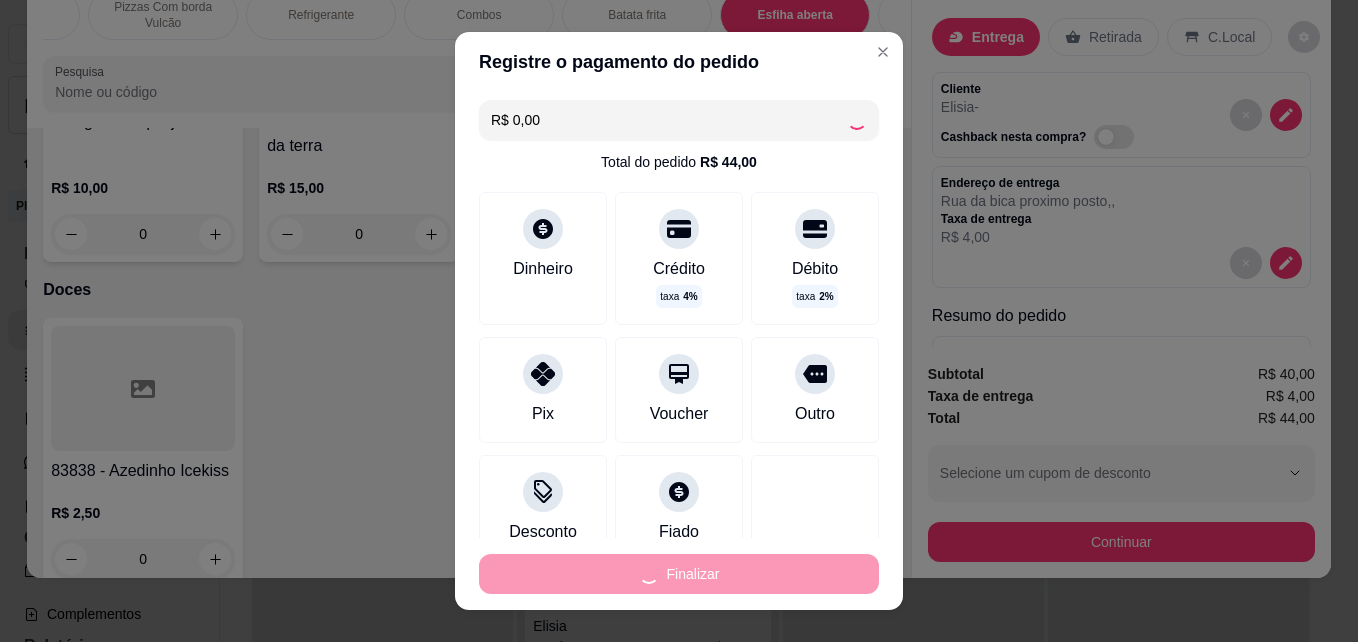 type on "0" 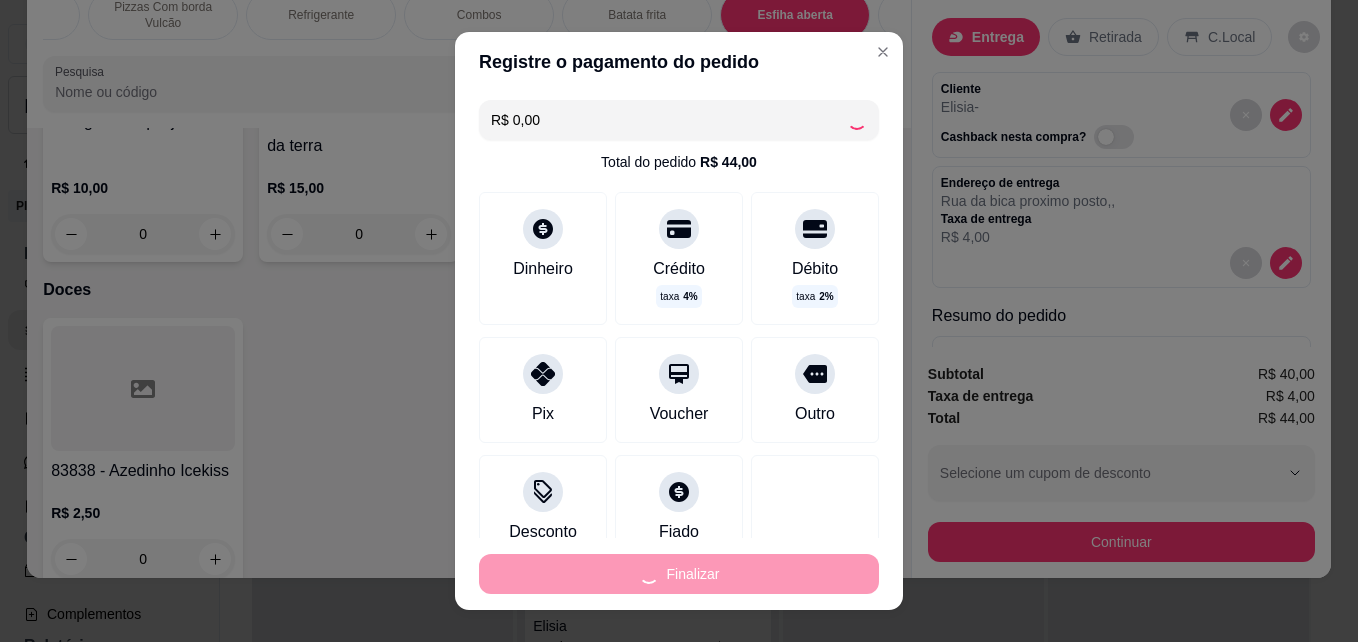 type on "0" 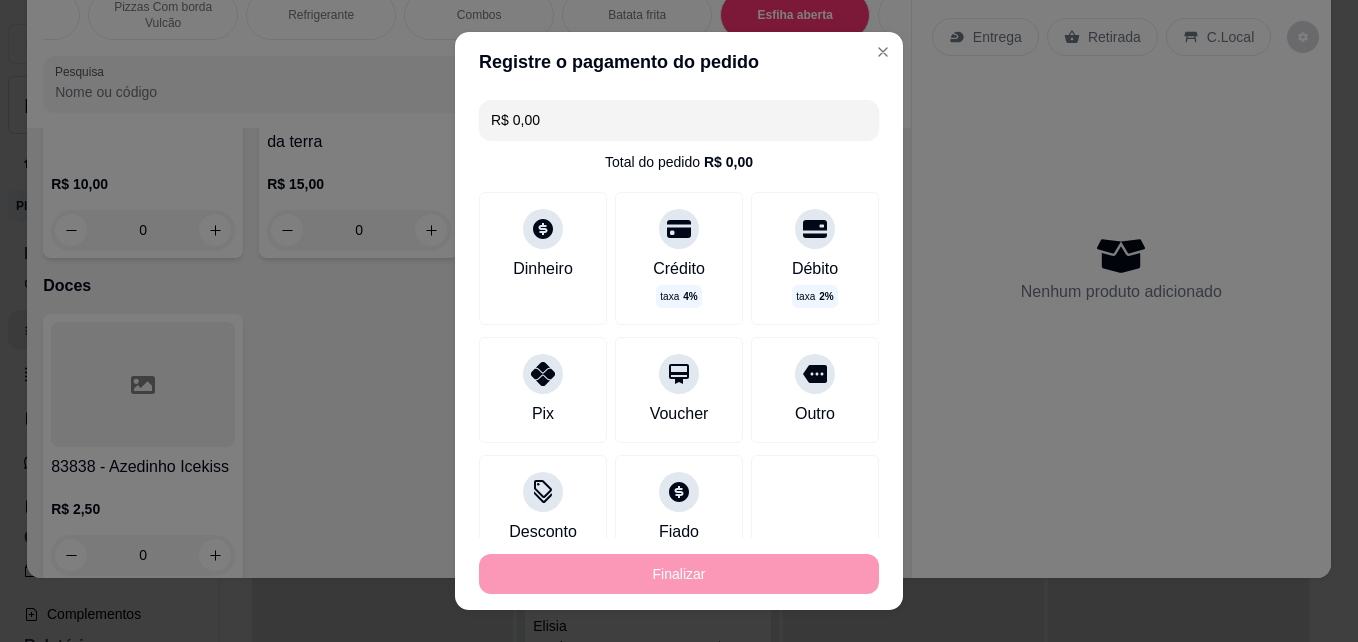 type on "-R$ 44,00" 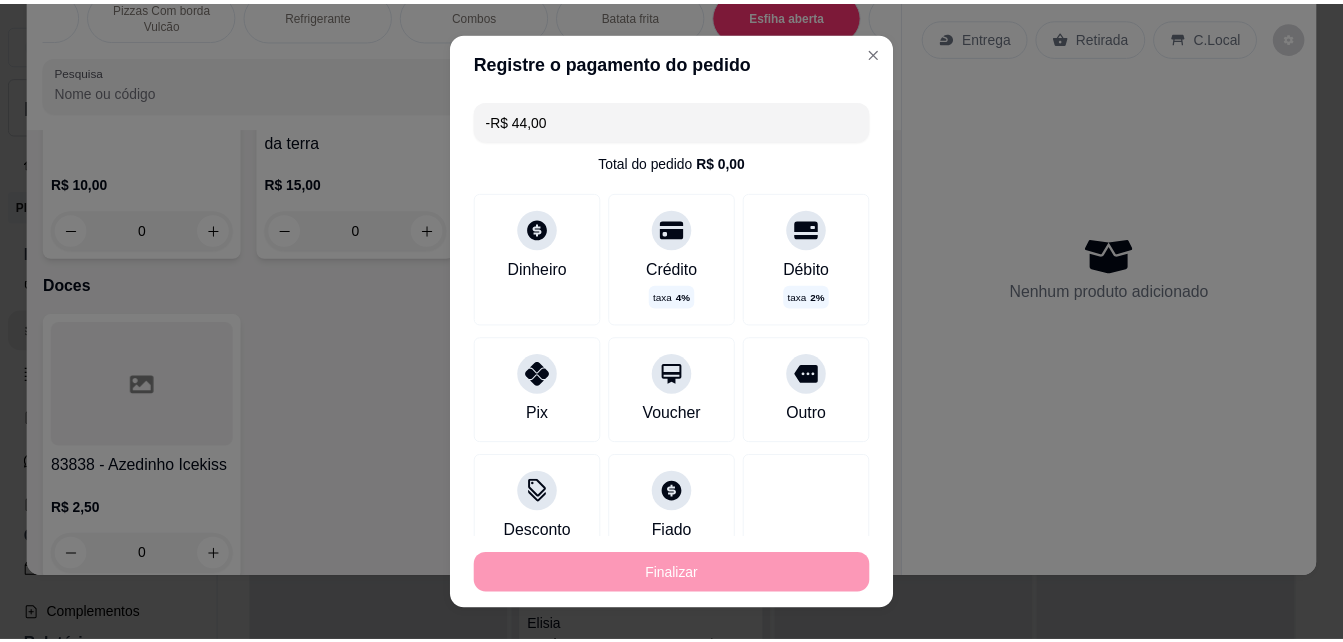 scroll, scrollTop: 5595, scrollLeft: 0, axis: vertical 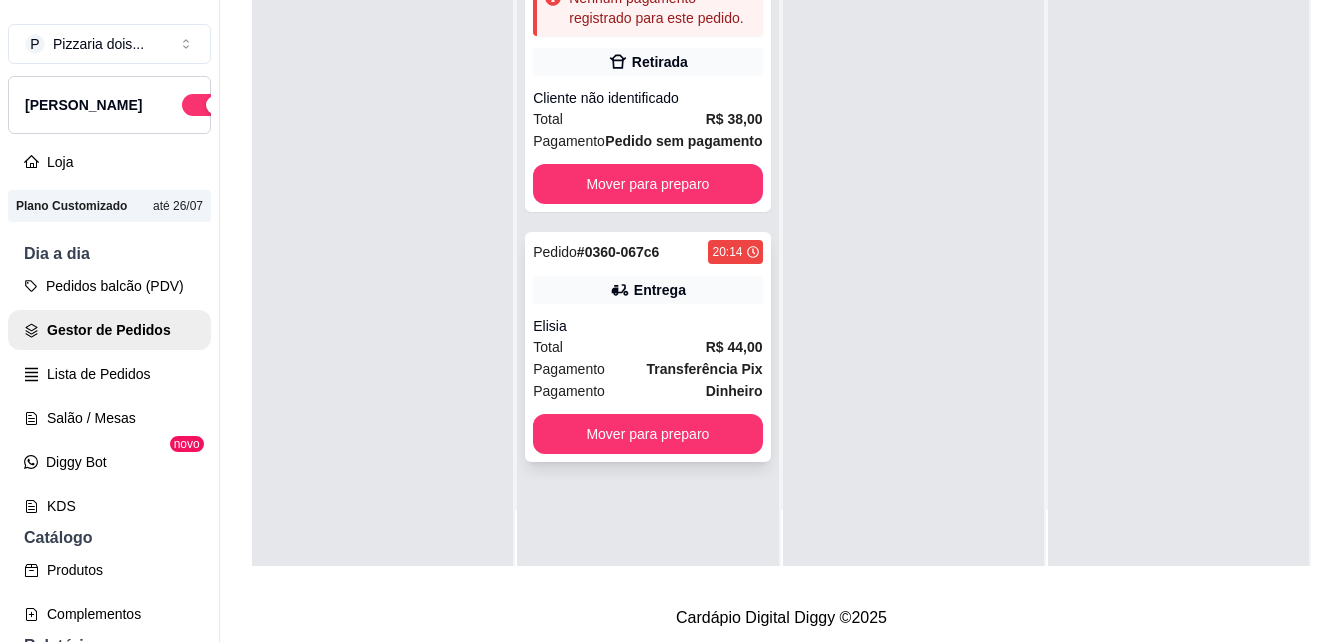 click on "Elisia" at bounding box center (647, 326) 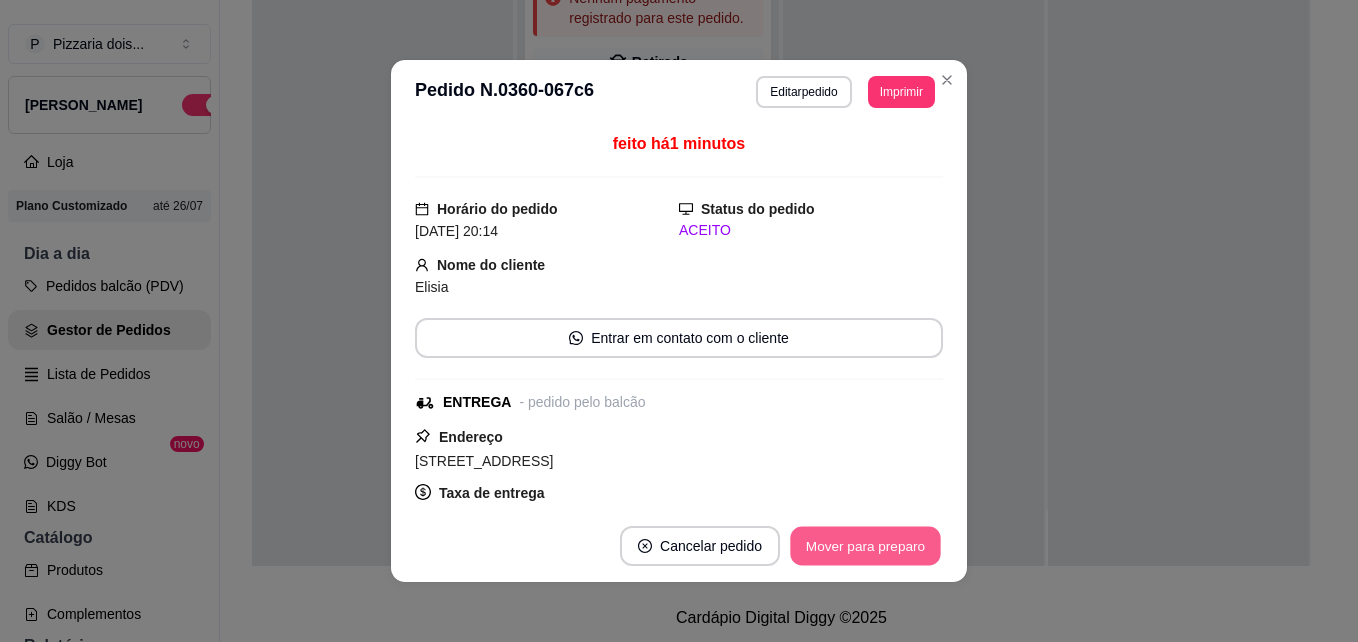click on "Mover para preparo" at bounding box center [865, 546] 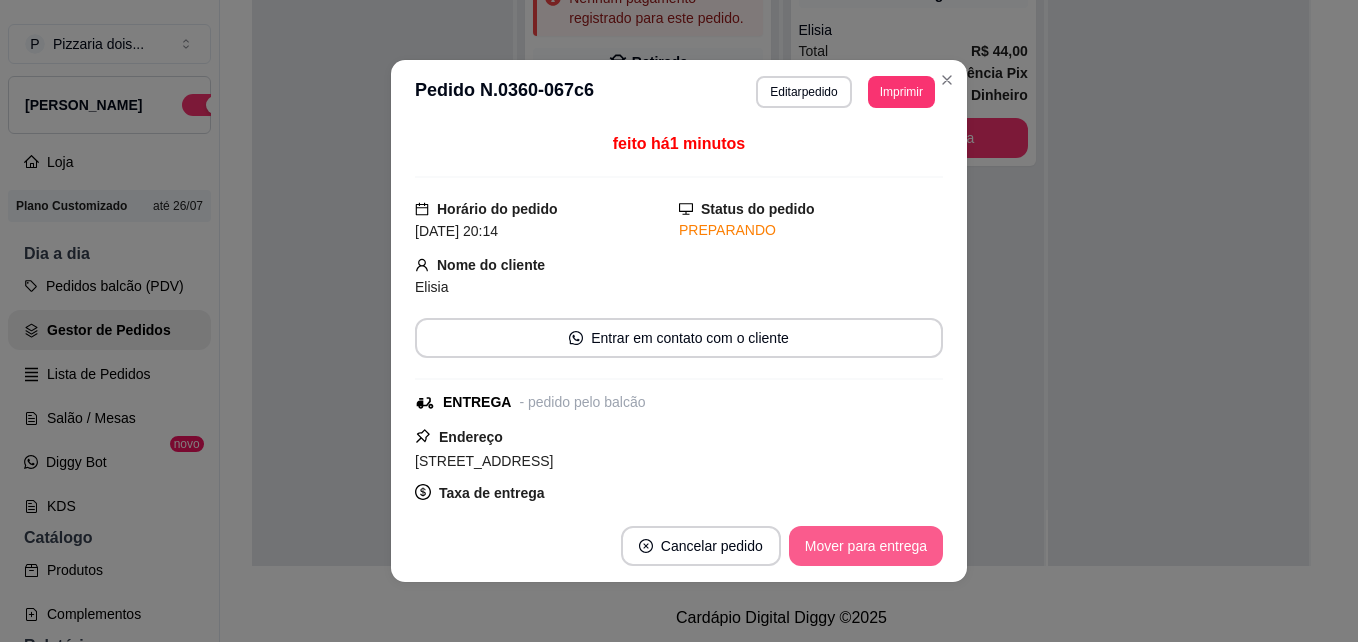 click on "Mover para entrega" at bounding box center [866, 546] 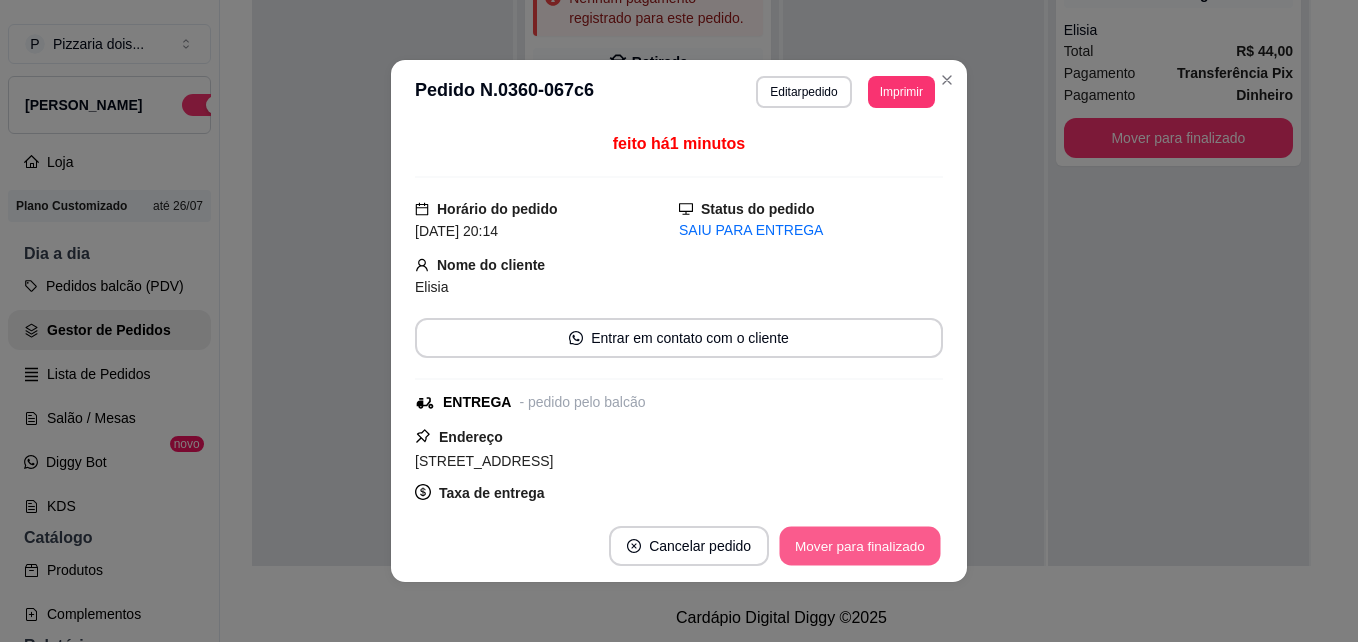 click on "Mover para finalizado" at bounding box center (860, 546) 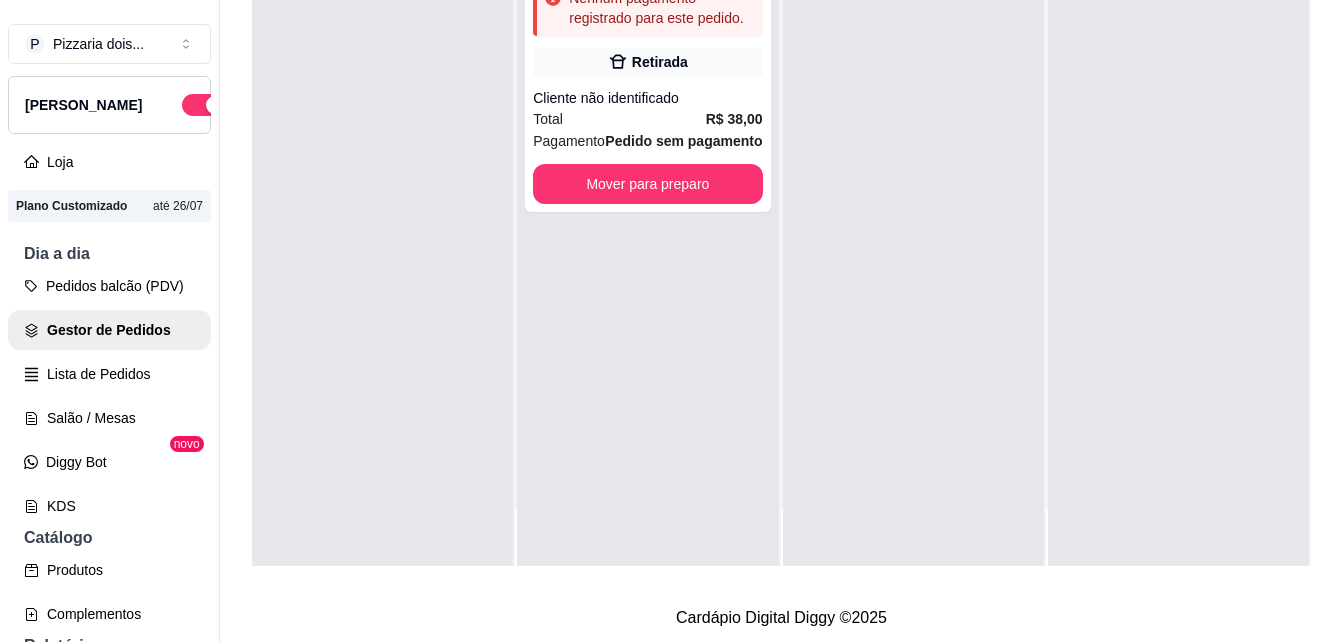 scroll, scrollTop: 0, scrollLeft: 0, axis: both 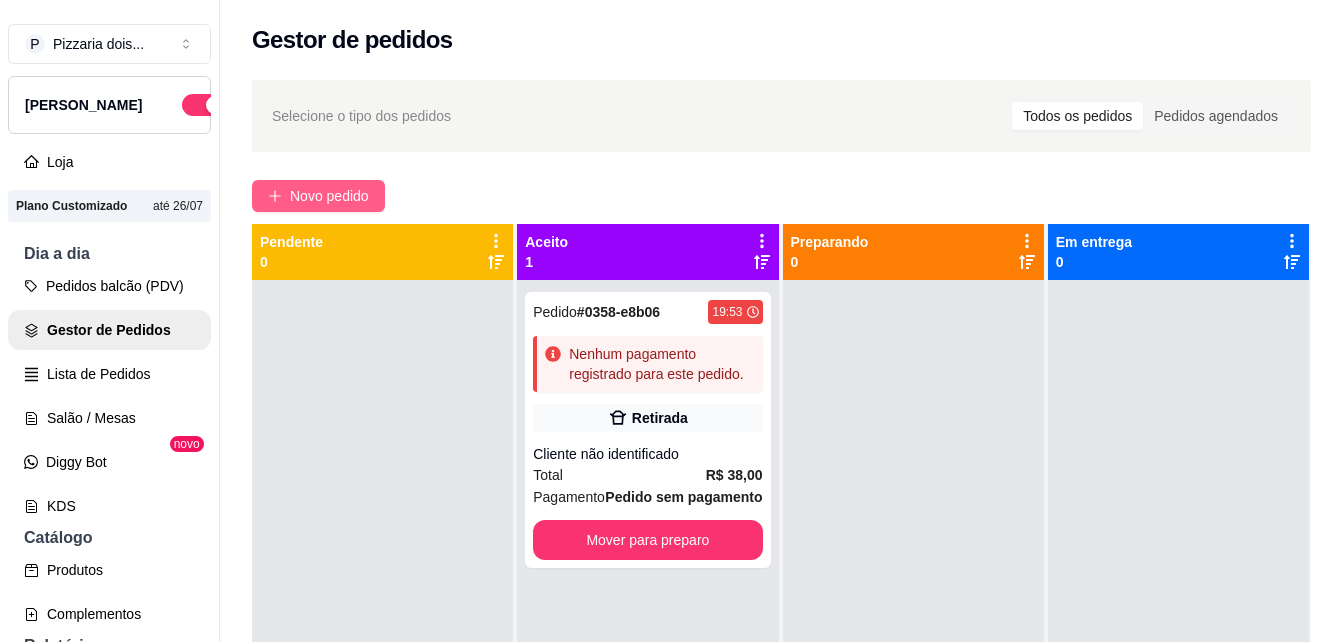 click on "Novo pedido" at bounding box center (329, 196) 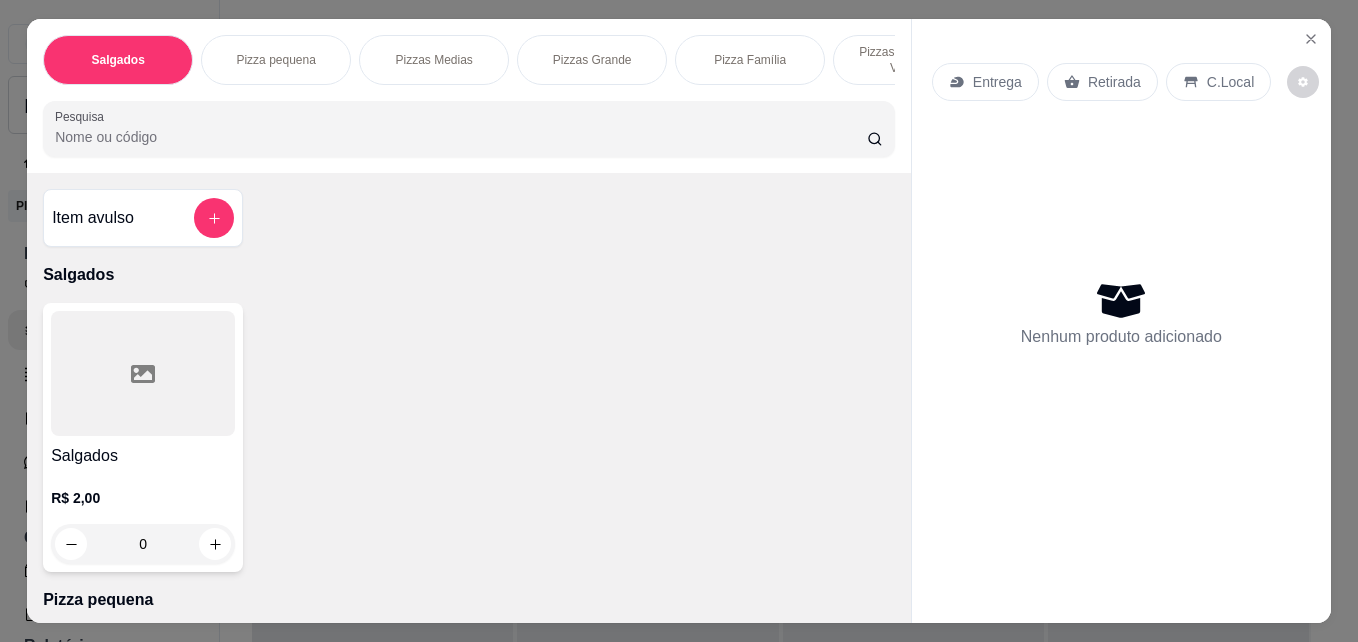 click on "Retirada" at bounding box center (1114, 82) 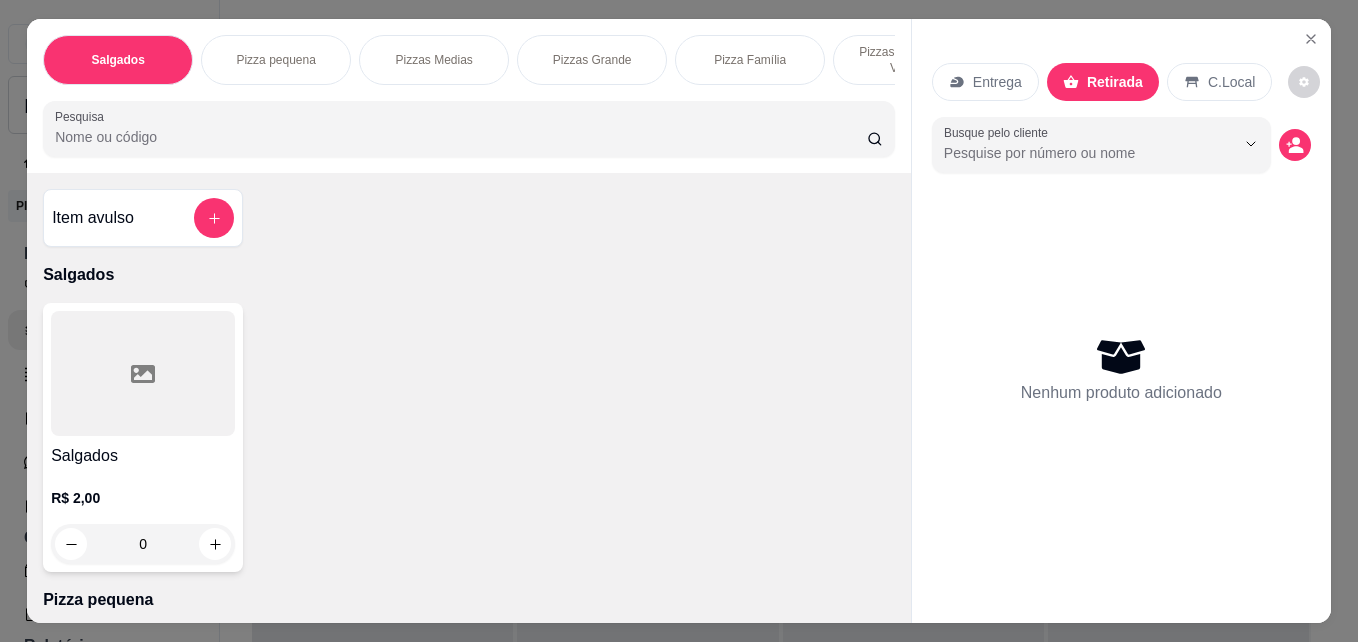 scroll, scrollTop: 0, scrollLeft: 745, axis: horizontal 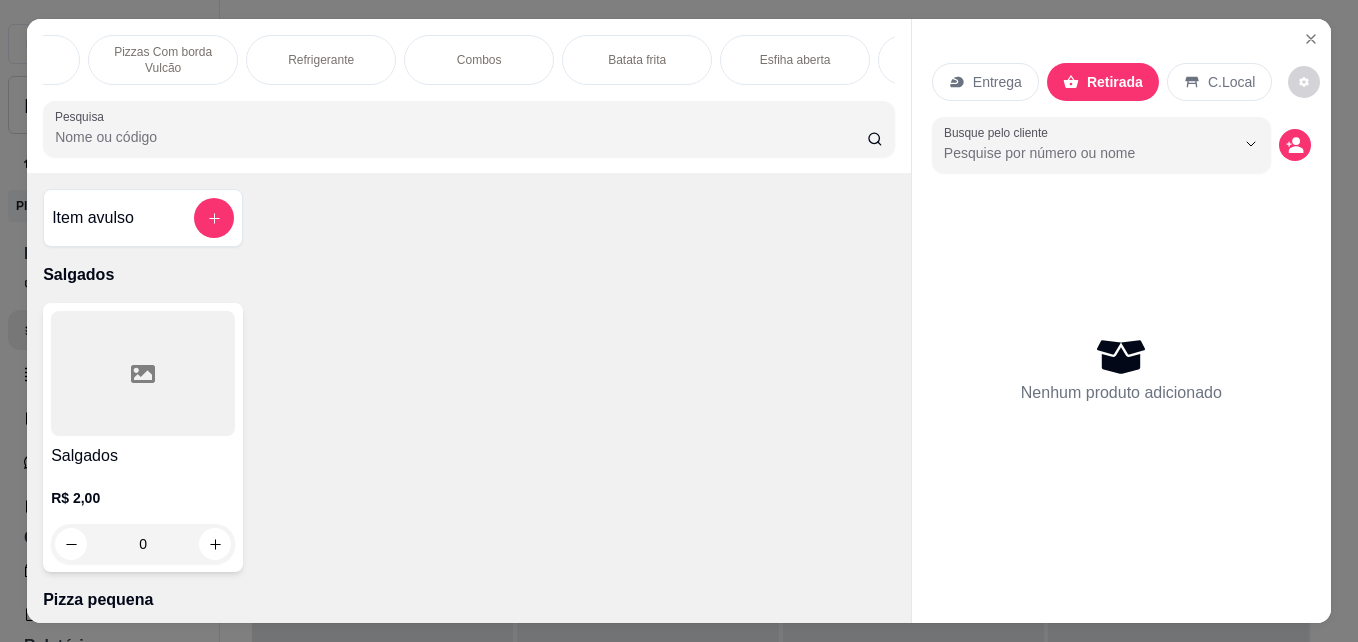 click on "Combos" at bounding box center (479, 60) 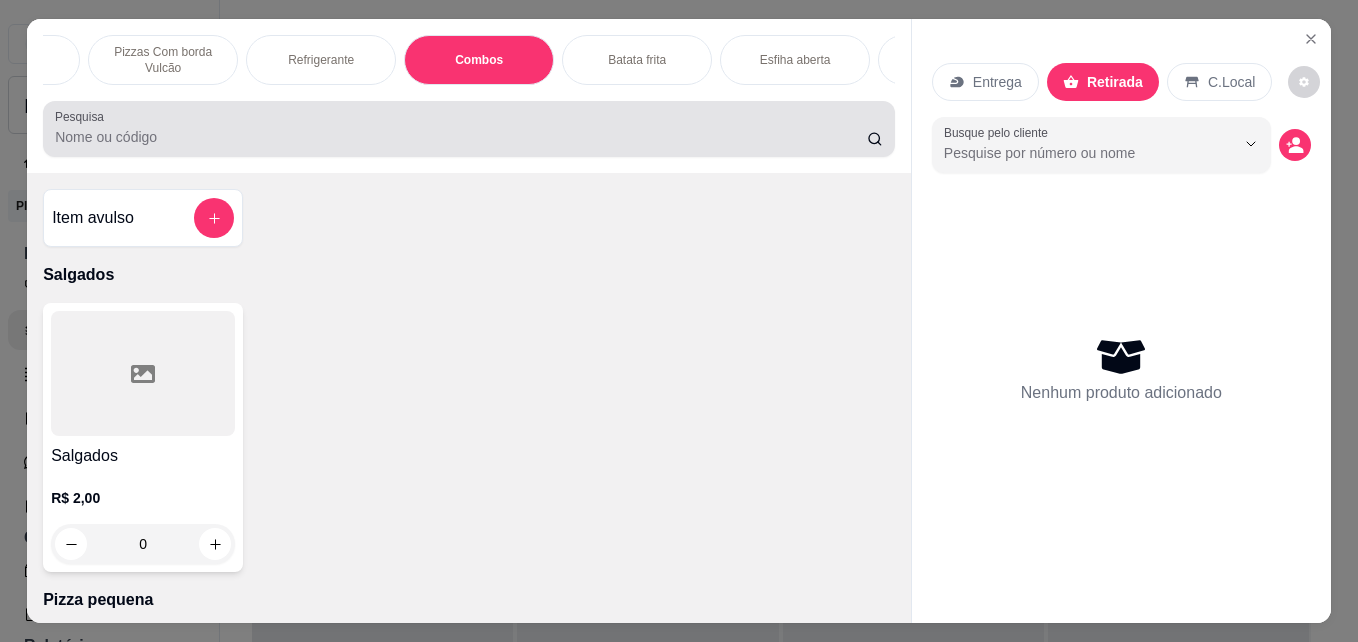 scroll, scrollTop: 3160, scrollLeft: 0, axis: vertical 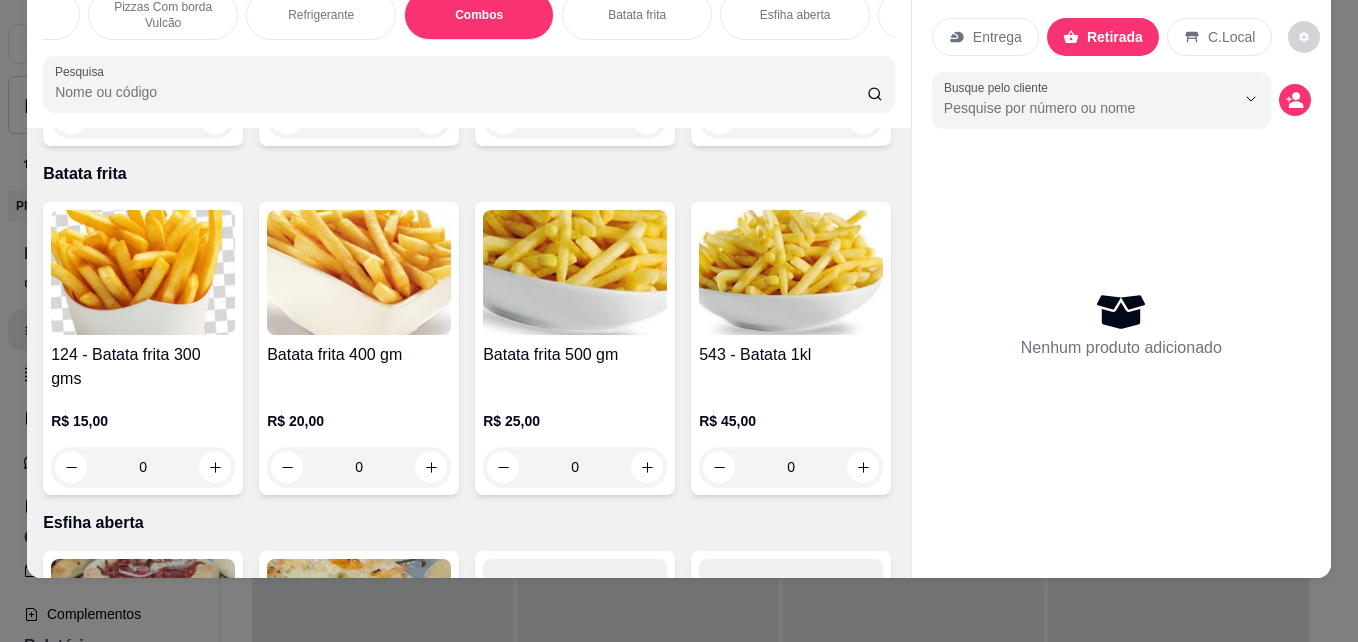 click at bounding box center (215, -167) 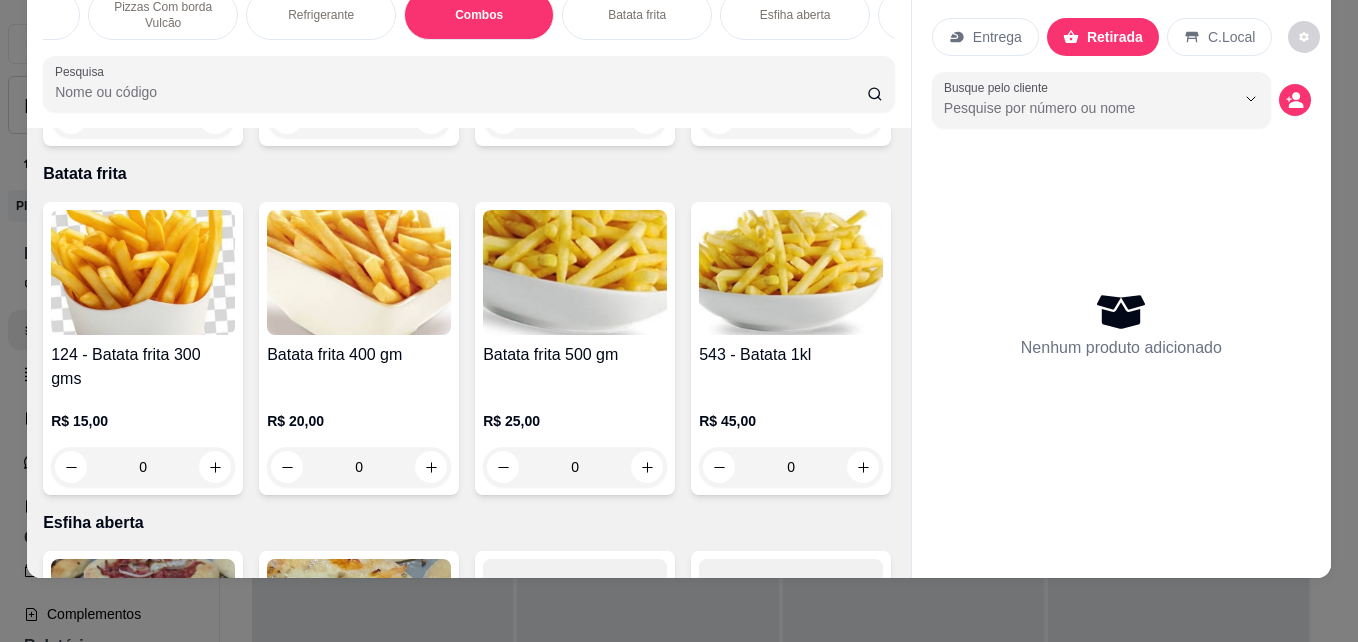 type on "1" 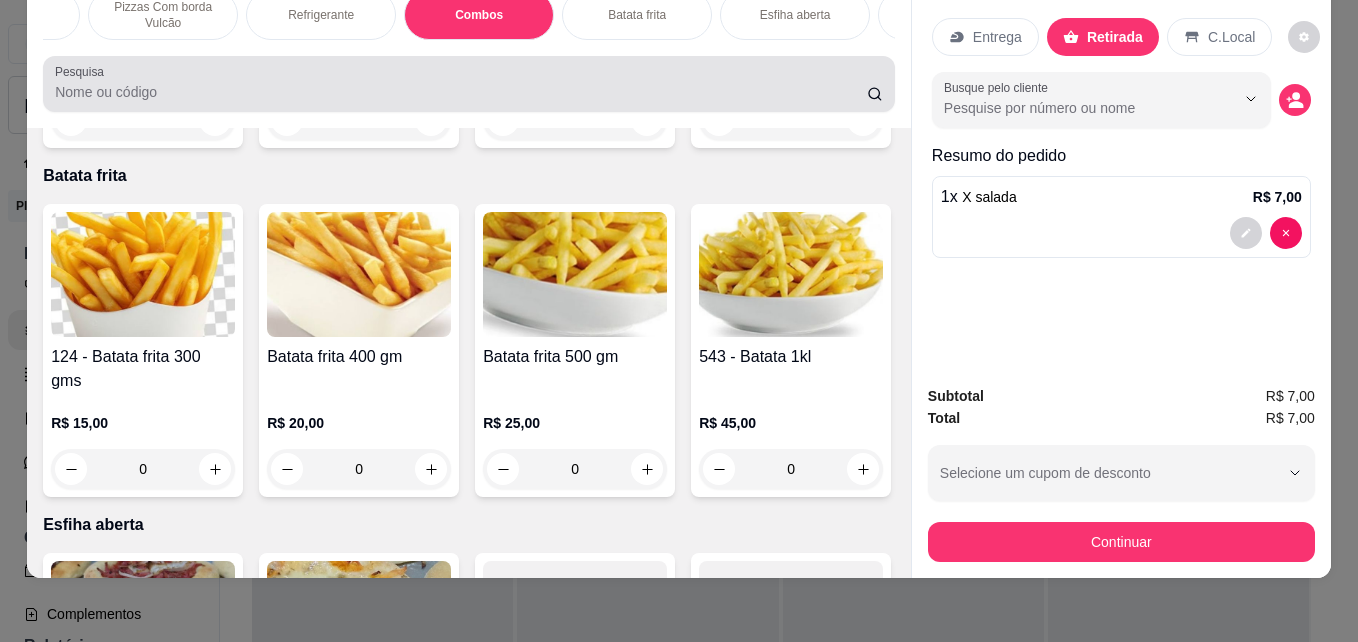 scroll, scrollTop: 0, scrollLeft: 0, axis: both 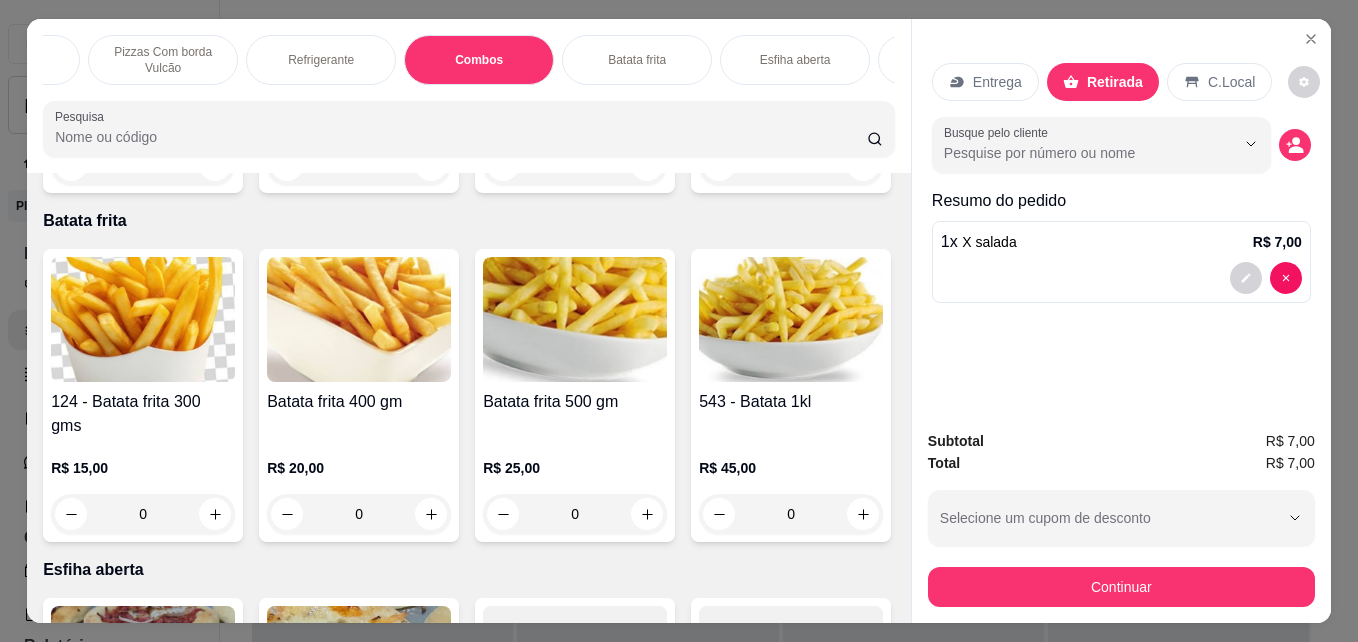 click on "Refrigerante" at bounding box center (321, 60) 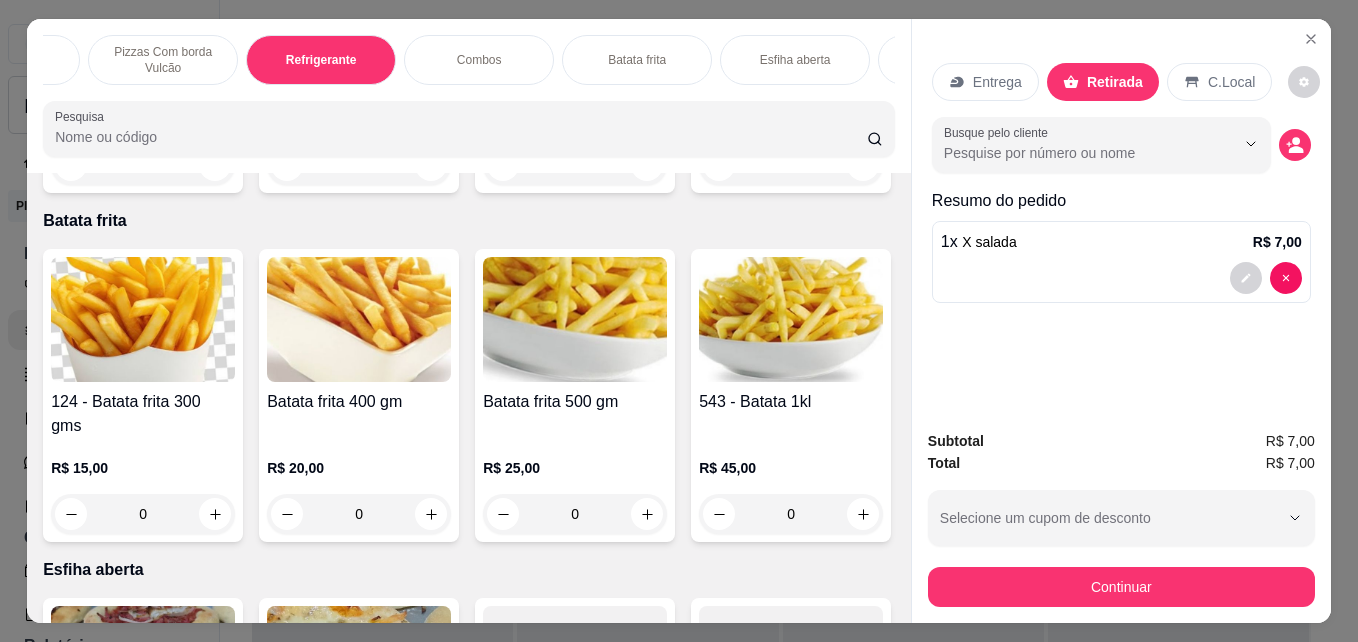 scroll, scrollTop: 52, scrollLeft: 0, axis: vertical 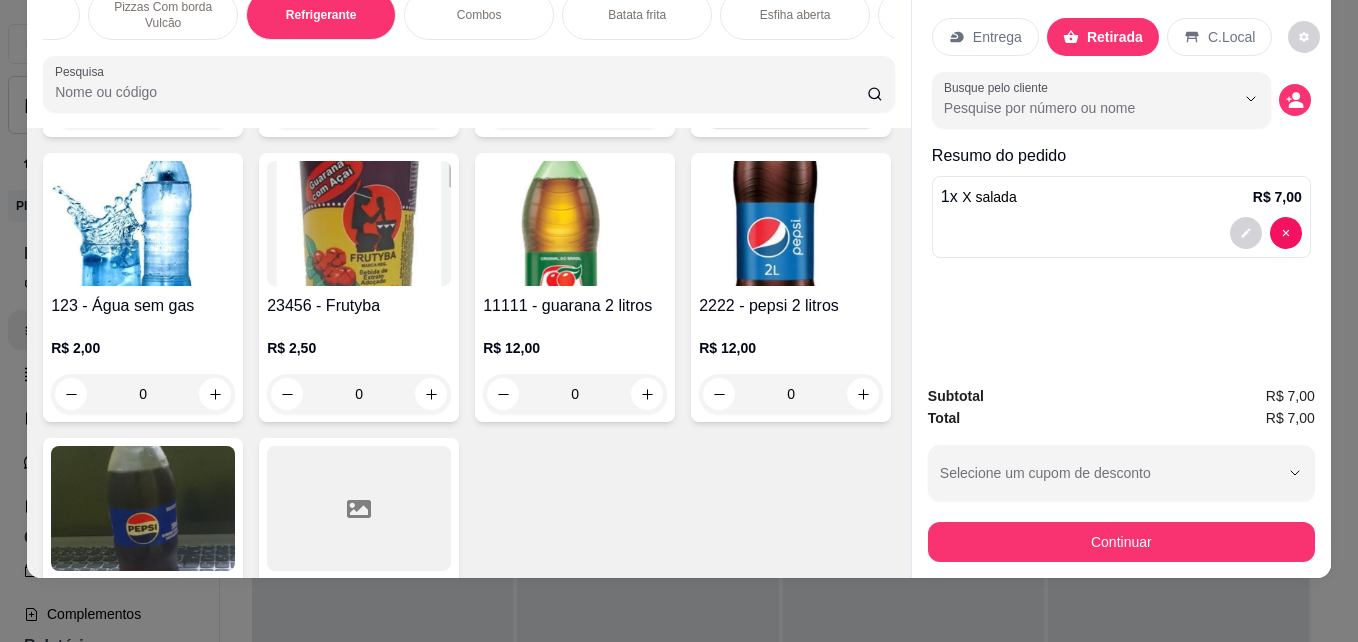 click at bounding box center (863, 109) 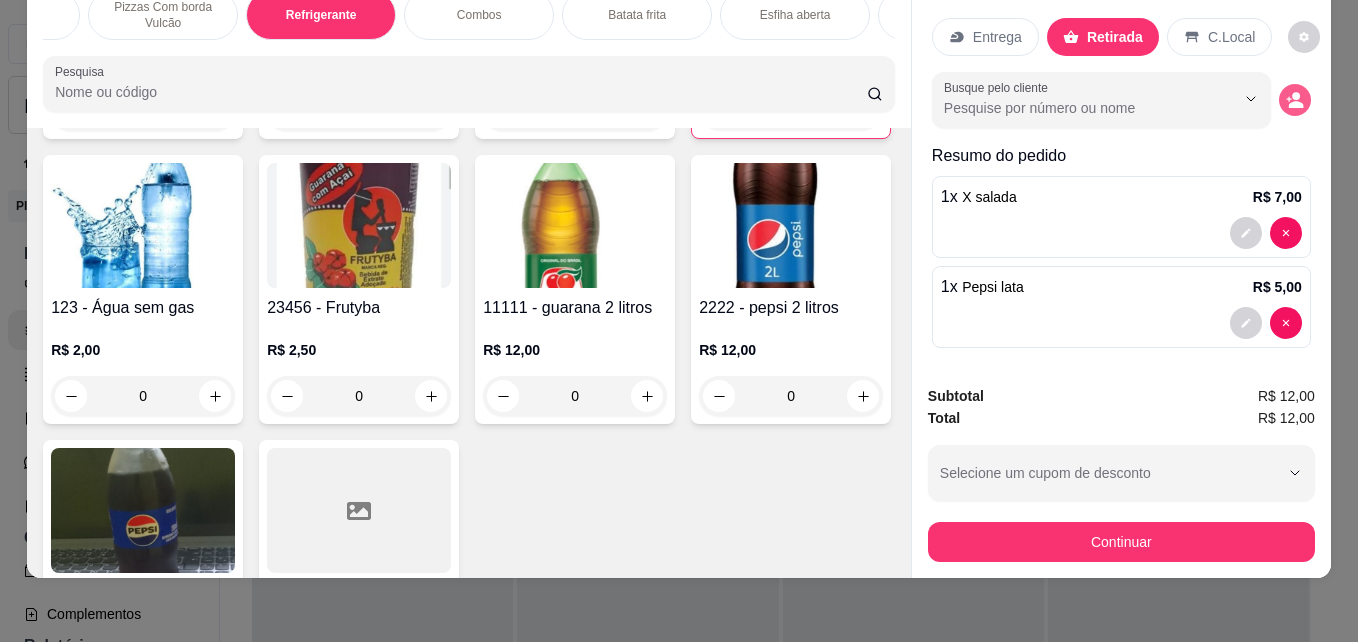 click 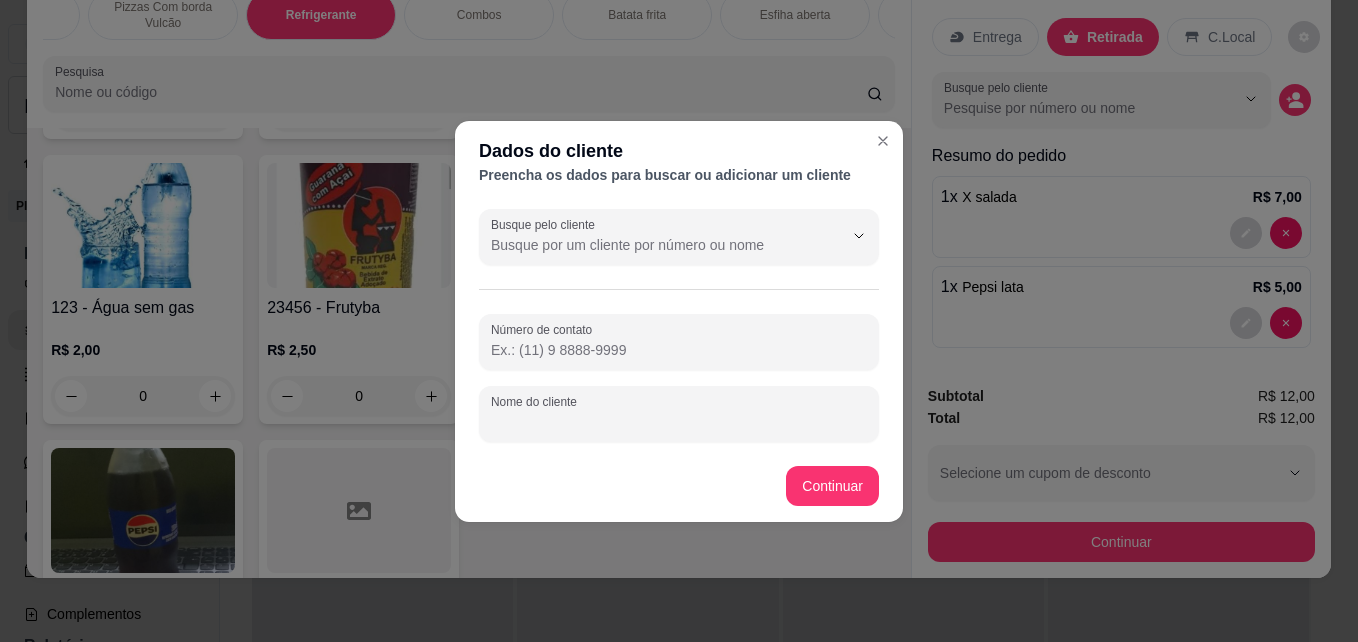 click on "Nome do cliente" at bounding box center (679, 422) 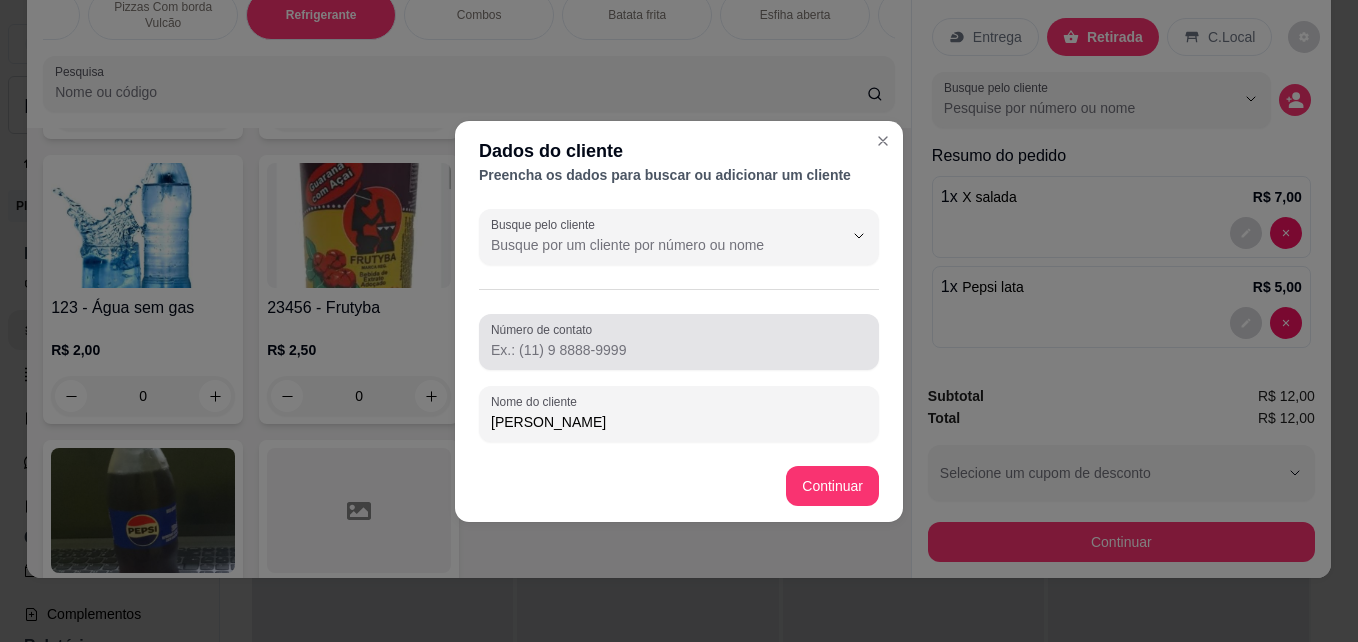 type on "[PERSON_NAME]" 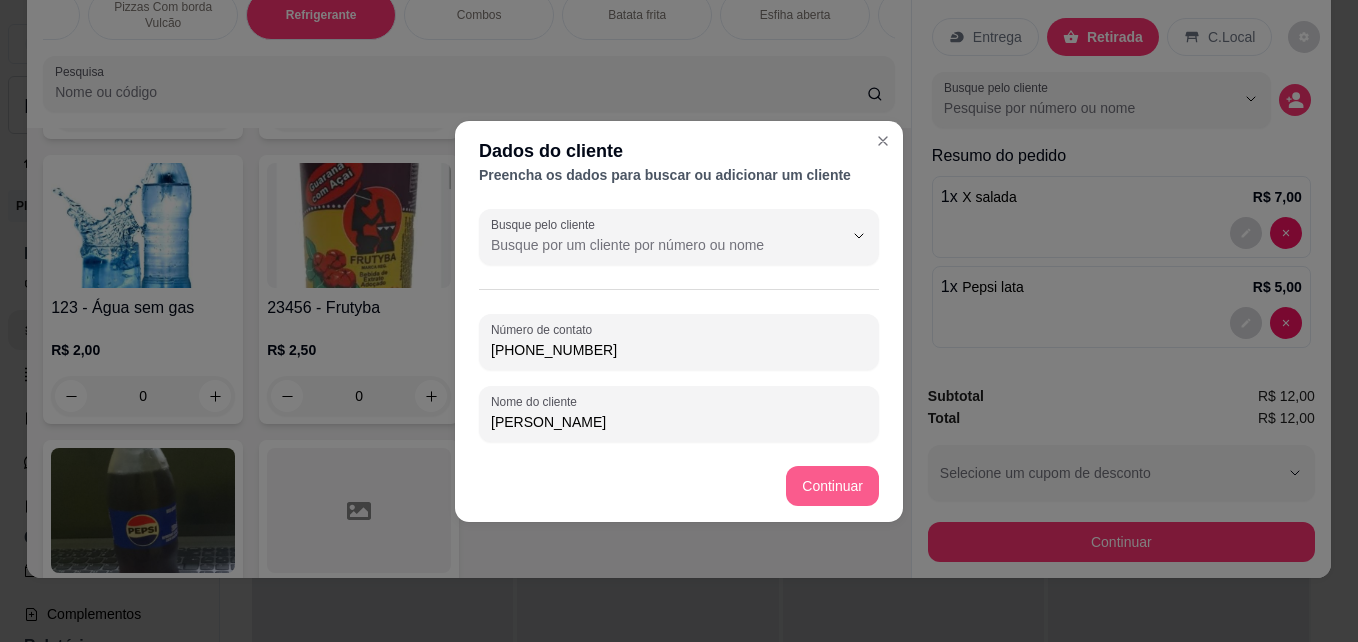 type on "[PHONE_NUMBER]" 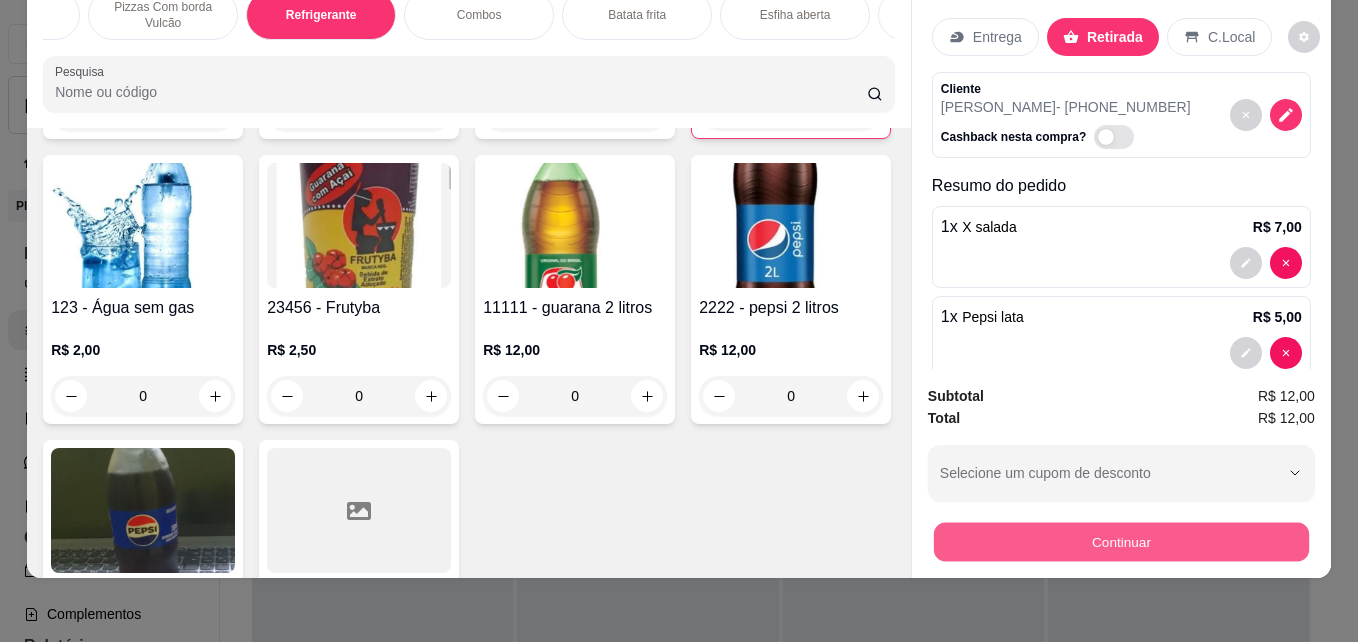 click on "Continuar" at bounding box center [1121, 541] 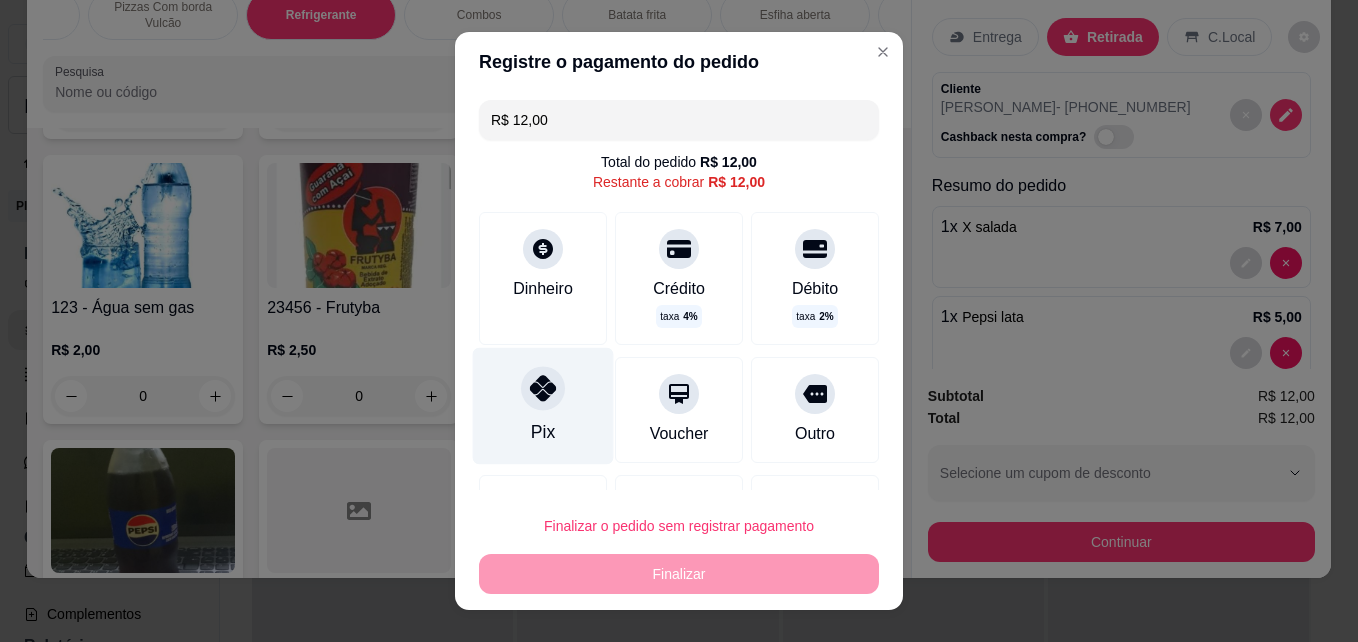 click on "Pix" at bounding box center (543, 406) 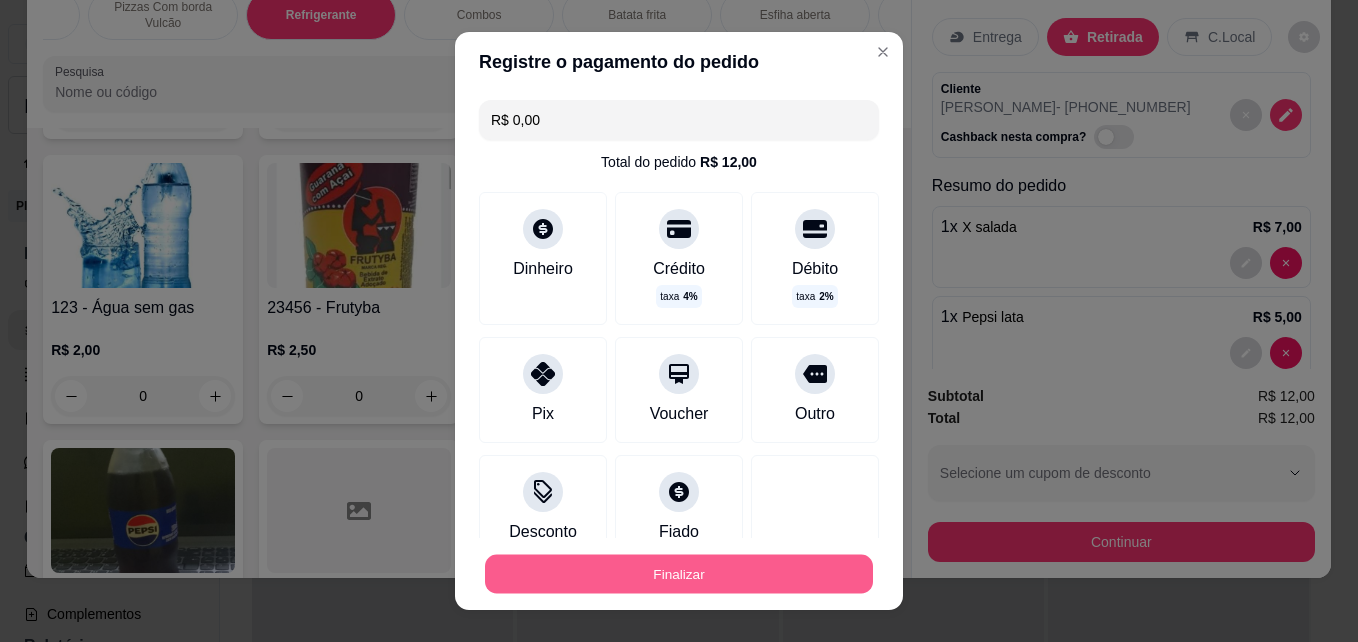 click on "Finalizar" at bounding box center [679, 574] 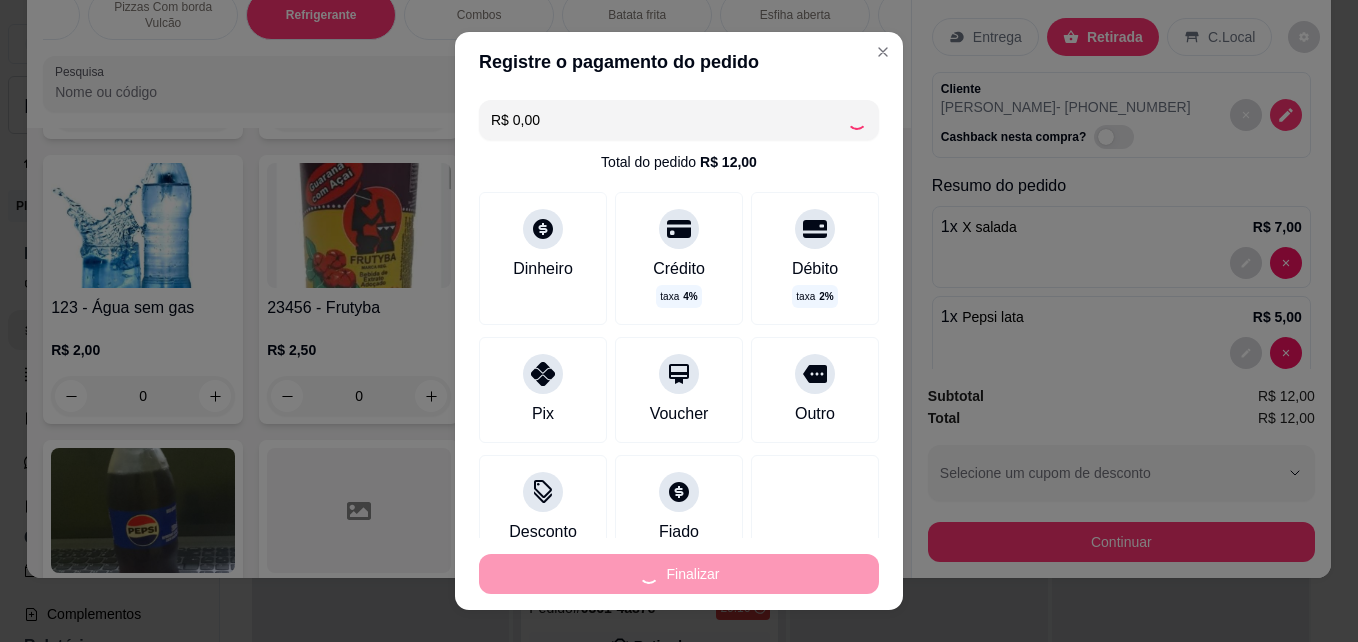 type on "0" 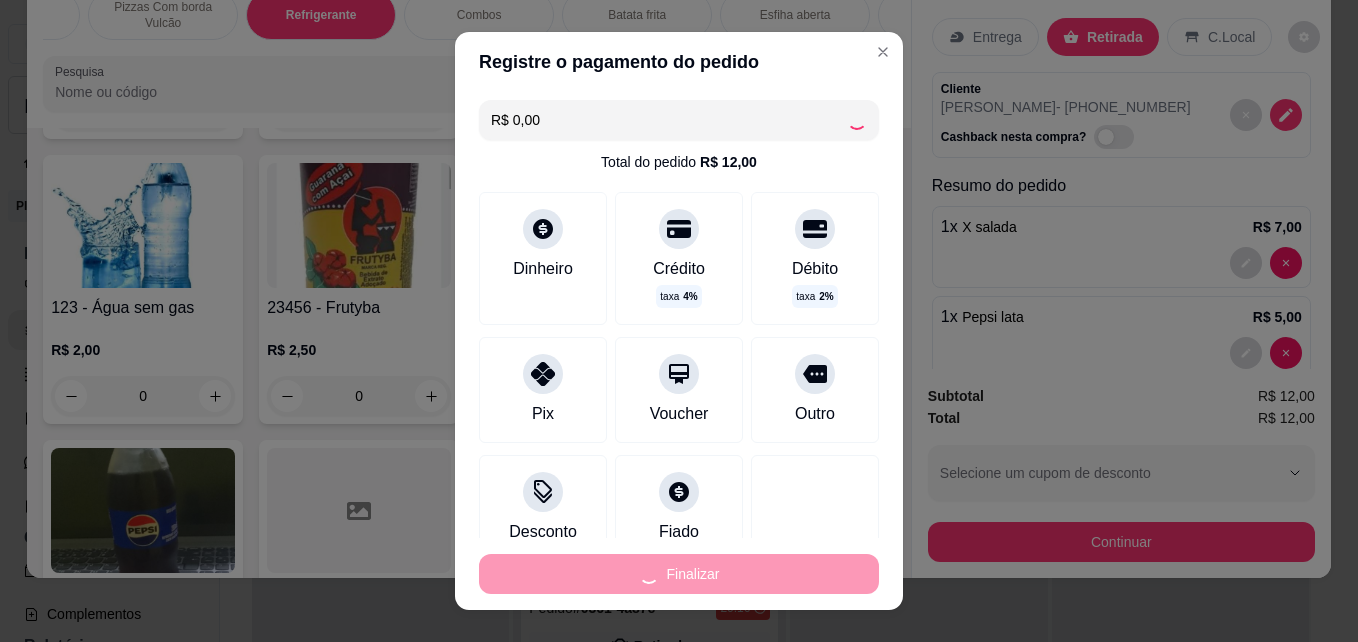type on "0" 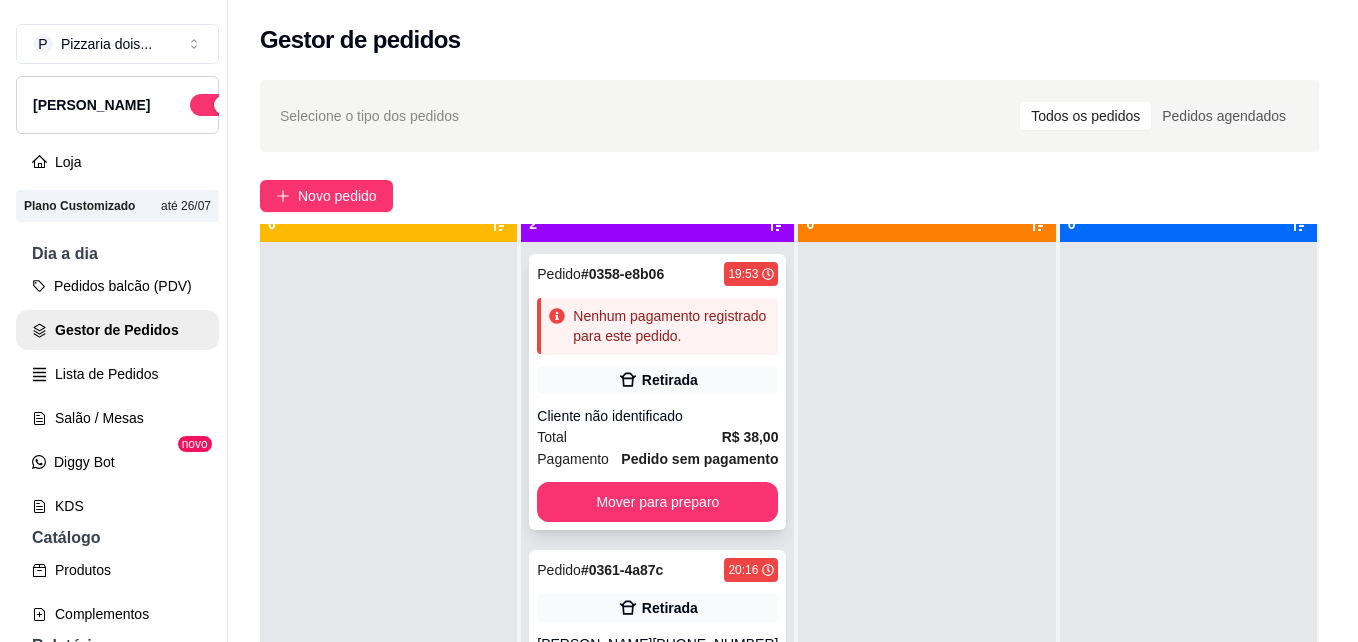 scroll, scrollTop: 56, scrollLeft: 0, axis: vertical 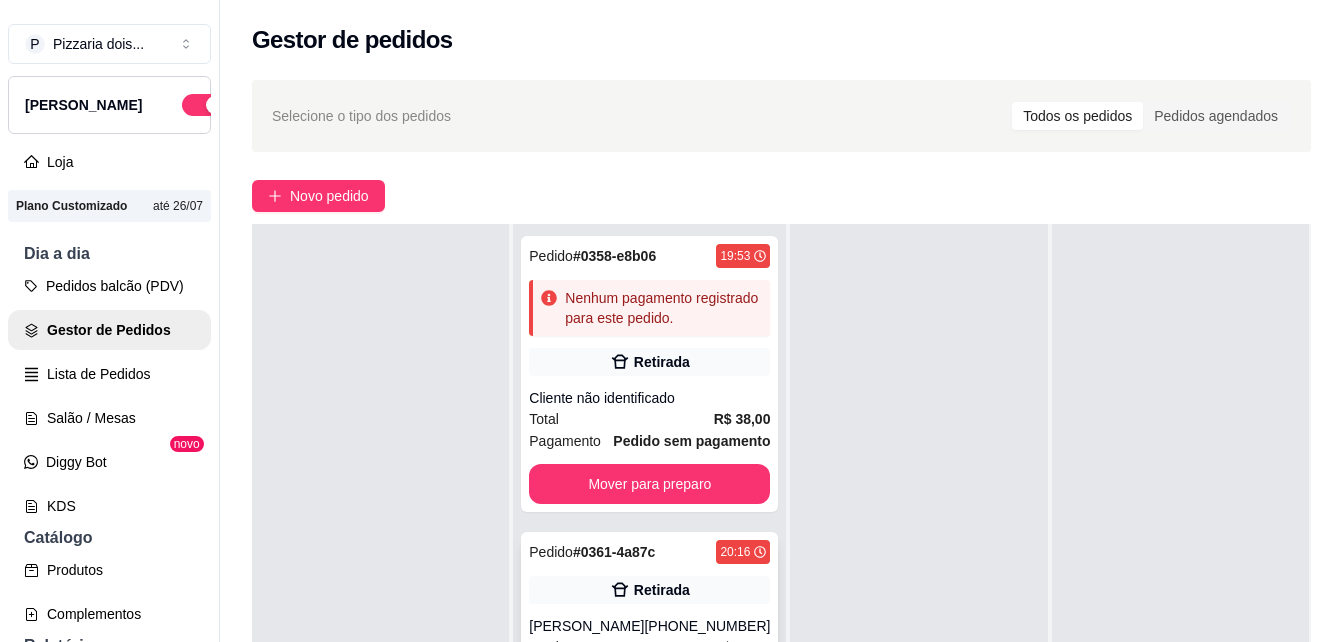 click on "Pedido  # 0361-4a87c 20:16" at bounding box center [649, 552] 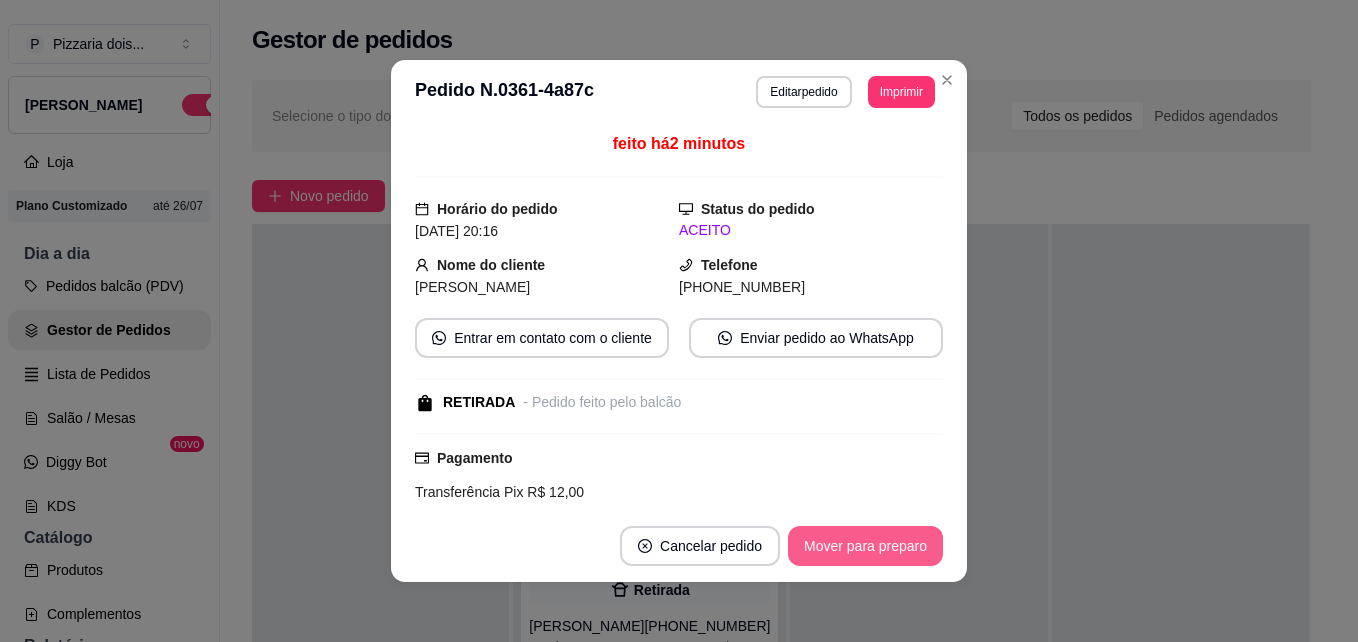 click on "Mover para preparo" at bounding box center [865, 546] 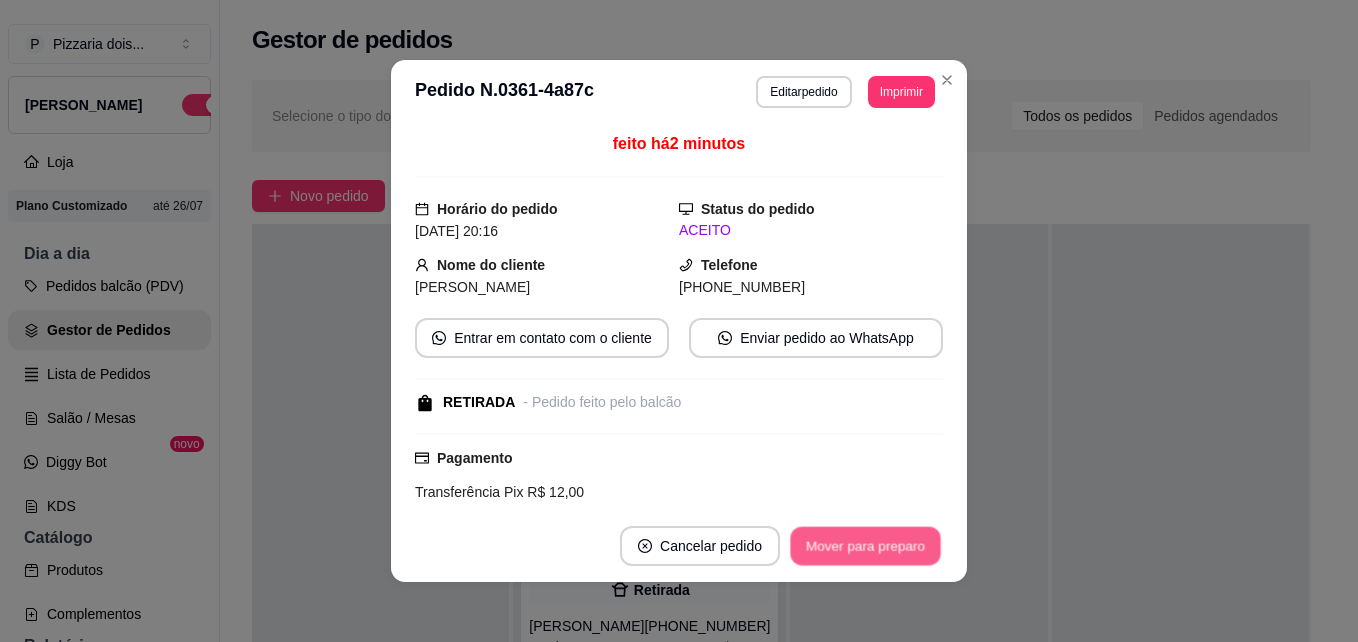click on "Mover para preparo" at bounding box center (865, 546) 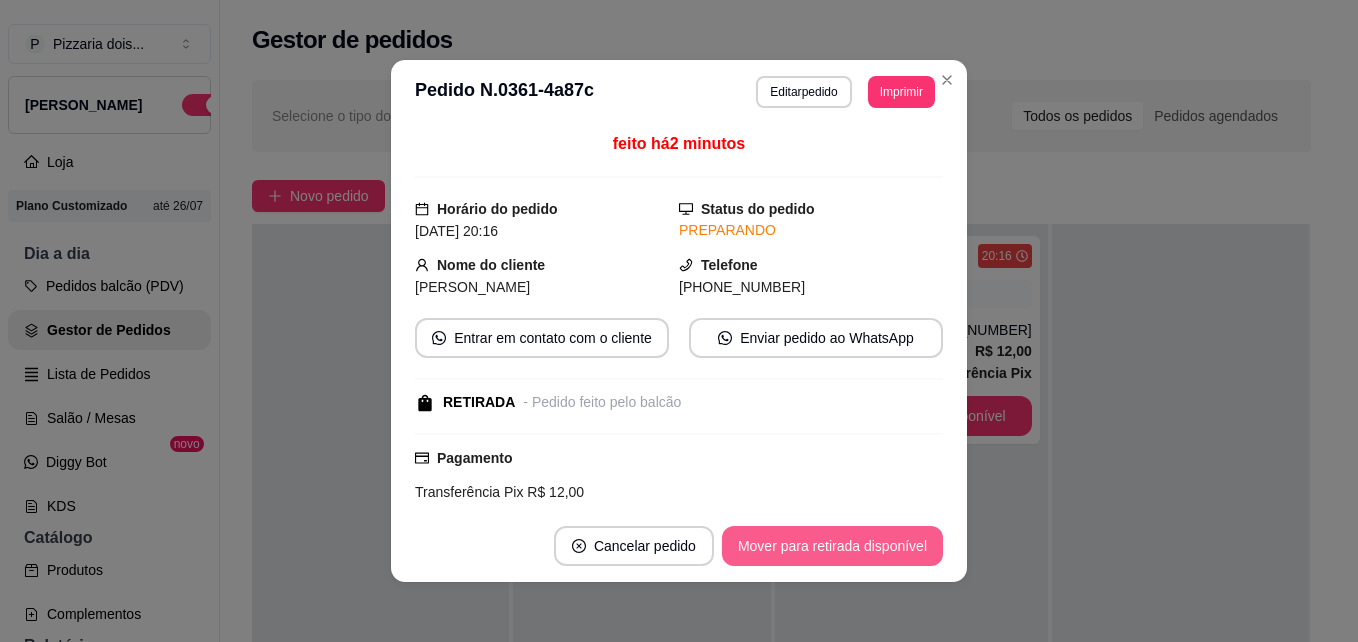 click on "Mover para retirada disponível" at bounding box center [832, 546] 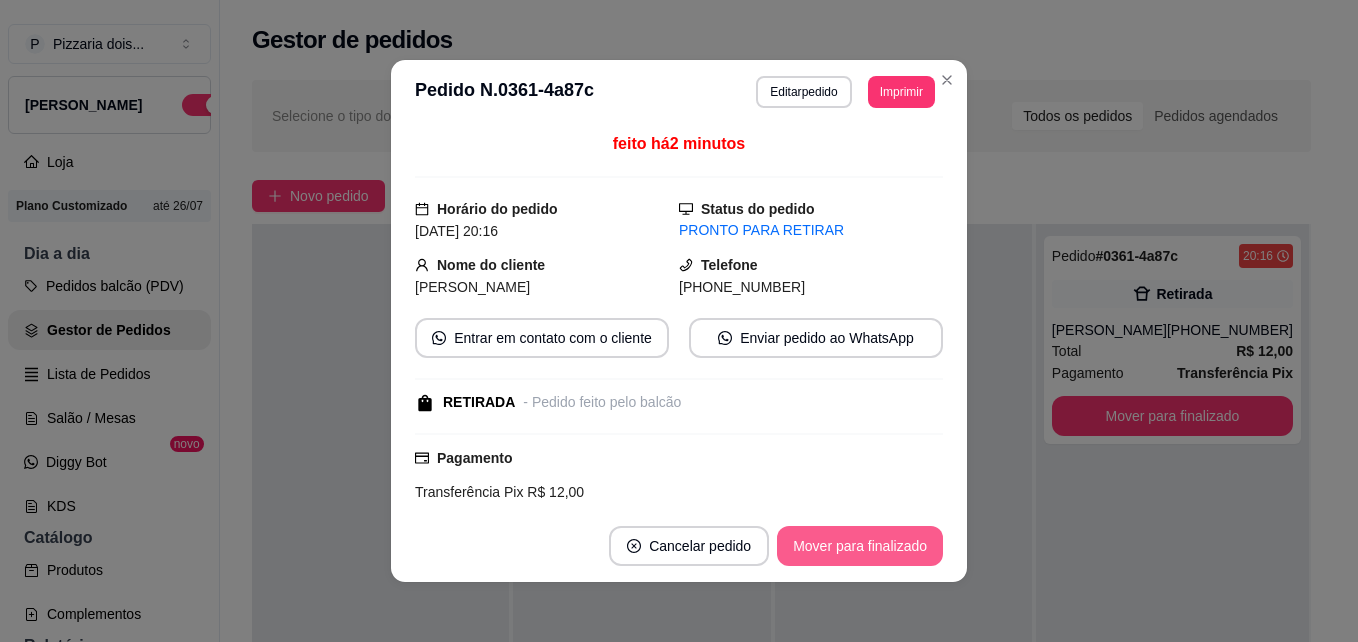 click on "Mover para finalizado" at bounding box center [860, 546] 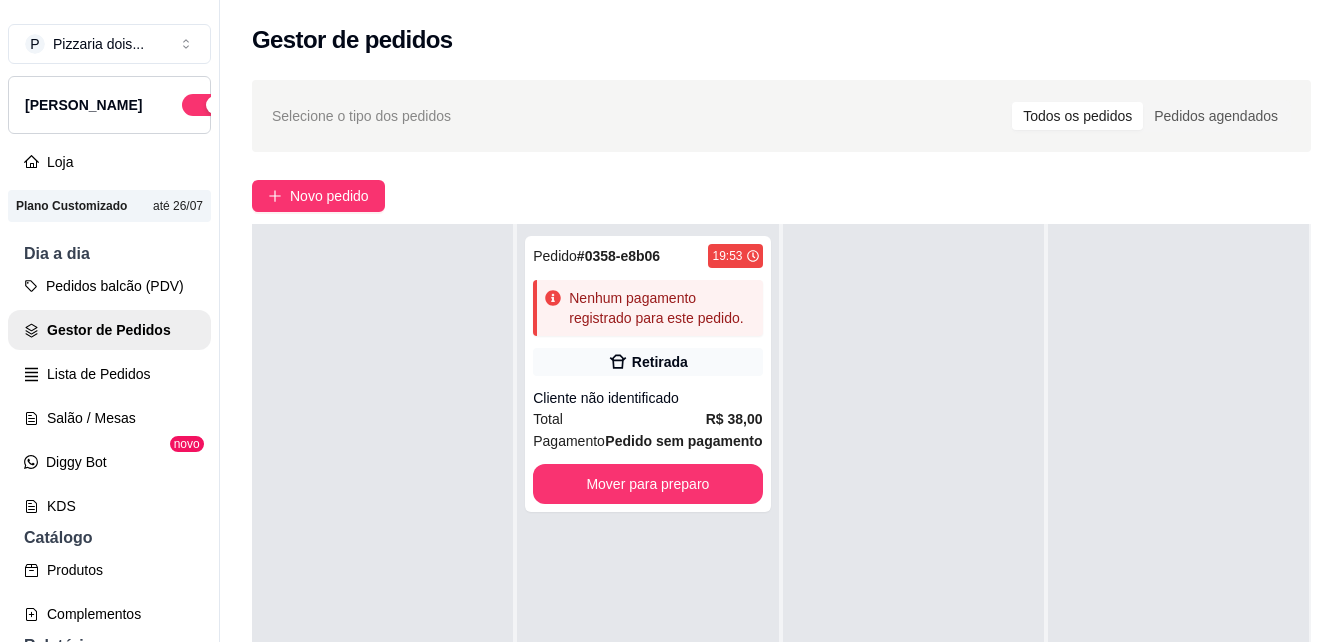 click at bounding box center (1178, 545) 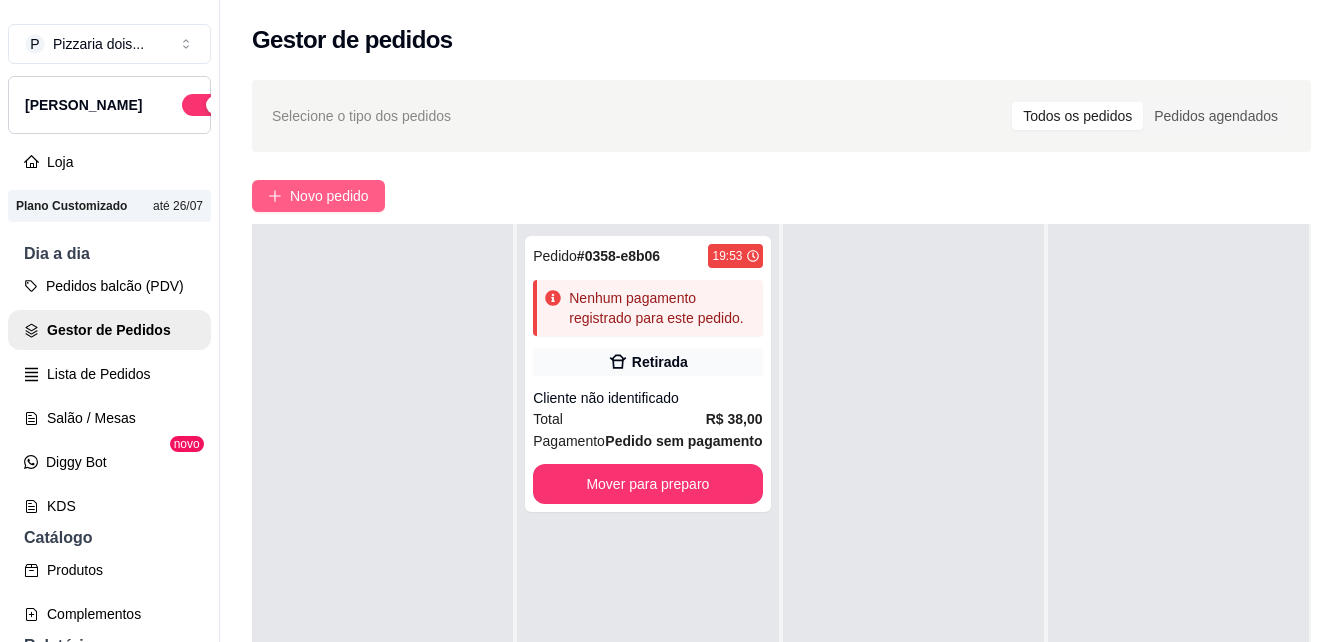 click on "Novo pedido" at bounding box center [329, 196] 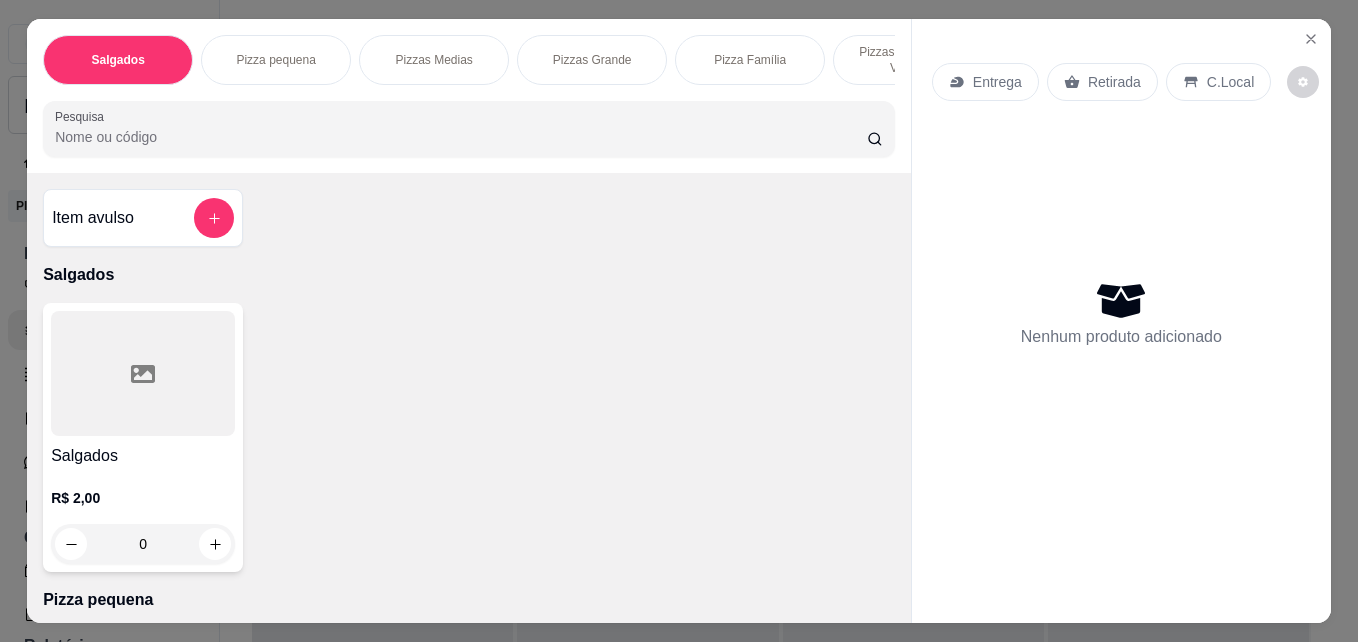 scroll, scrollTop: 0, scrollLeft: 745, axis: horizontal 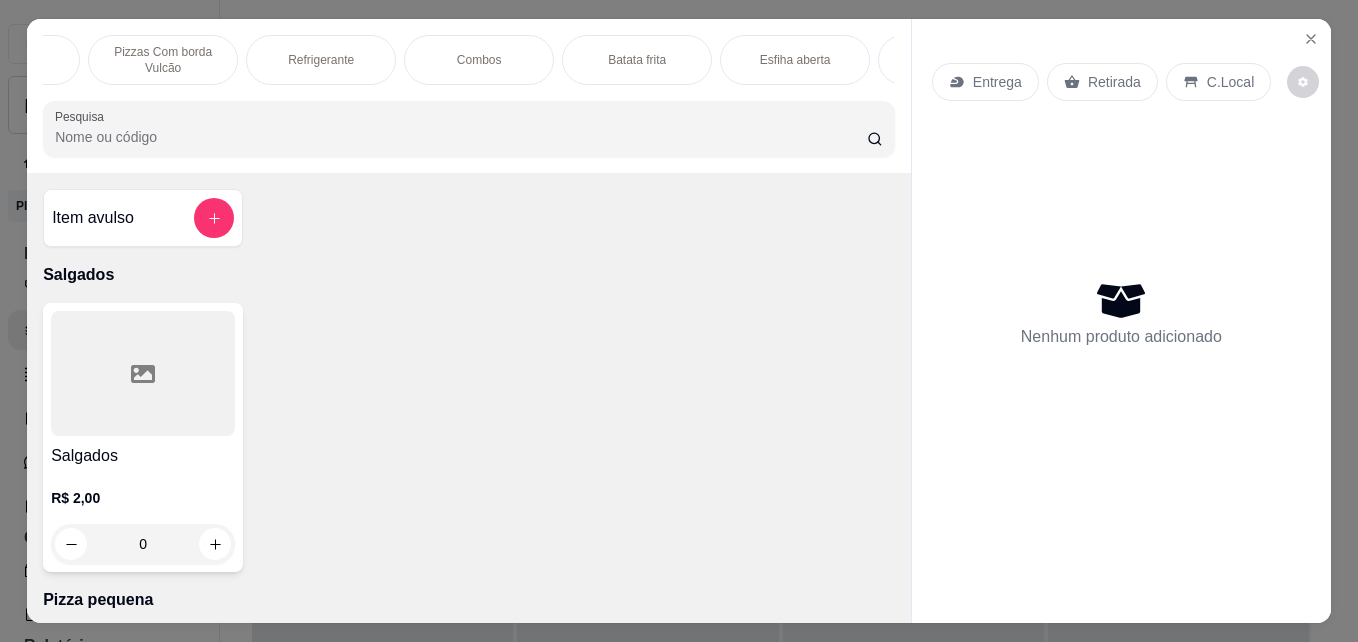 click on "Esfiha aberta" at bounding box center (795, 60) 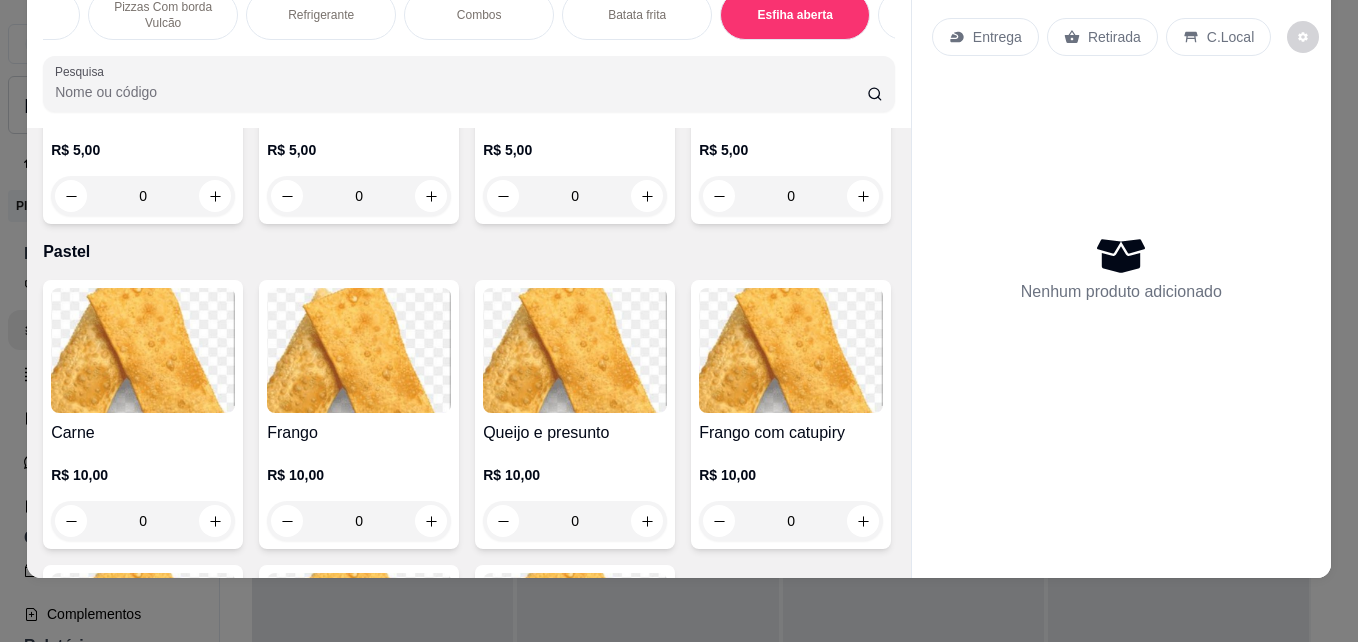 click on "P Pizzaria dois ... Loja Aberta Loja Plano Customizado até 26/07   Dia a dia Pedidos balcão (PDV) Gestor de Pedidos Lista de Pedidos Salão / Mesas Diggy Bot novo KDS Catálogo Produtos Complementos Relatórios Relatórios de vendas Relatório de clientes Relatório de fidelidade novo Gerenciar Entregadores novo Nota Fiscal (NFC-e) Controle de caixa Controle de fiado Cupons Clientes Estoque Configurações Diggy Planos Precisa de ajuda? Sair Gestor de pedidos Selecione o tipo dos pedidos Todos os pedidos Pedidos agendados Novo pedido Pendente 0 Aceito 1 Pedido  # 0358-e8b06 19:53 Nenhum pagamento registrado para este pedido. Retirada Cliente não identificado Total R$ 38,00 Pagamento Pedido sem pagamento Mover para preparo Preparando 0 Em entrega 0 Cardápio Digital Diggy © 2025 Salgados  Pizza pequena Pizzas Medias Pizzas Grande  Pizza Família  Pizzas Com borda Vulcão  Refrigerante  Combos  Batata frita  Esfiha aberta  Pastel  Doces Paçoca  Salgados Salgados Pesquisa Item avulso Salgados  Salgados" at bounding box center [679, 321] 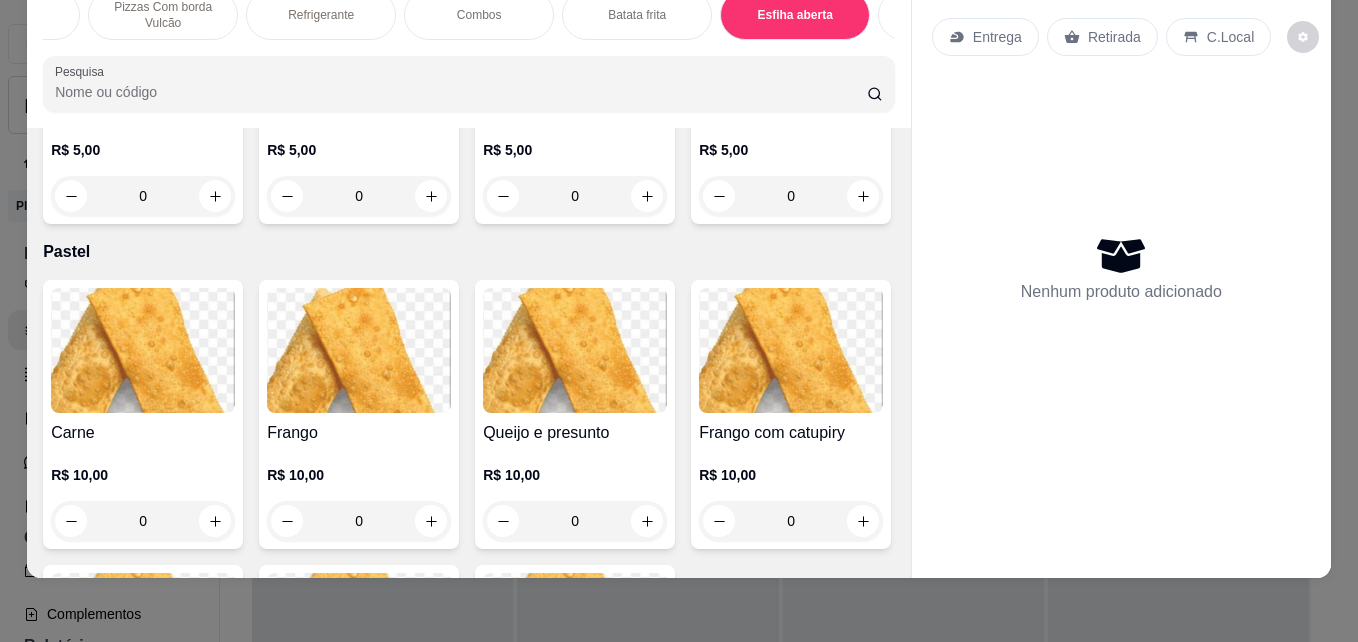 type 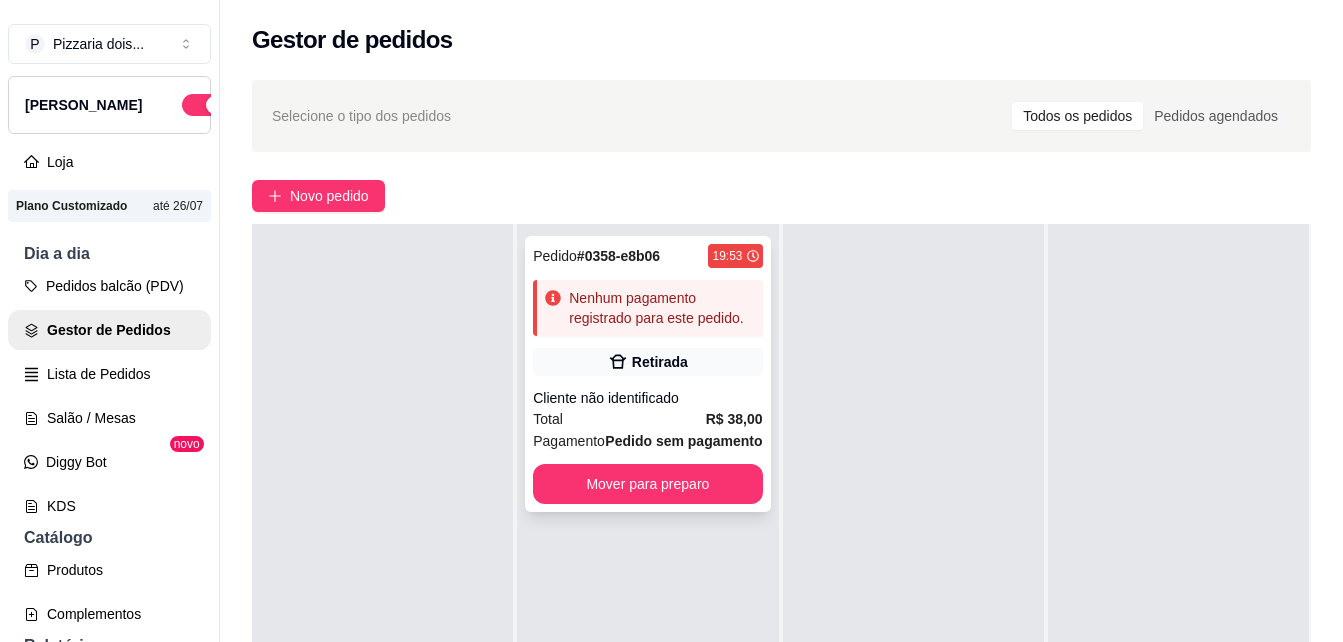 click on "Cliente não identificado" at bounding box center [647, 398] 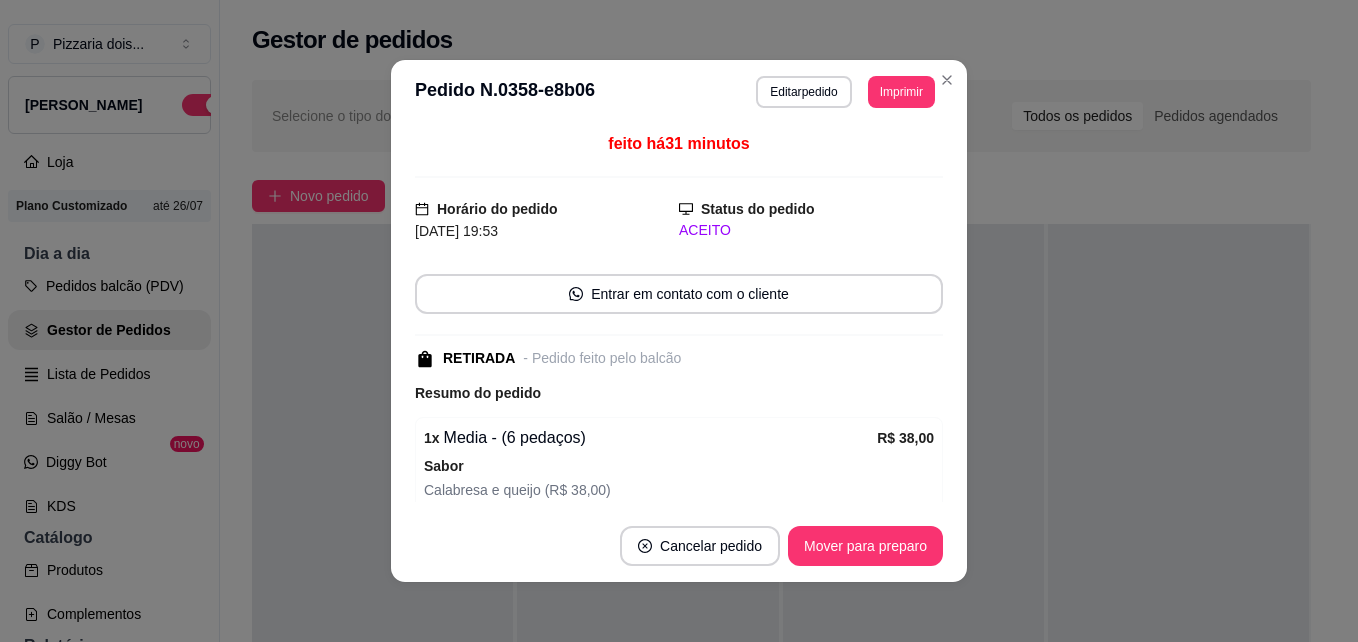 scroll, scrollTop: 300, scrollLeft: 0, axis: vertical 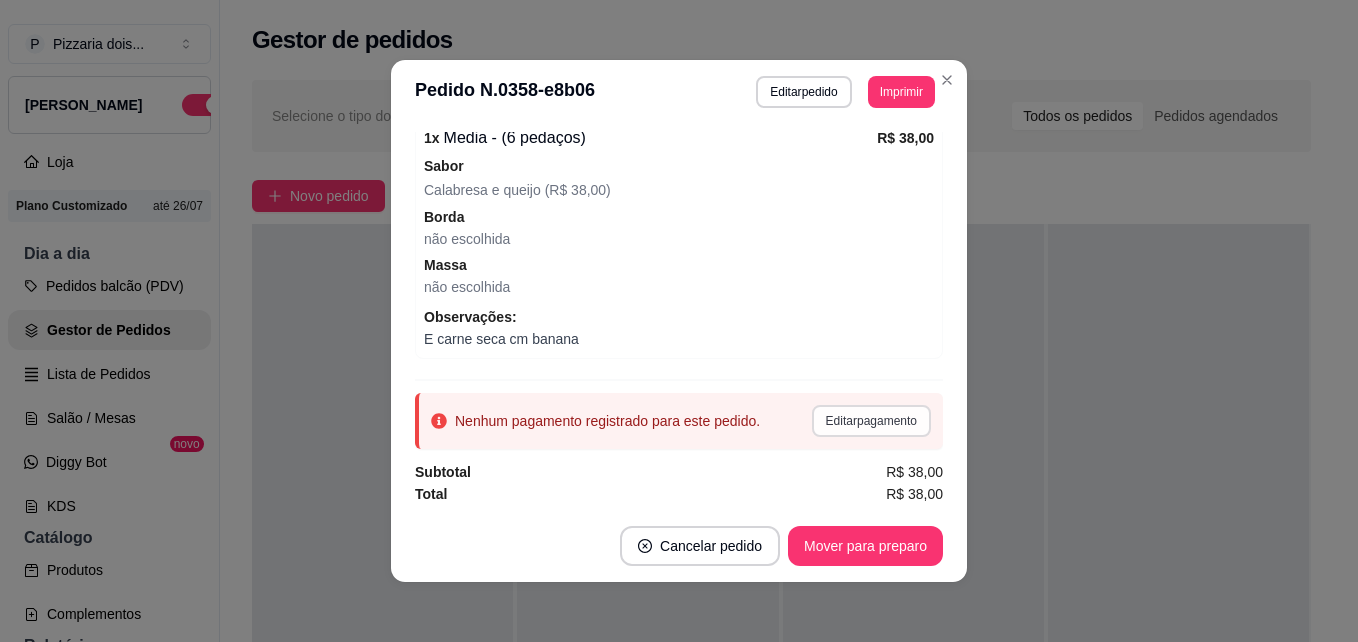 click on "Editar  pagamento" at bounding box center (871, 421) 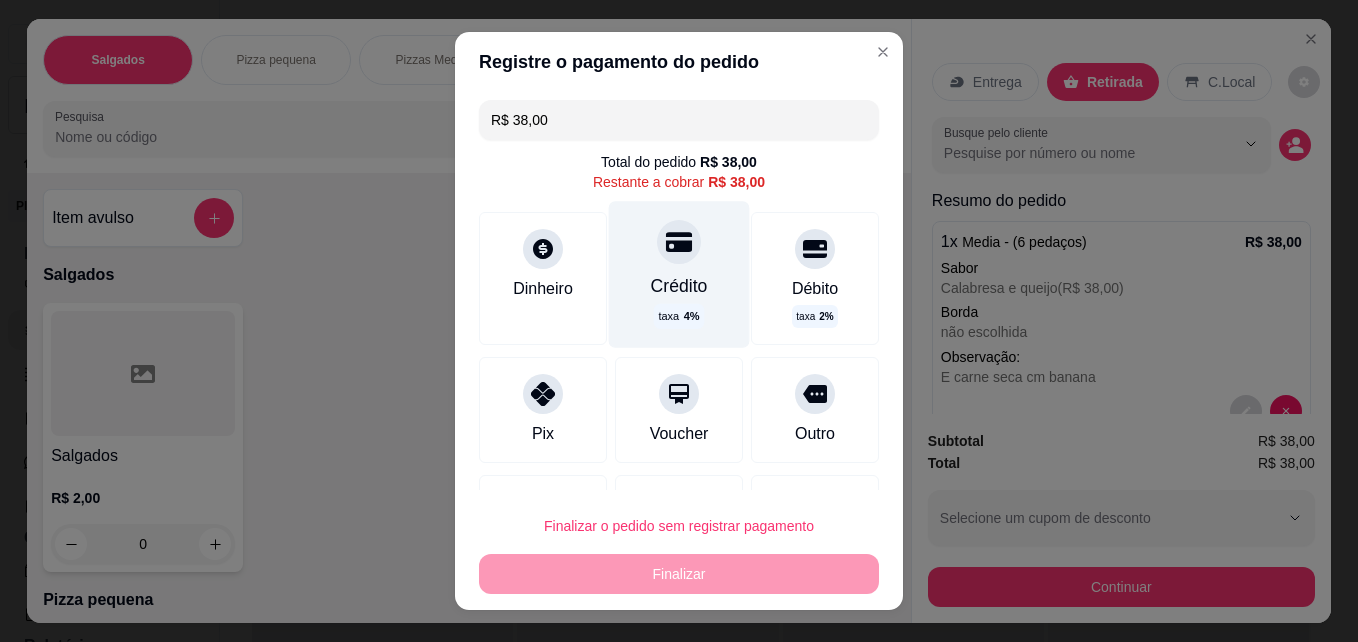 click on "Crédito" at bounding box center (679, 286) 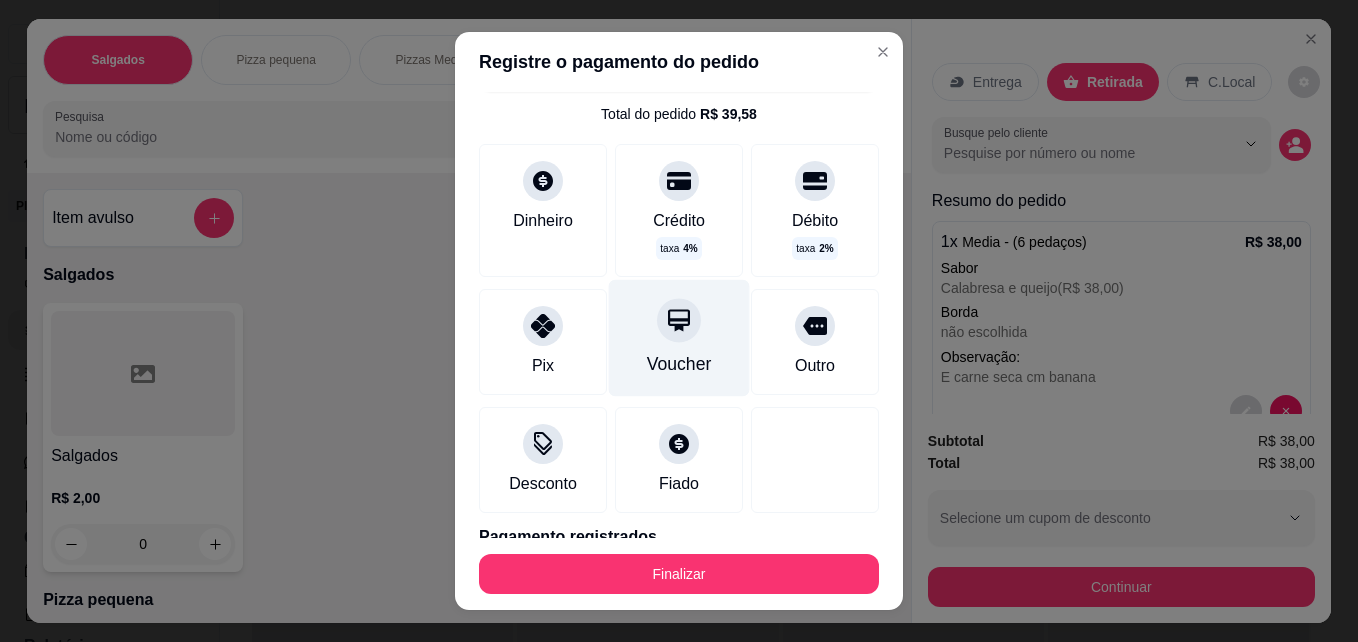 scroll, scrollTop: 135, scrollLeft: 0, axis: vertical 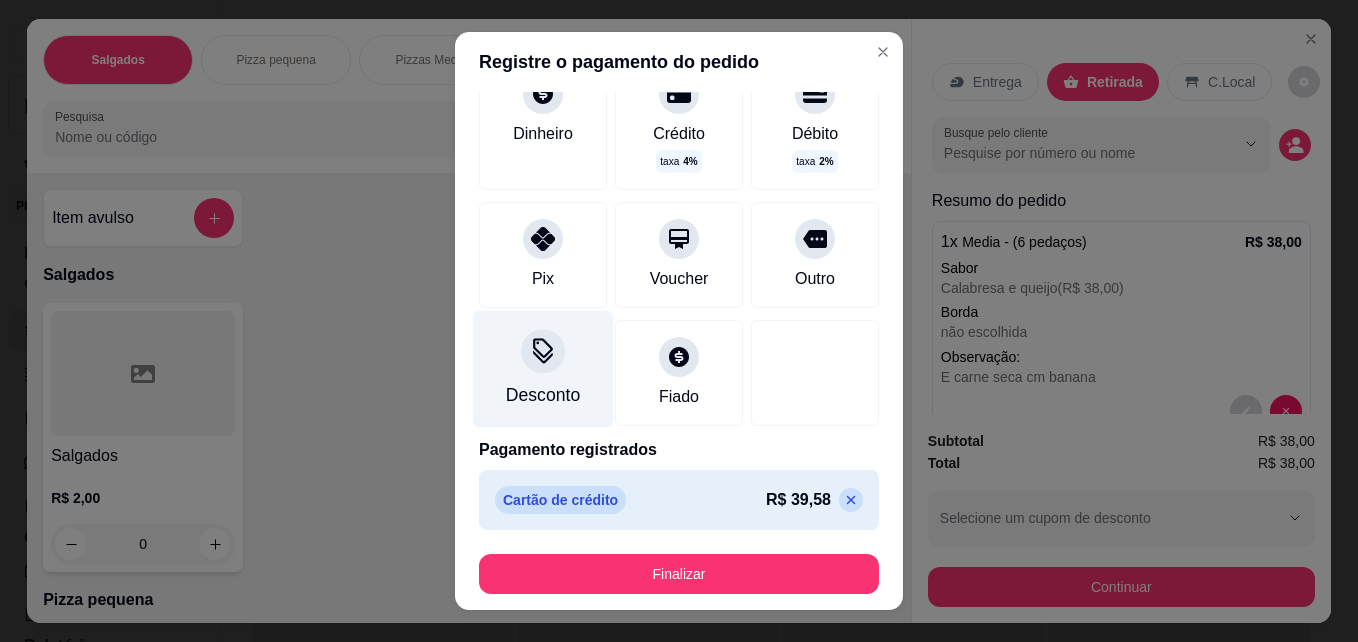 click on "Desconto" at bounding box center (543, 395) 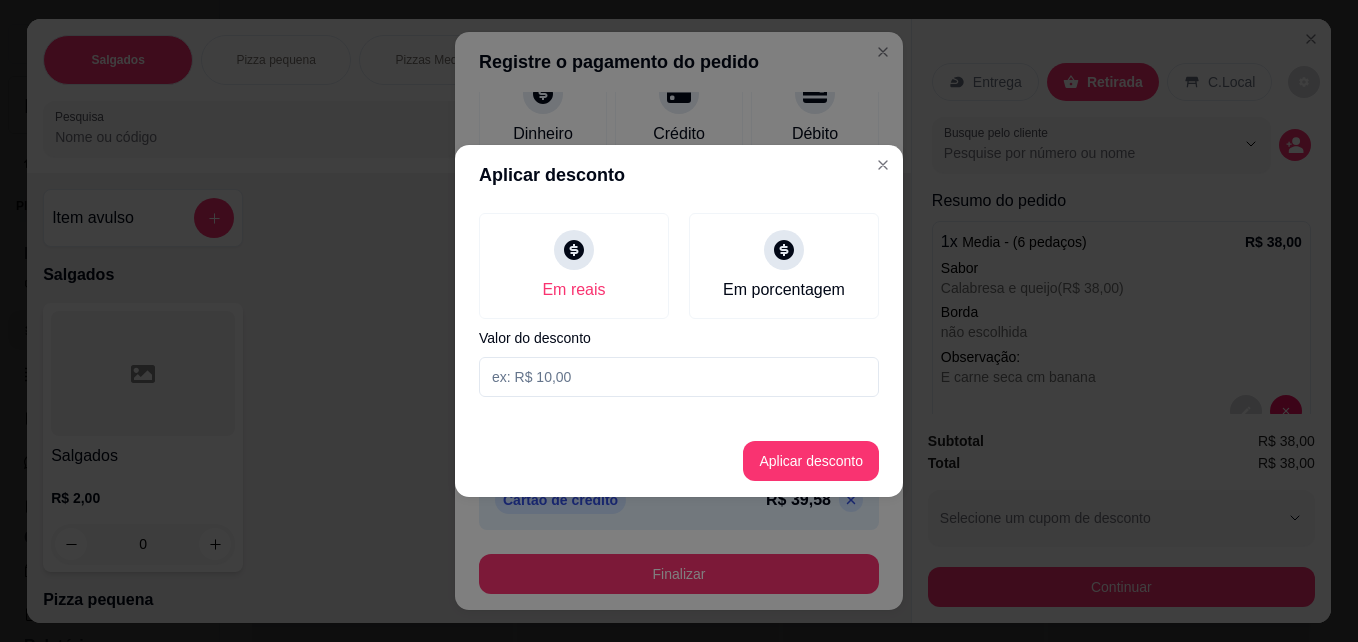 click at bounding box center [679, 377] 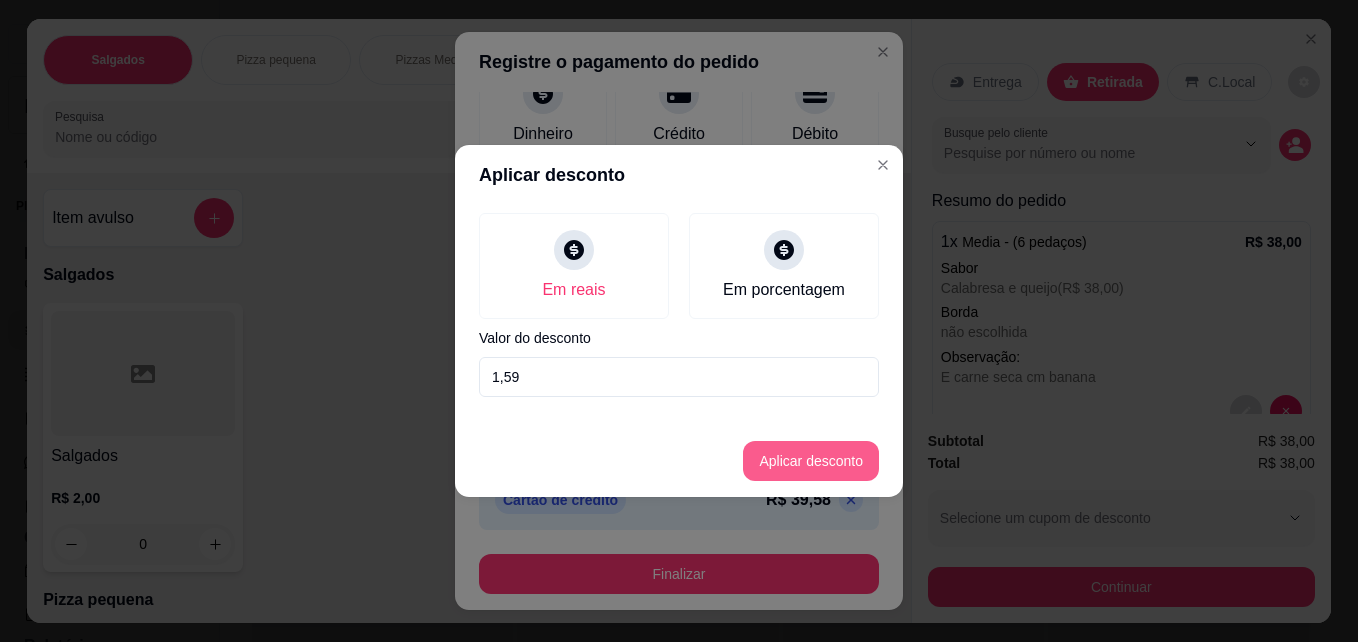 type on "1,59" 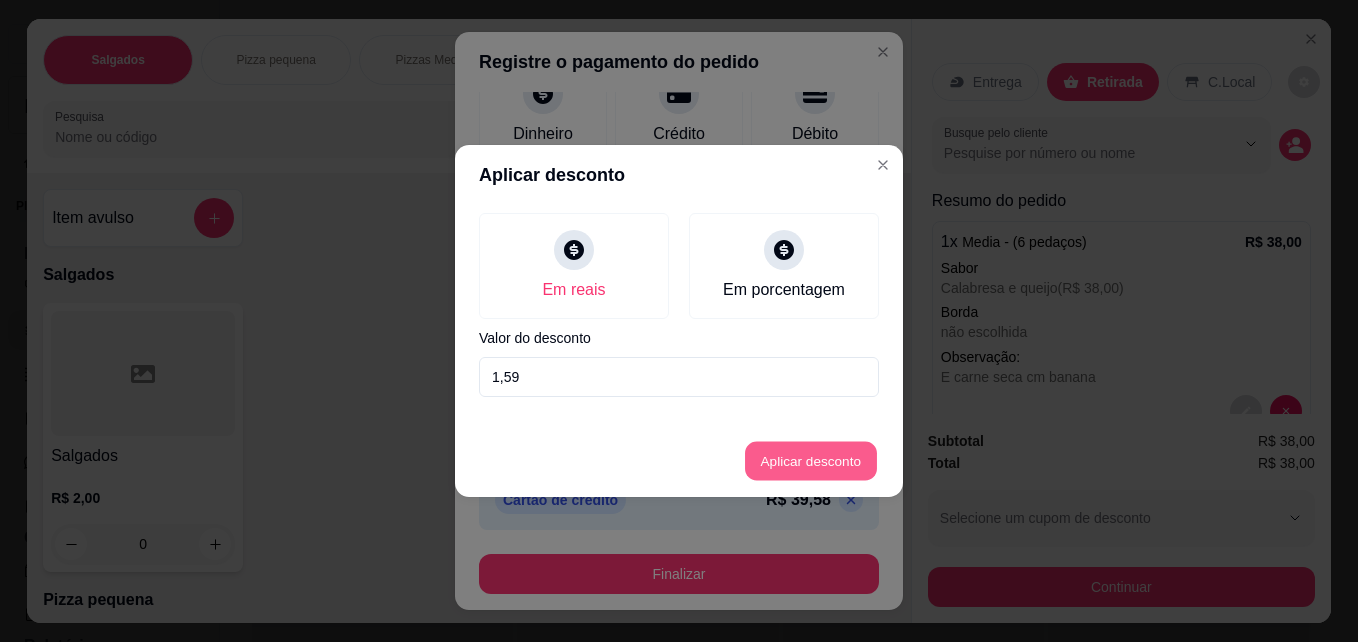 click on "Aplicar desconto" at bounding box center (811, 461) 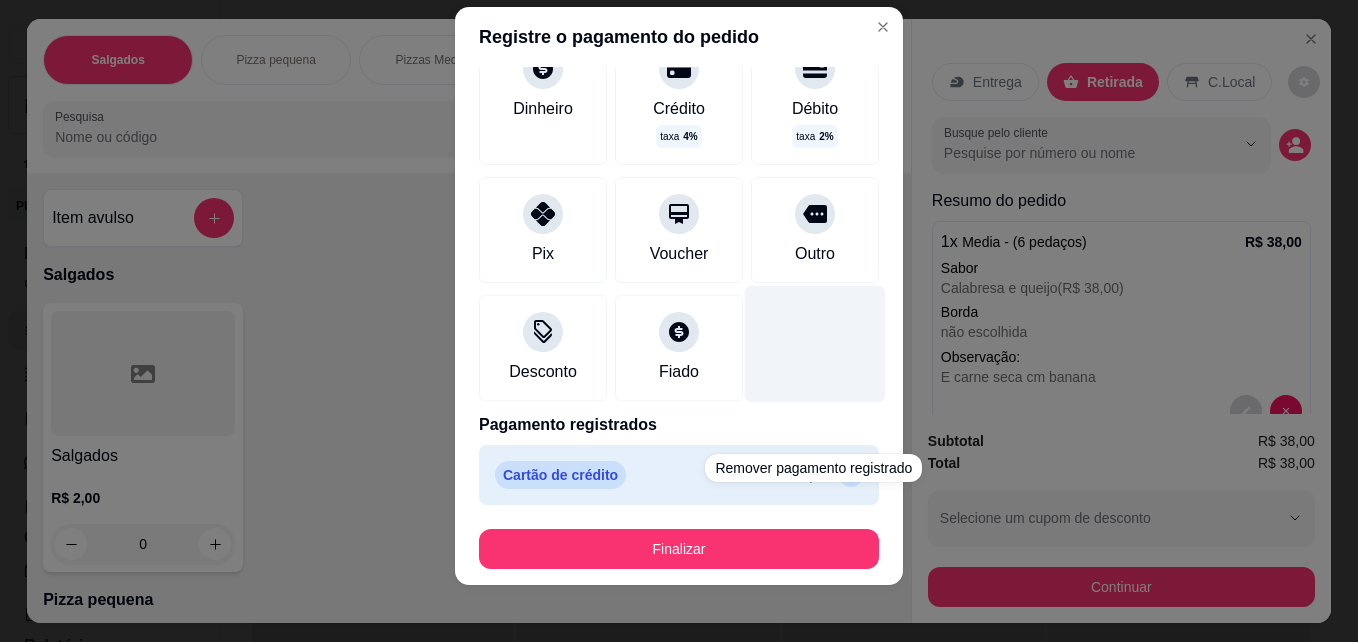 scroll, scrollTop: 32, scrollLeft: 0, axis: vertical 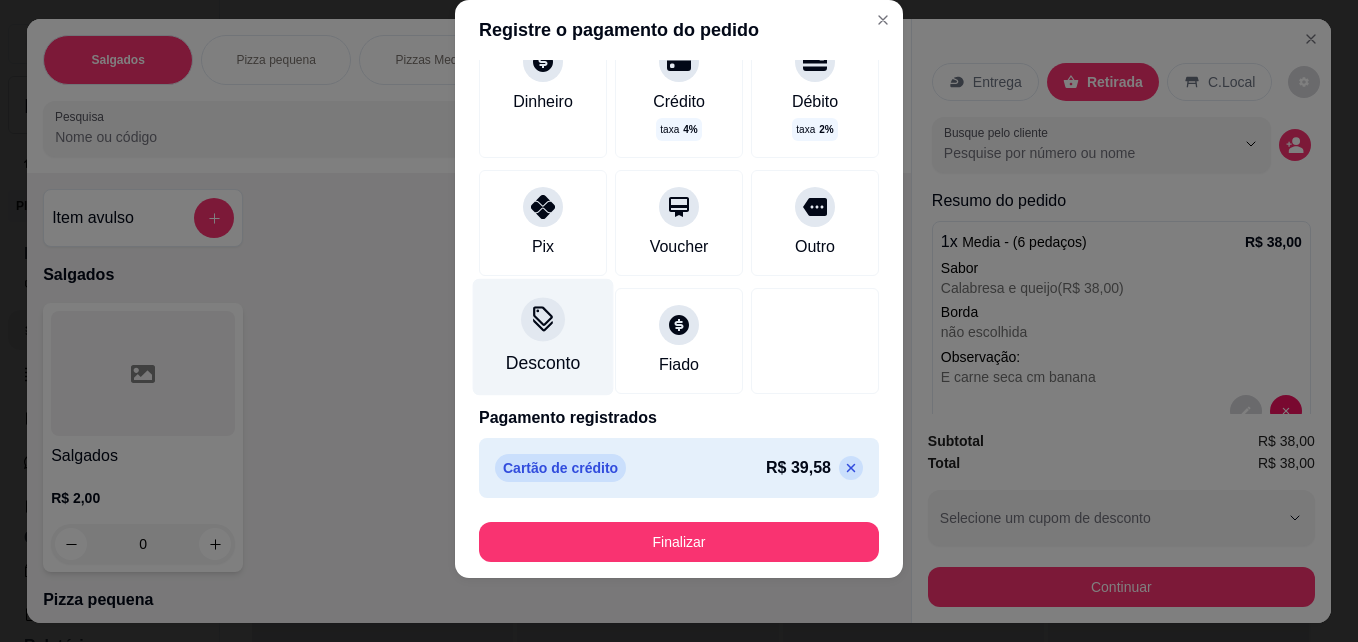 click on "Desconto" at bounding box center (543, 363) 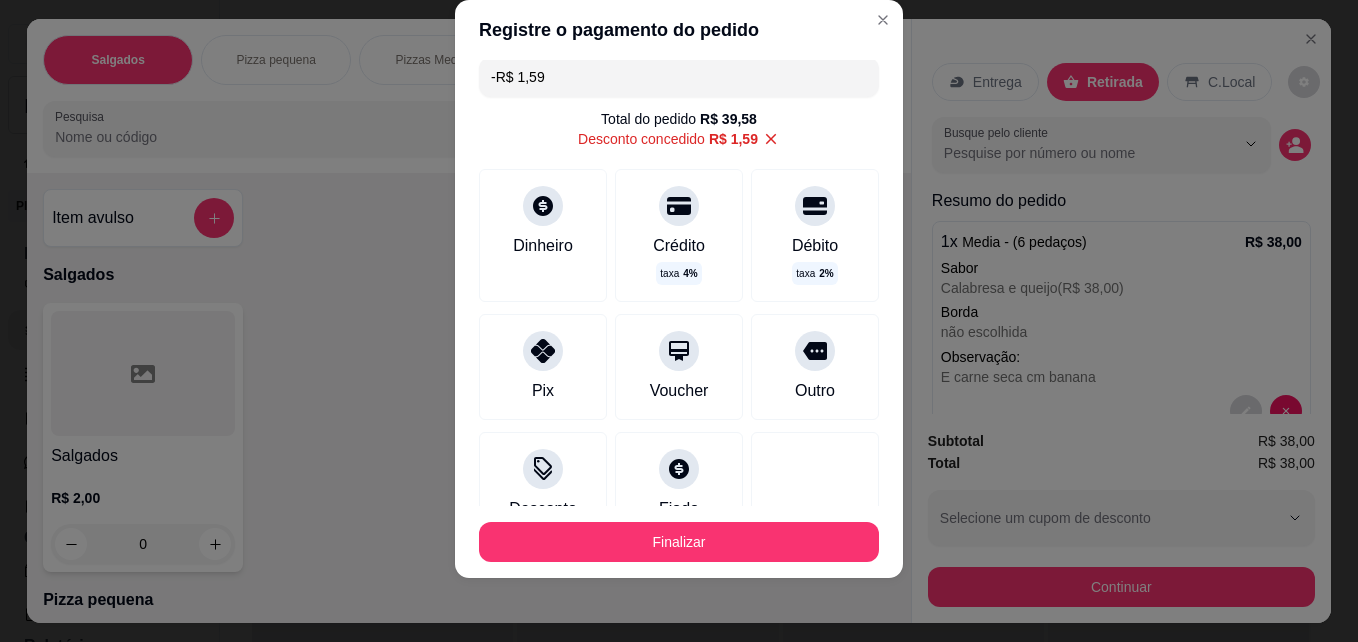scroll, scrollTop: 0, scrollLeft: 0, axis: both 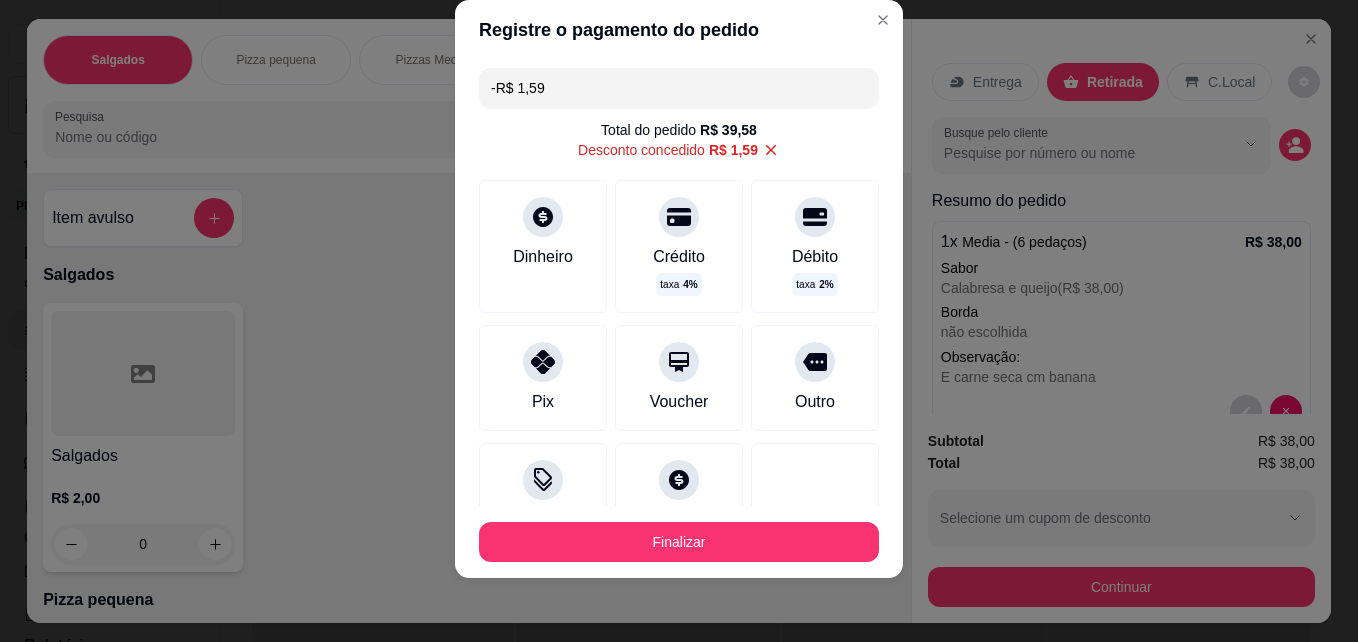 click 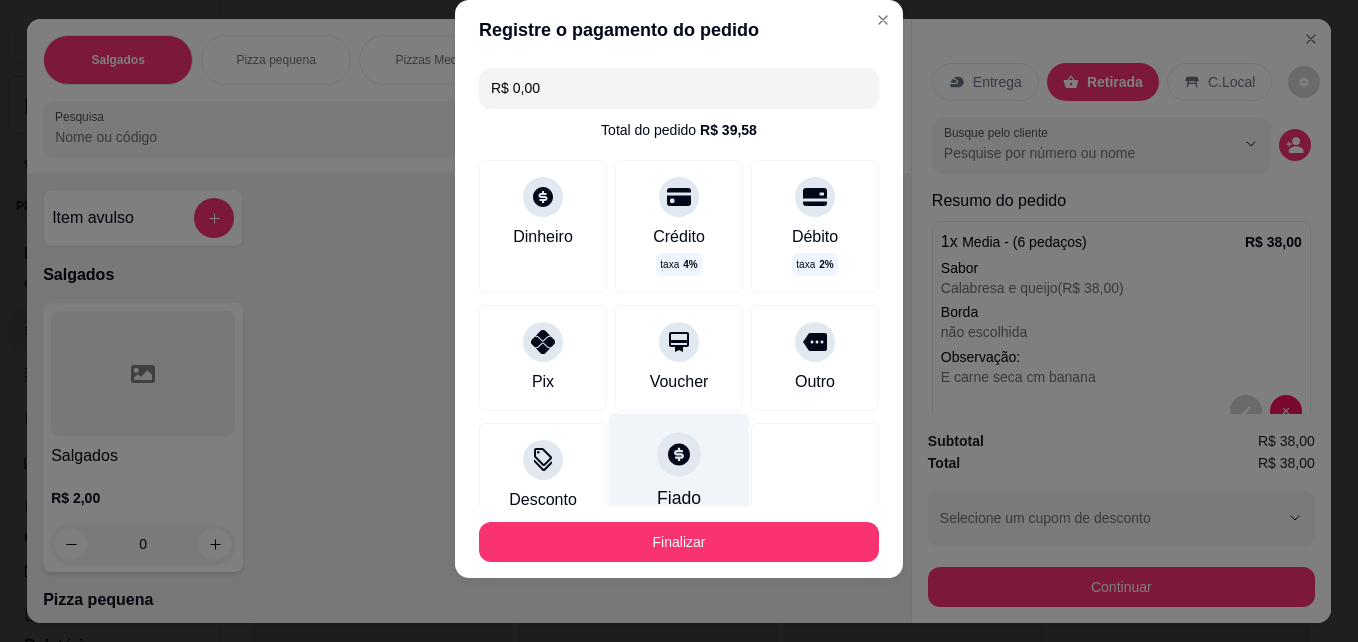 scroll, scrollTop: 135, scrollLeft: 0, axis: vertical 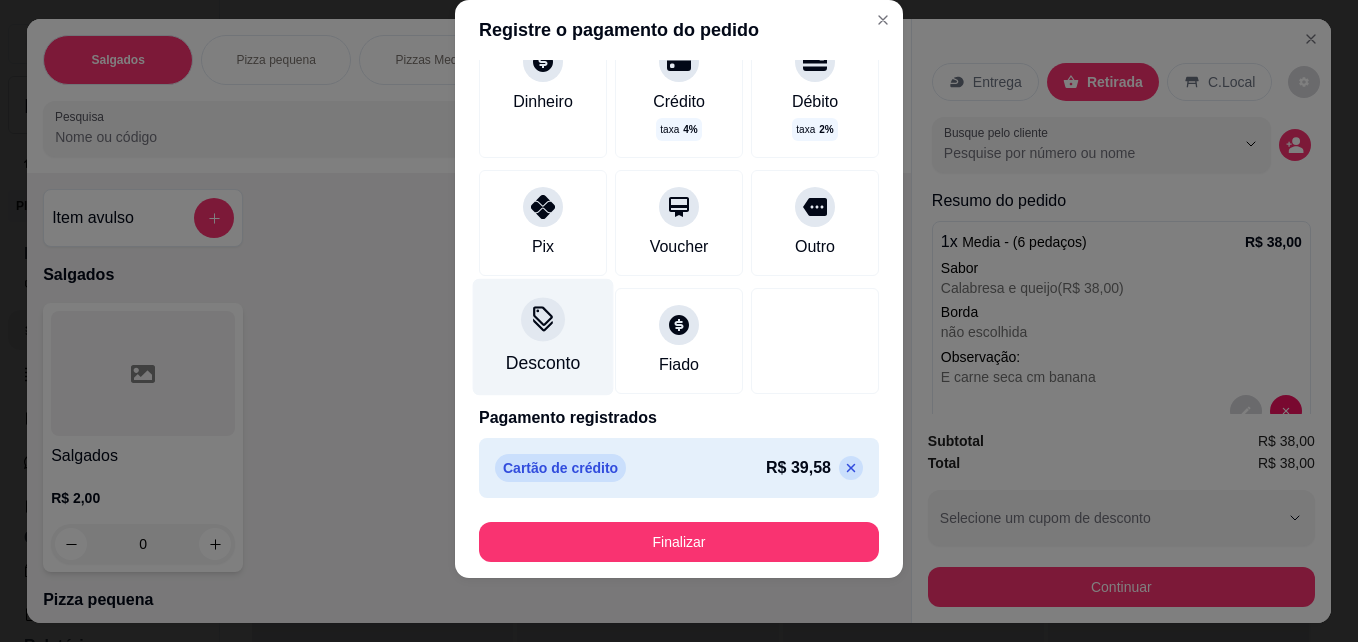 click on "Desconto" at bounding box center (543, 337) 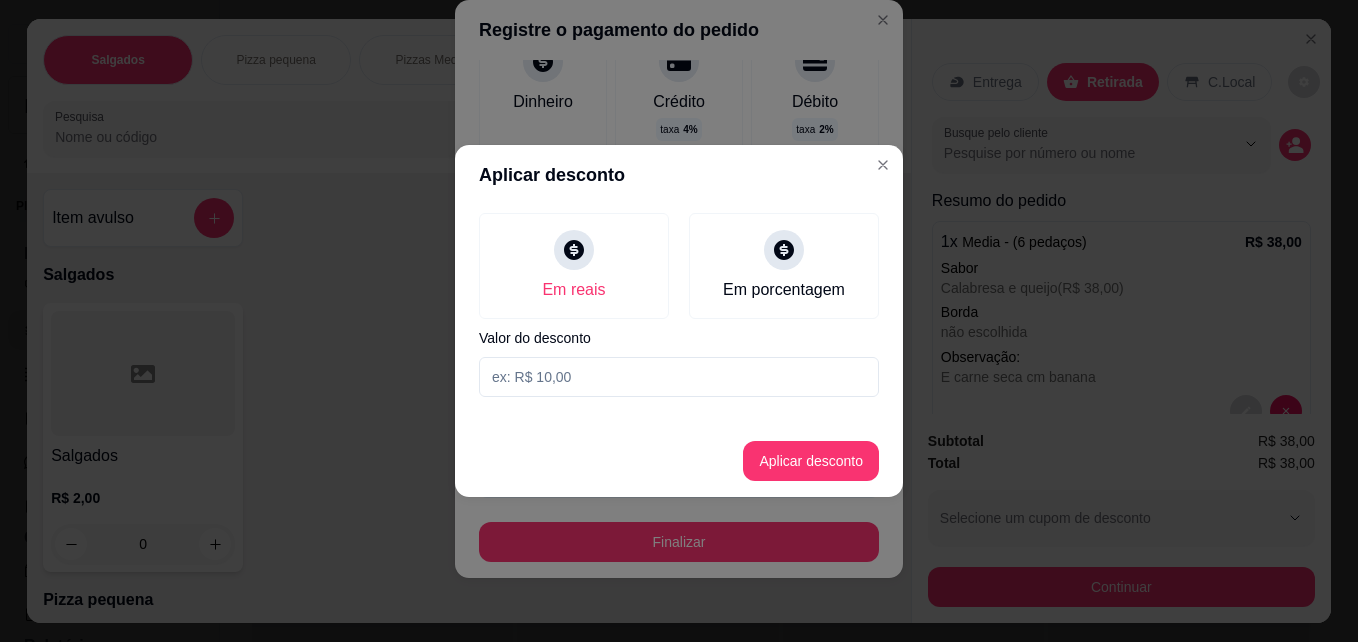 click at bounding box center (679, 377) 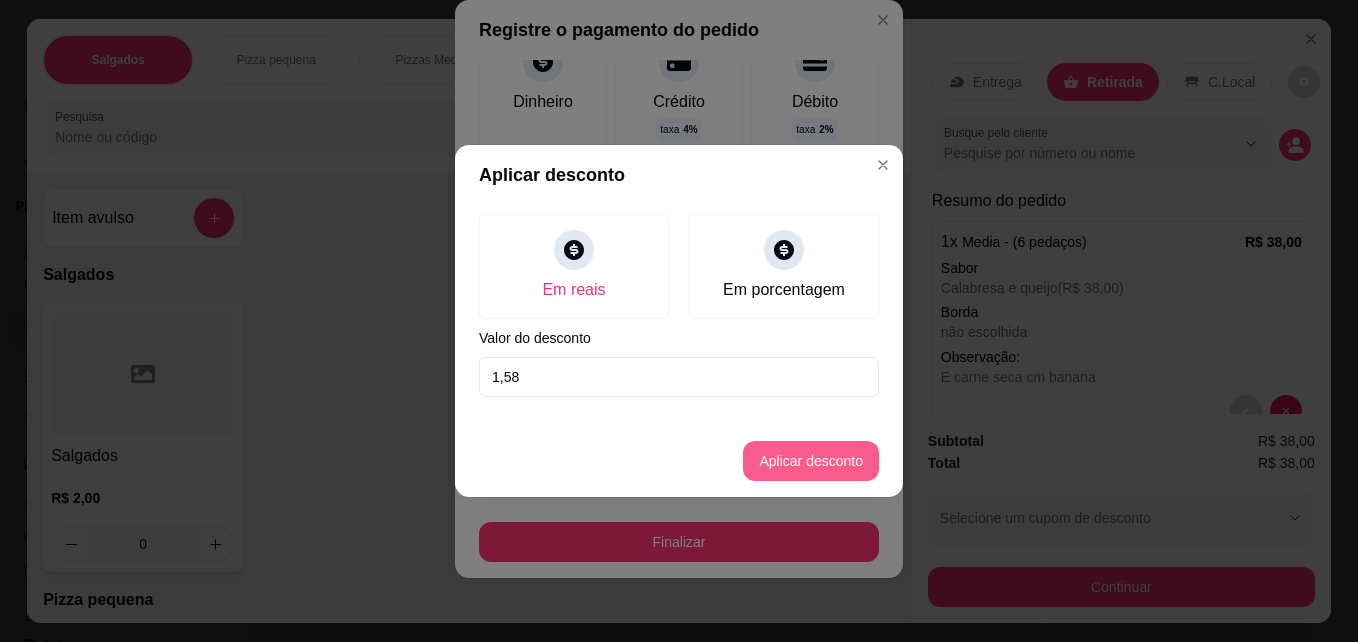 type on "1,58" 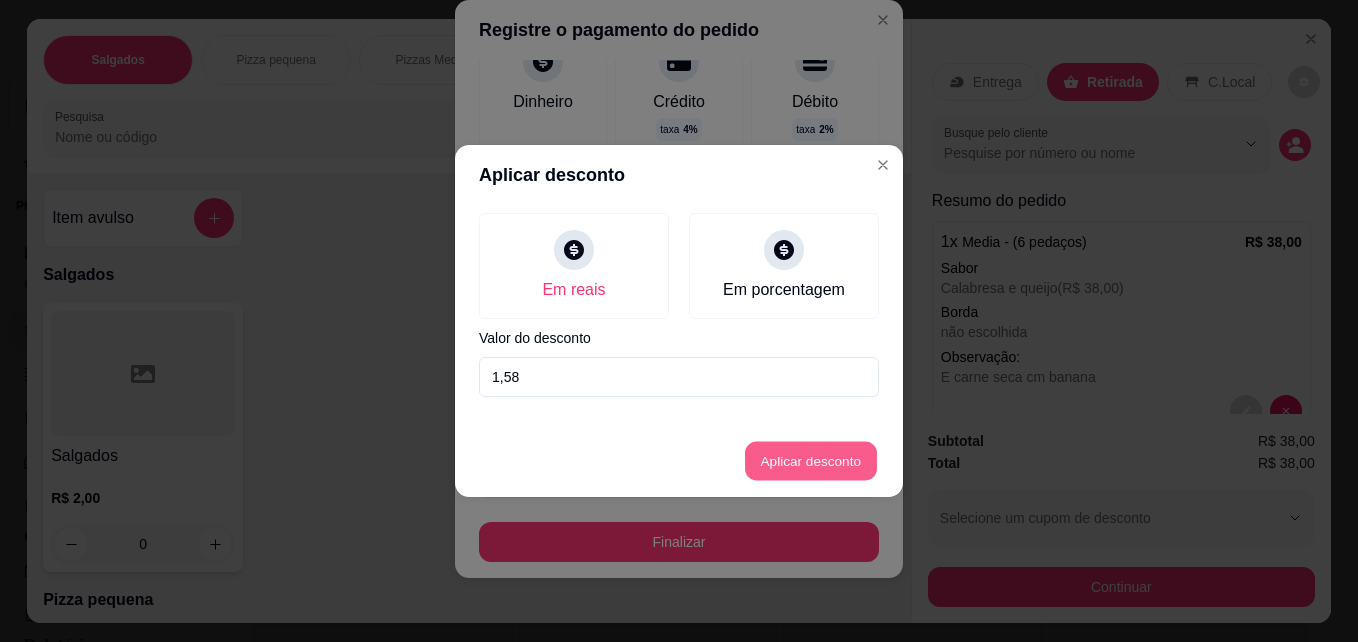 click on "Aplicar desconto" at bounding box center (811, 461) 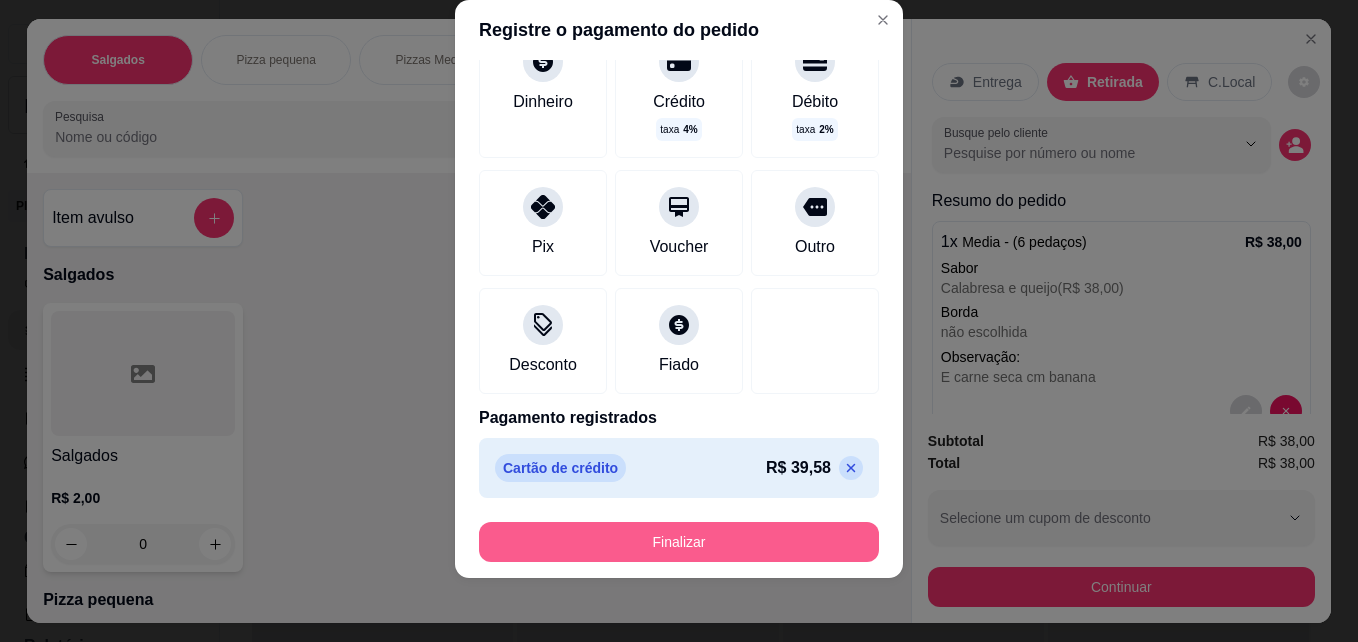 click on "Finalizar" at bounding box center [679, 542] 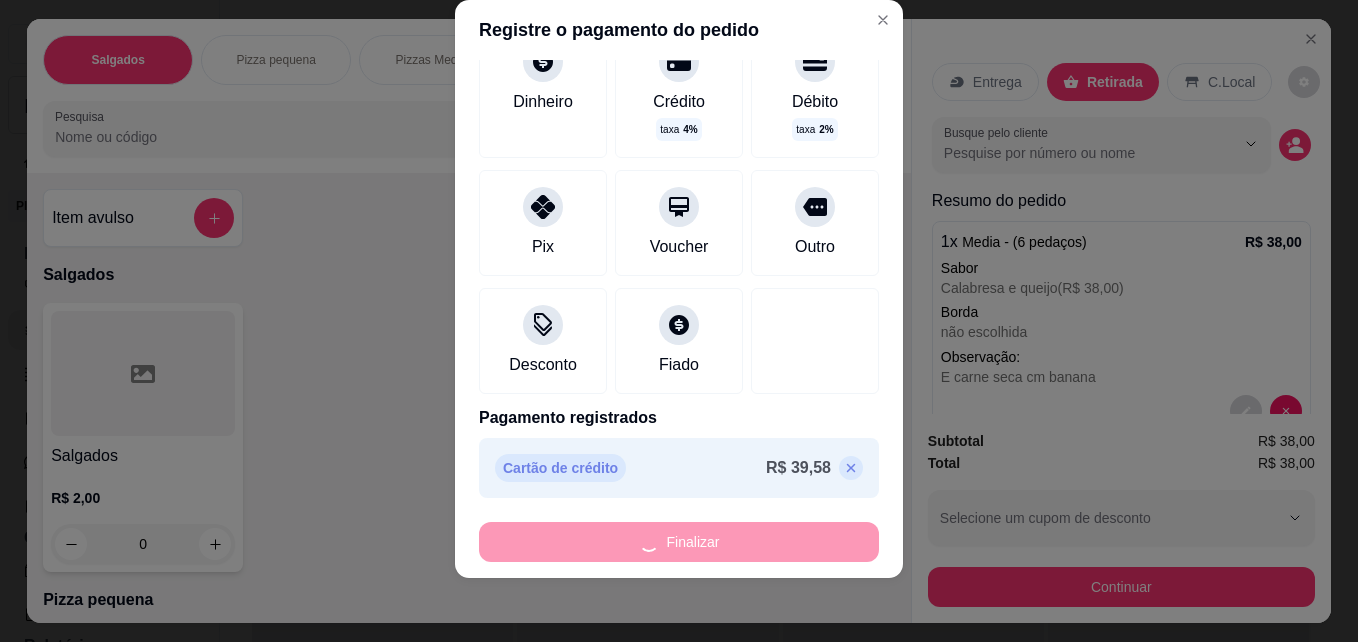 type on "-R$ 39,58" 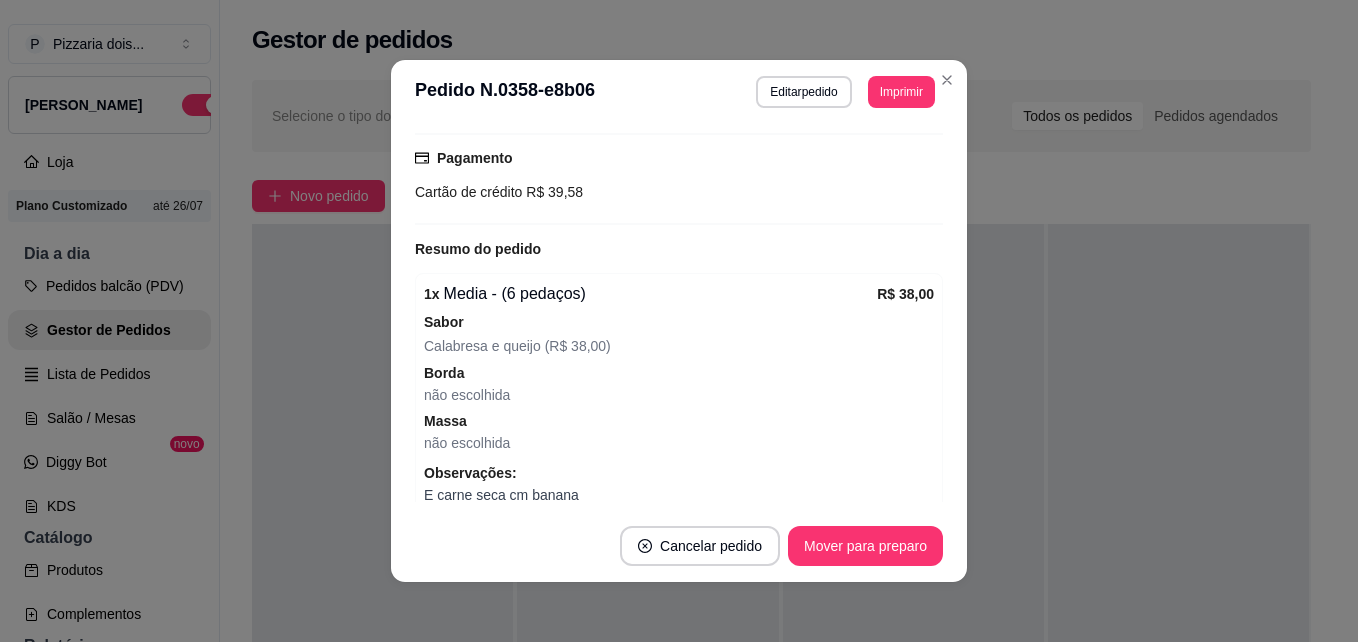 scroll, scrollTop: 413, scrollLeft: 0, axis: vertical 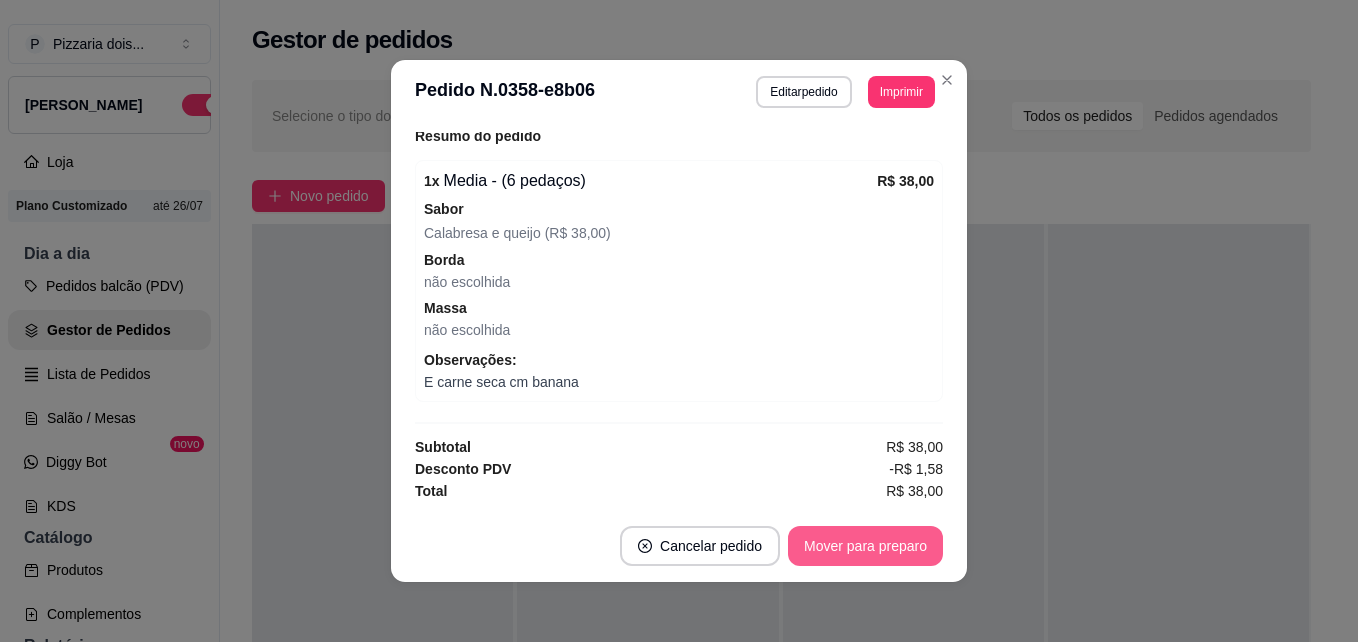 click on "Mover para preparo" at bounding box center [865, 546] 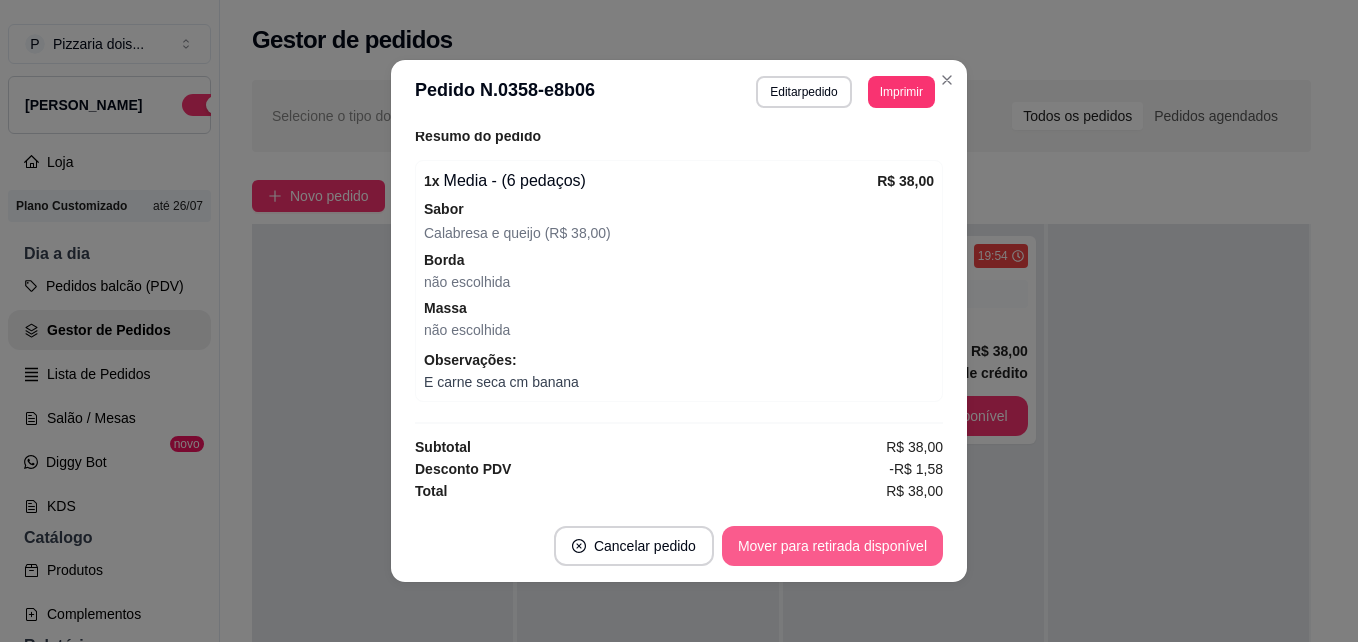 click on "Mover para retirada disponível" at bounding box center (832, 546) 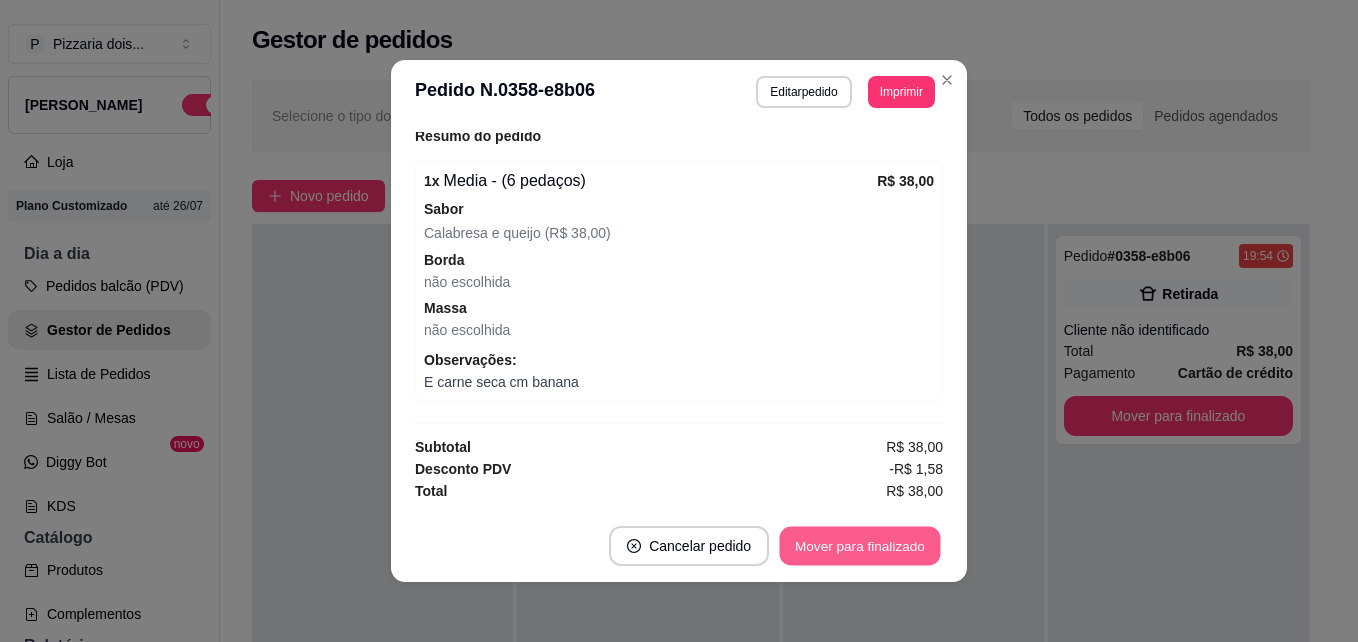 click on "Mover para finalizado" at bounding box center [860, 546] 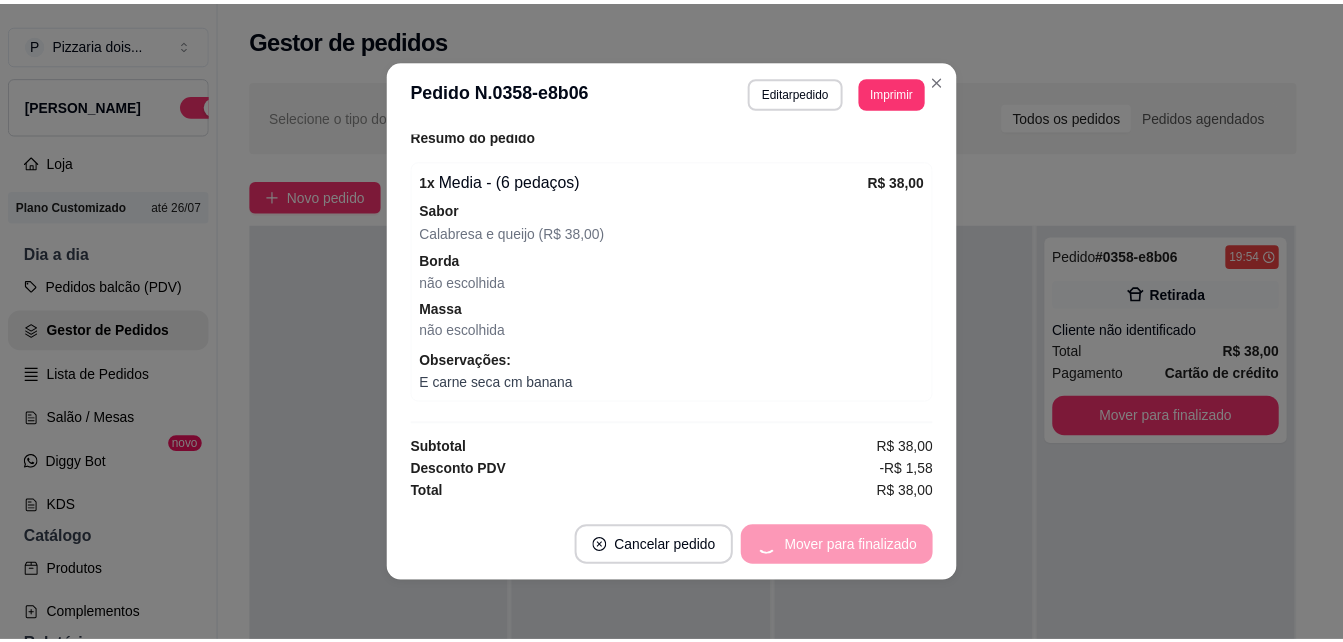 scroll, scrollTop: 307, scrollLeft: 0, axis: vertical 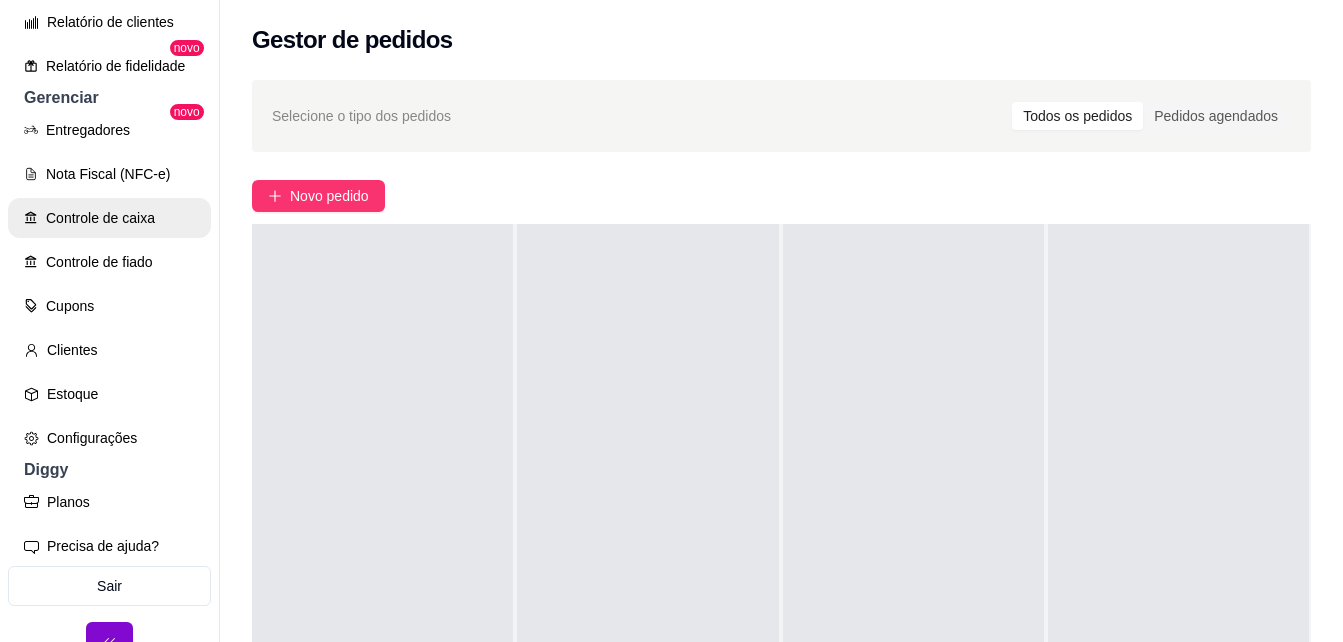 click on "Controle de caixa" at bounding box center [109, 218] 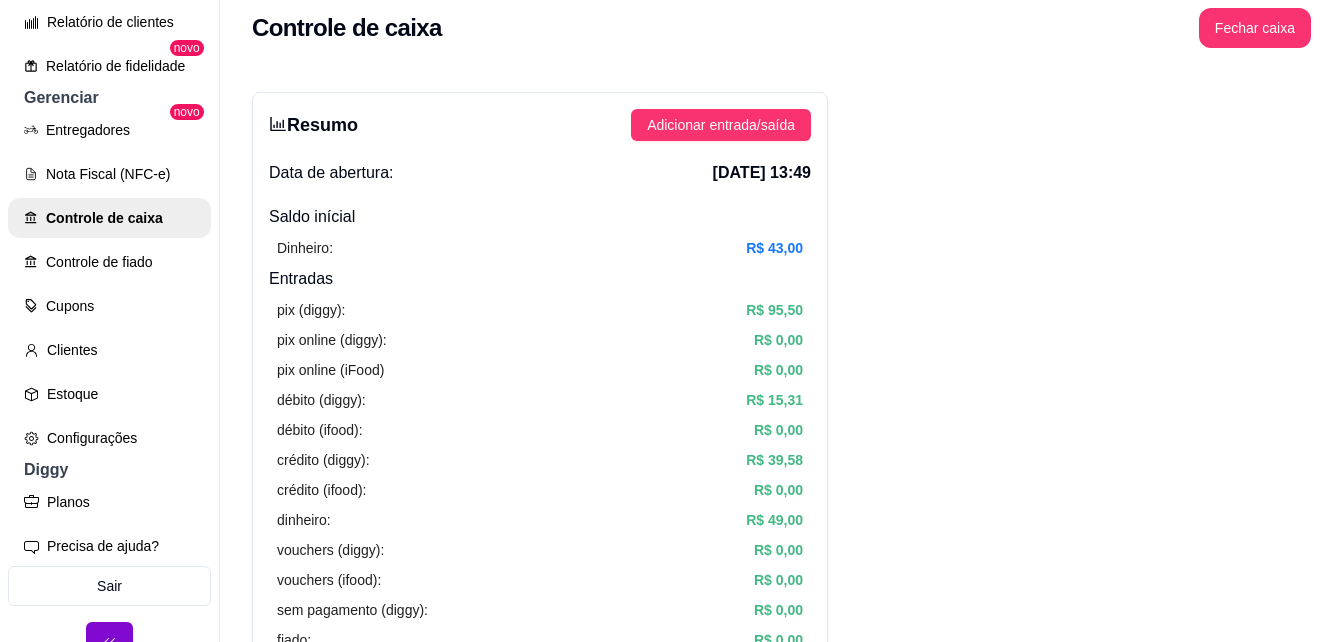 scroll, scrollTop: 0, scrollLeft: 0, axis: both 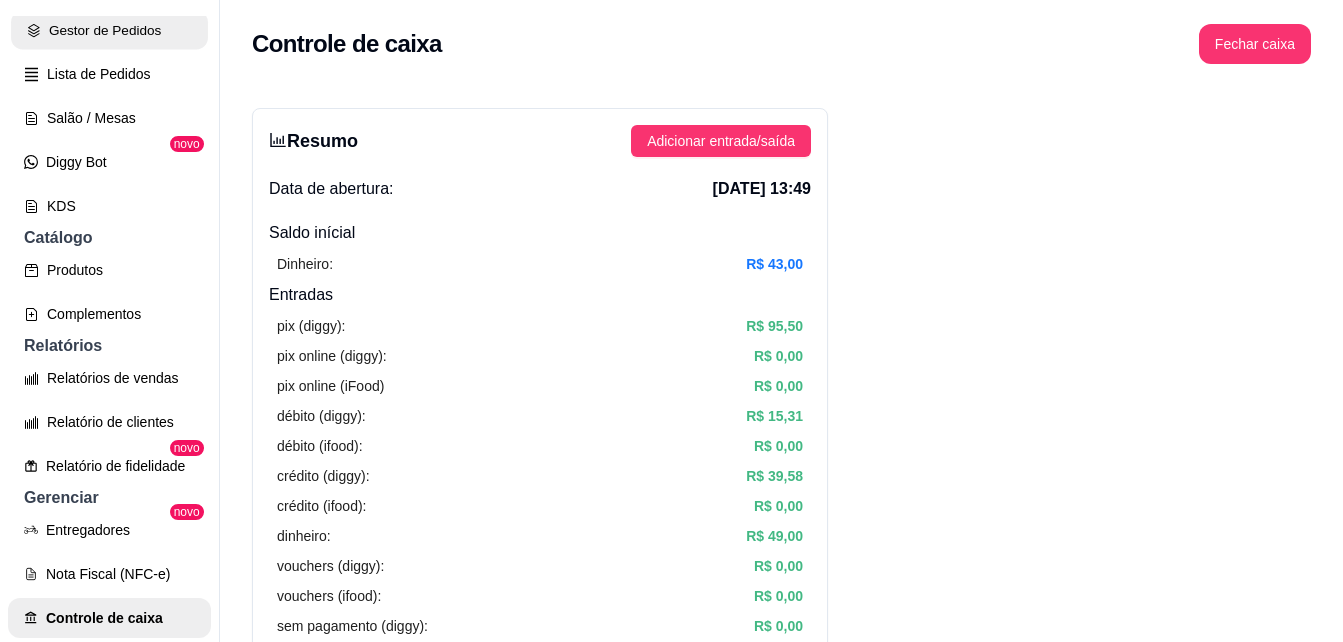 click on "Gestor de Pedidos" at bounding box center [109, 30] 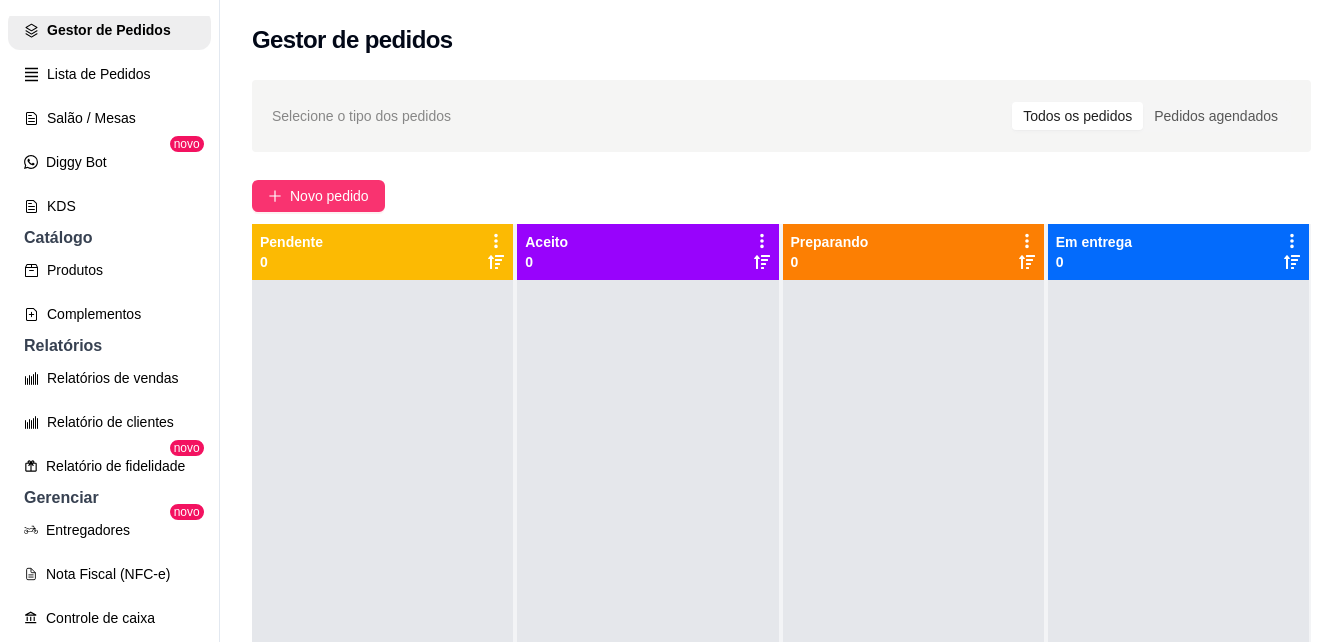click on "Selecione o tipo dos pedidos Todos os pedidos Pedidos agendados" at bounding box center [781, 116] 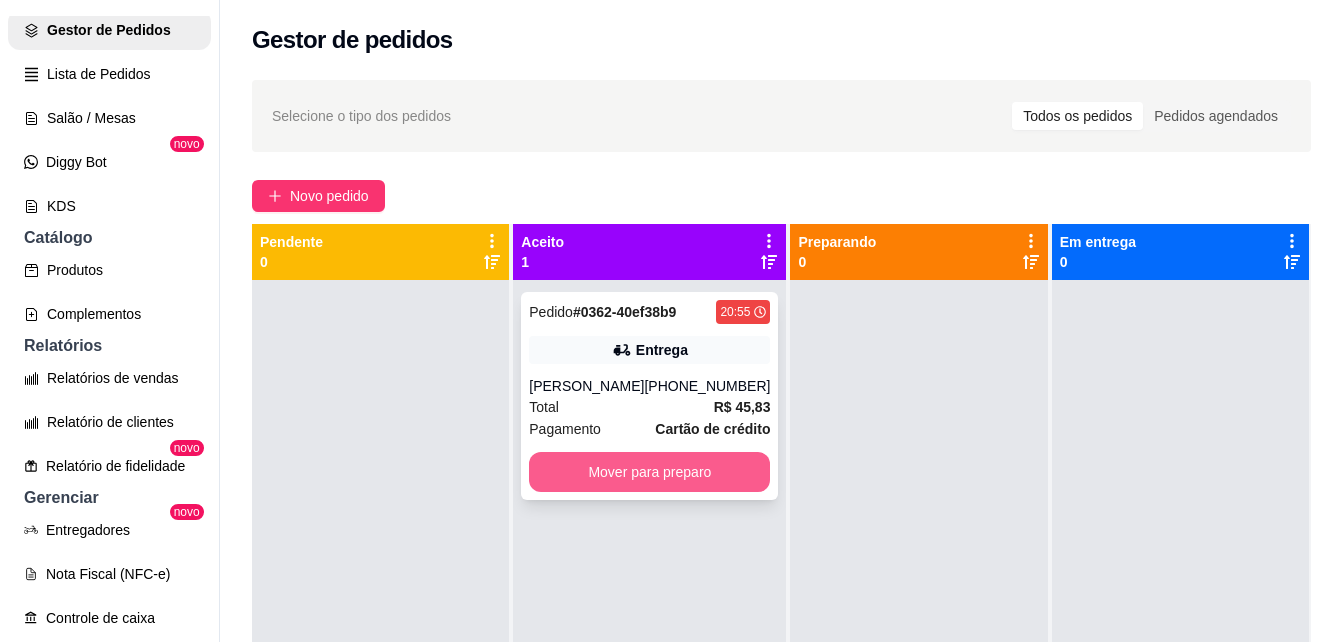 click on "Mover para preparo" at bounding box center (649, 472) 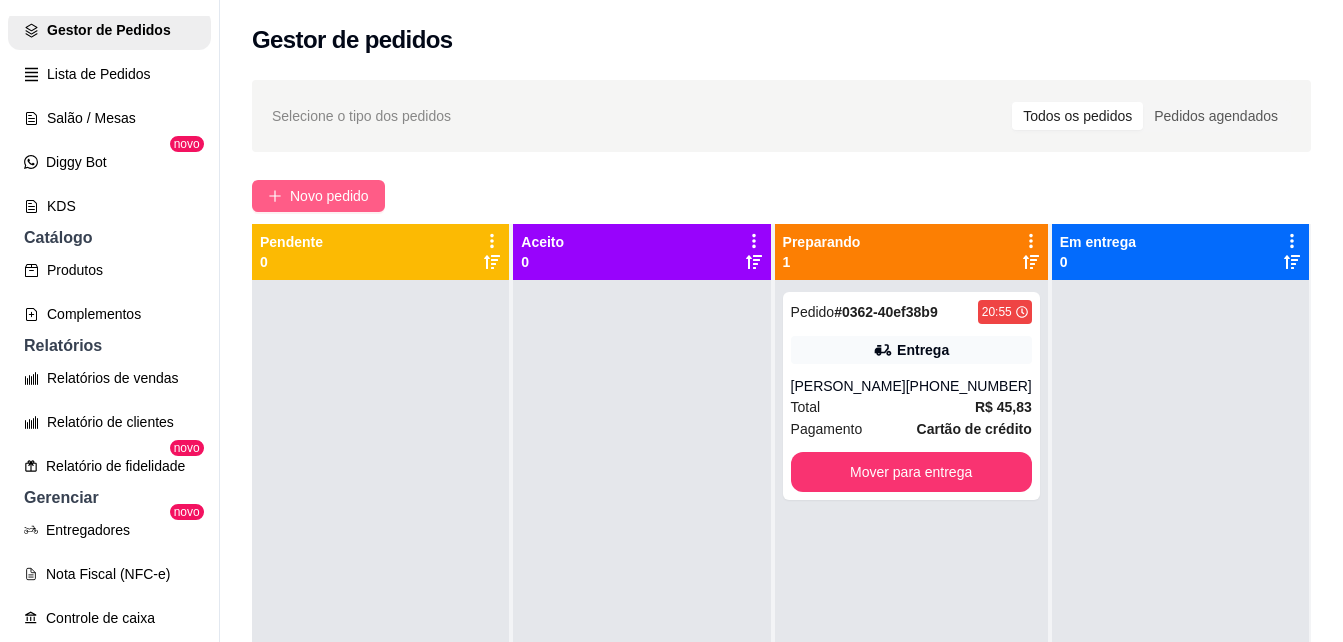 click on "Novo pedido" at bounding box center [329, 196] 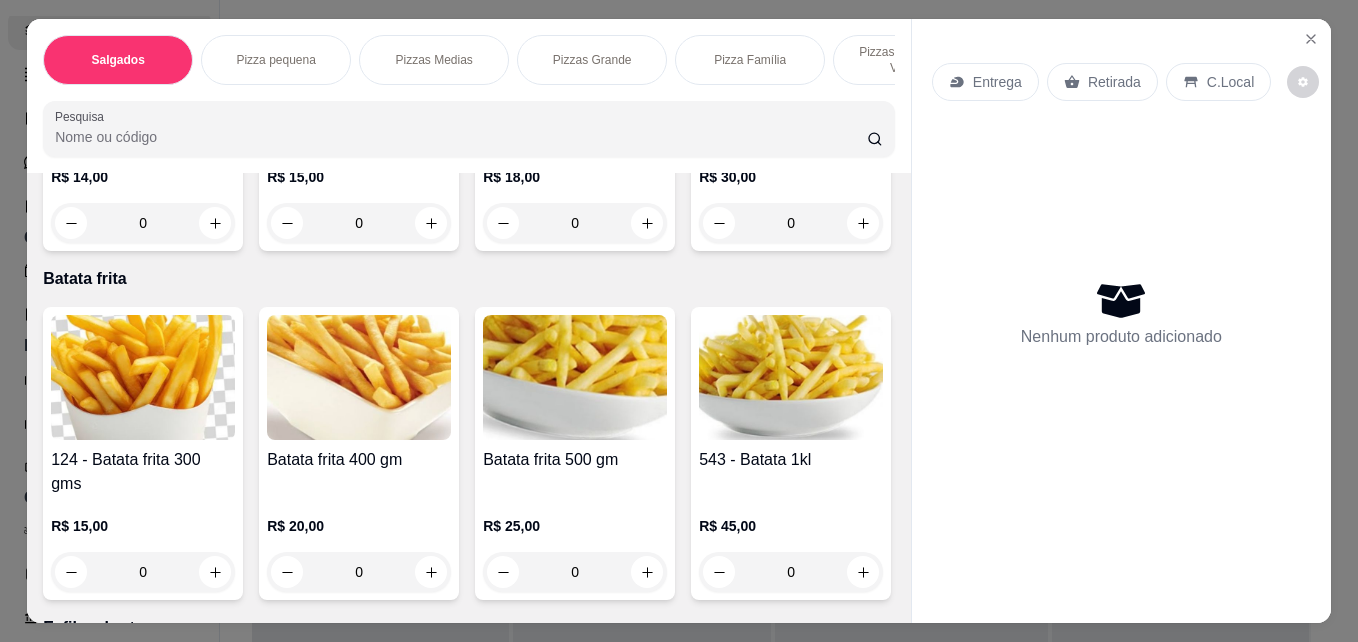 scroll, scrollTop: 3500, scrollLeft: 0, axis: vertical 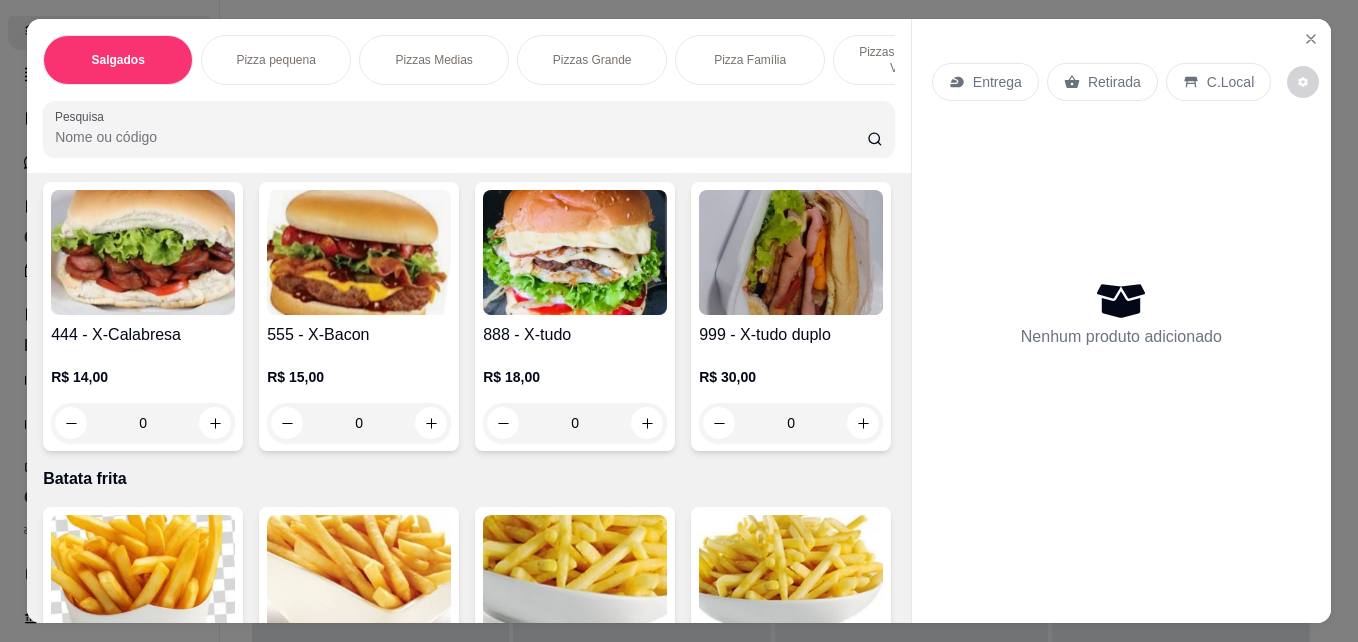 click on "45667 - X salada    R$ 7,00 0" at bounding box center [143, 31] 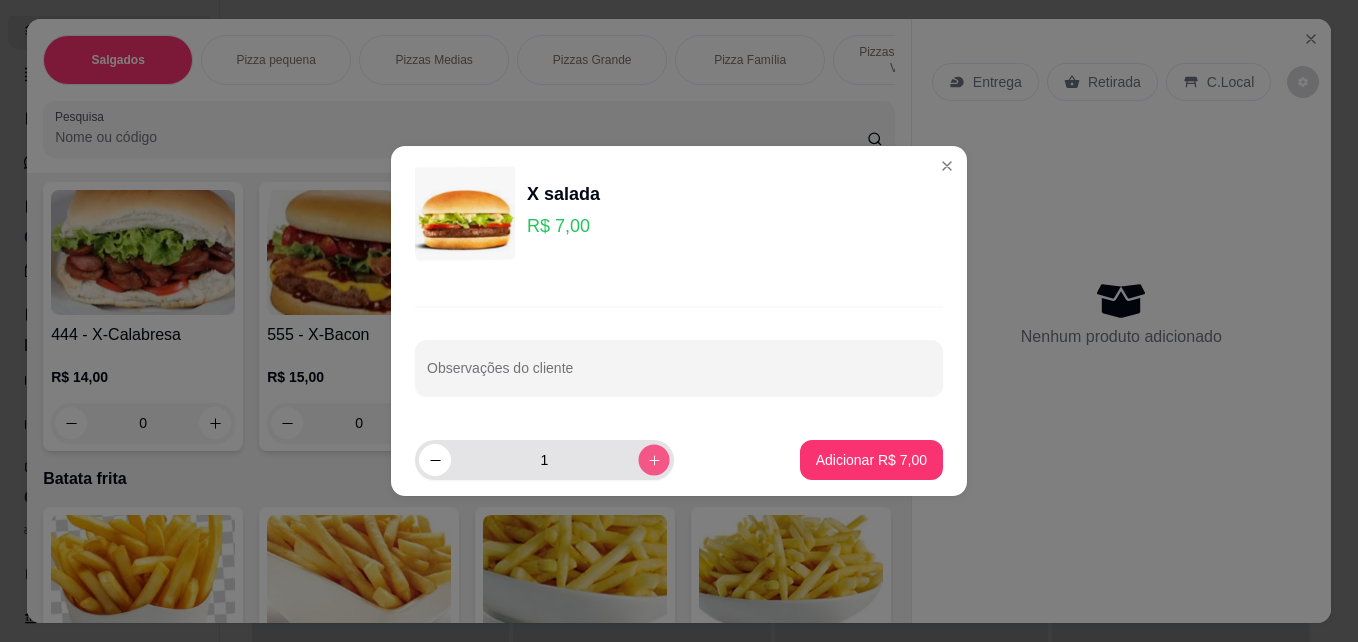 click 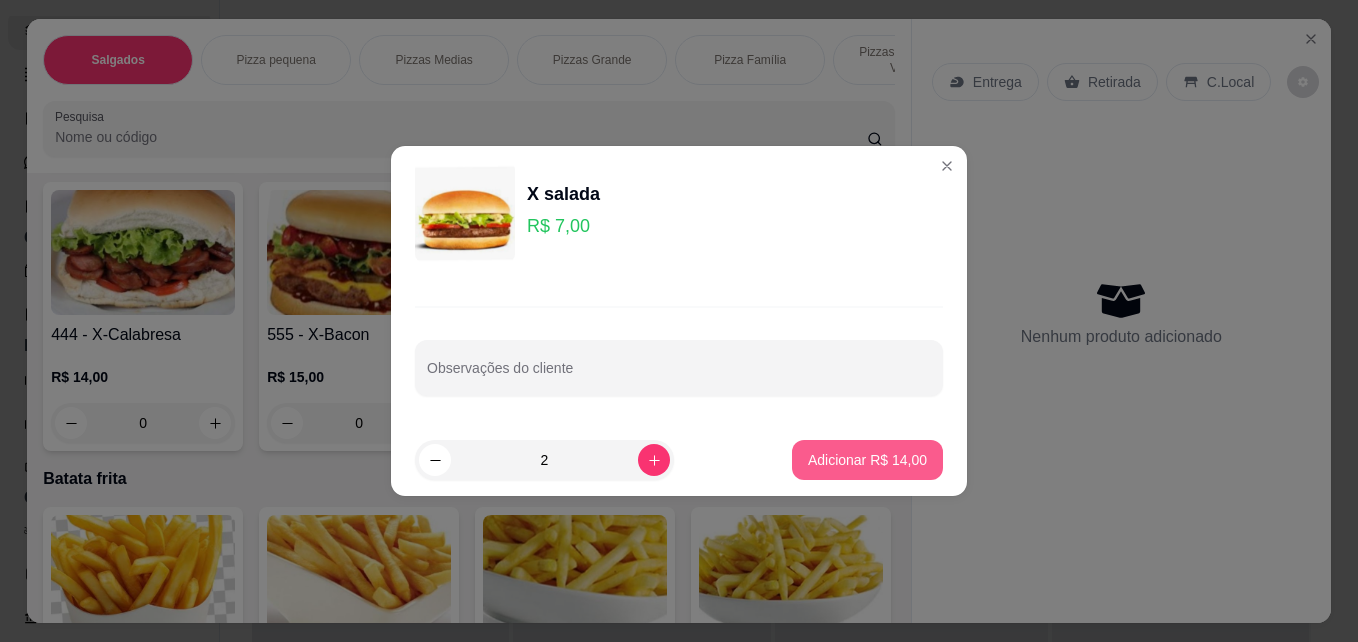 click on "Adicionar   R$ 14,00" at bounding box center (867, 460) 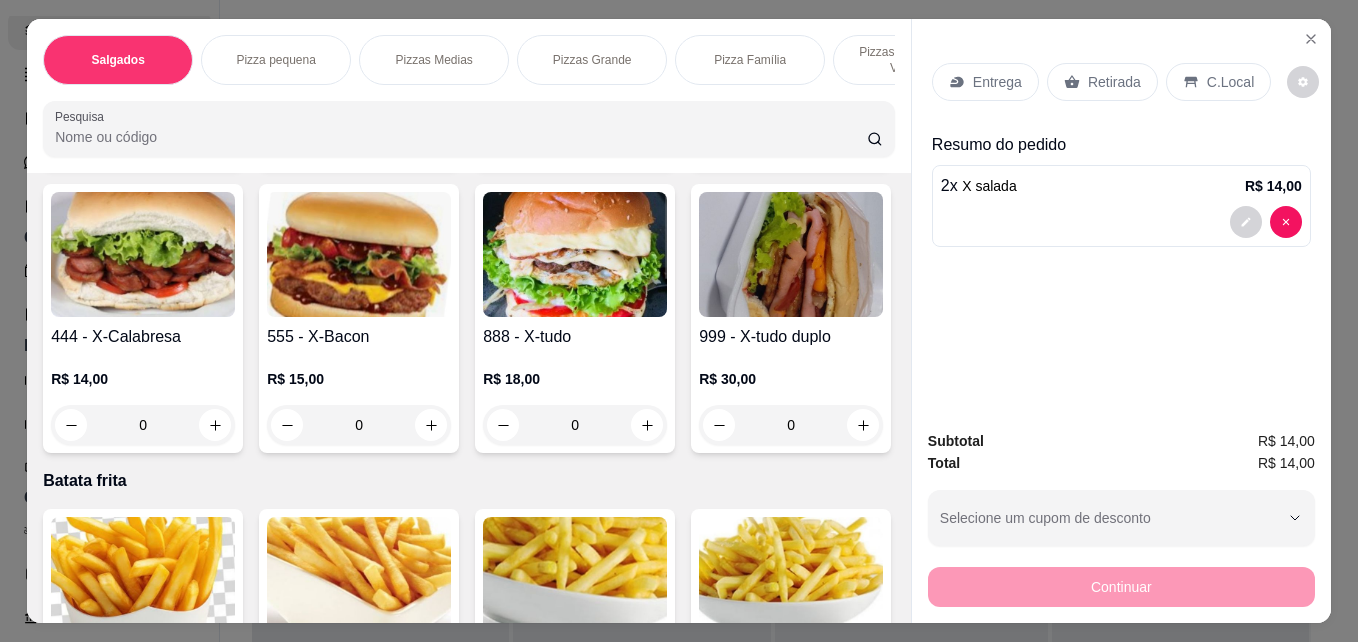 click on "Continuar" at bounding box center (1121, 584) 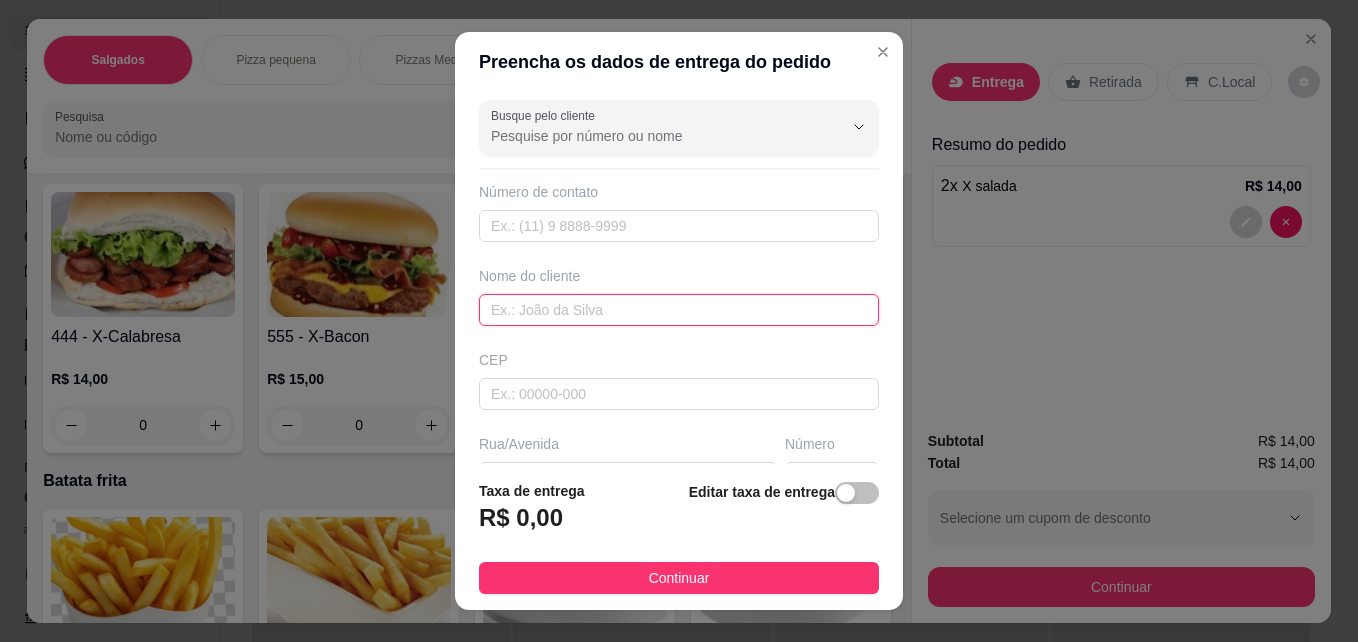 click at bounding box center (679, 310) 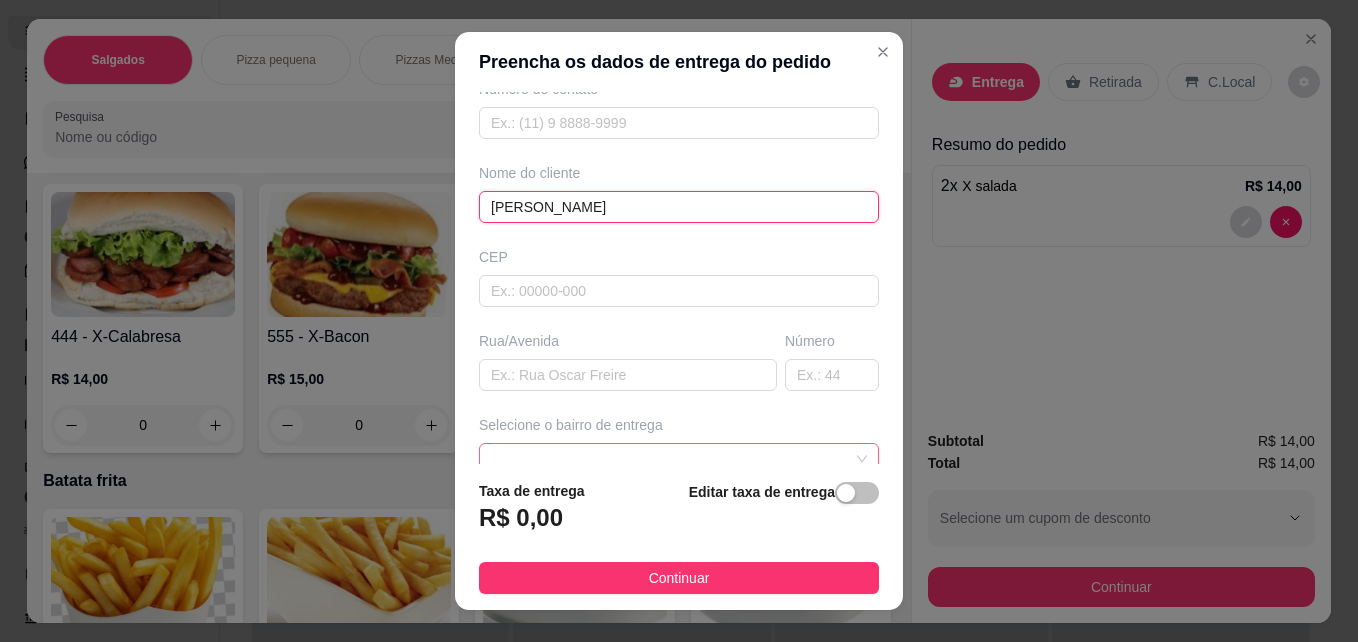 scroll, scrollTop: 102, scrollLeft: 0, axis: vertical 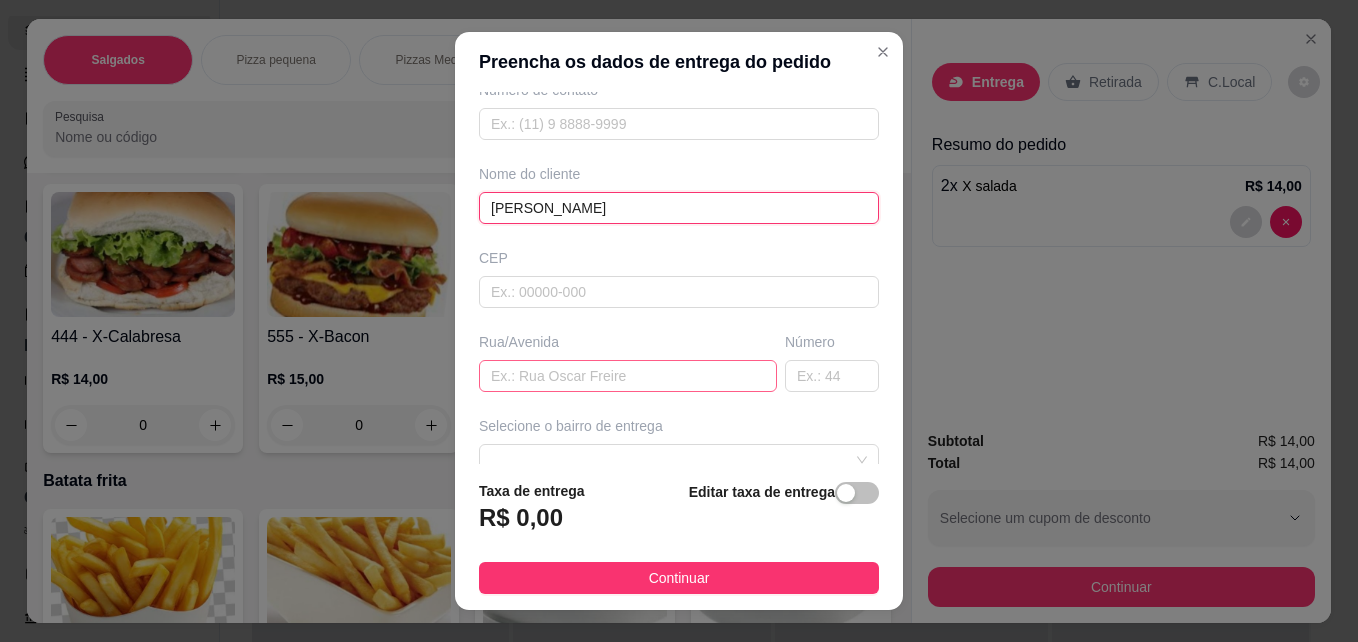 type on "[PERSON_NAME]" 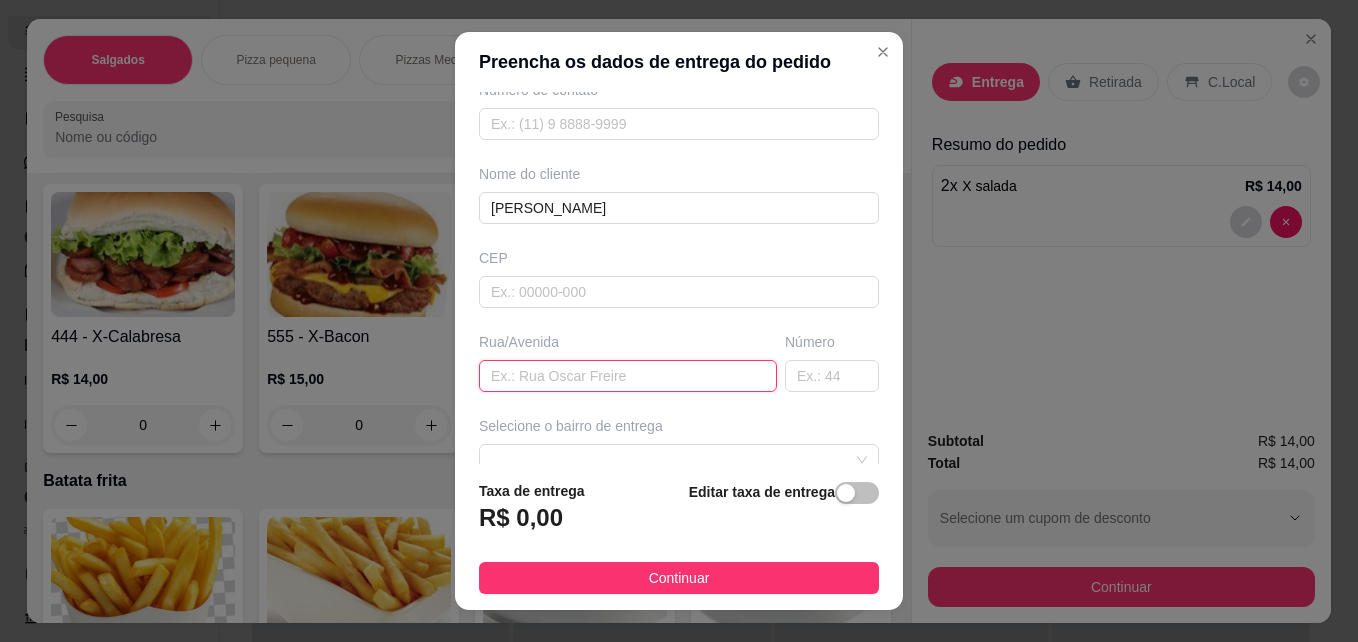 click at bounding box center (628, 376) 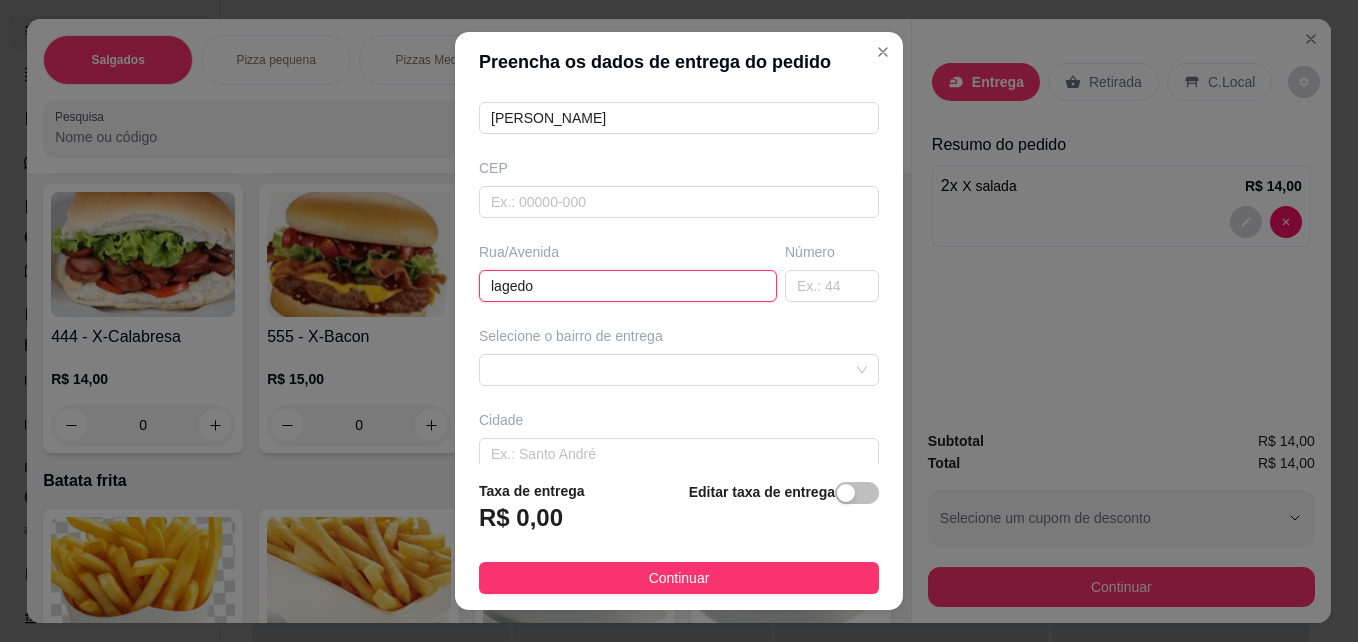 scroll, scrollTop: 202, scrollLeft: 0, axis: vertical 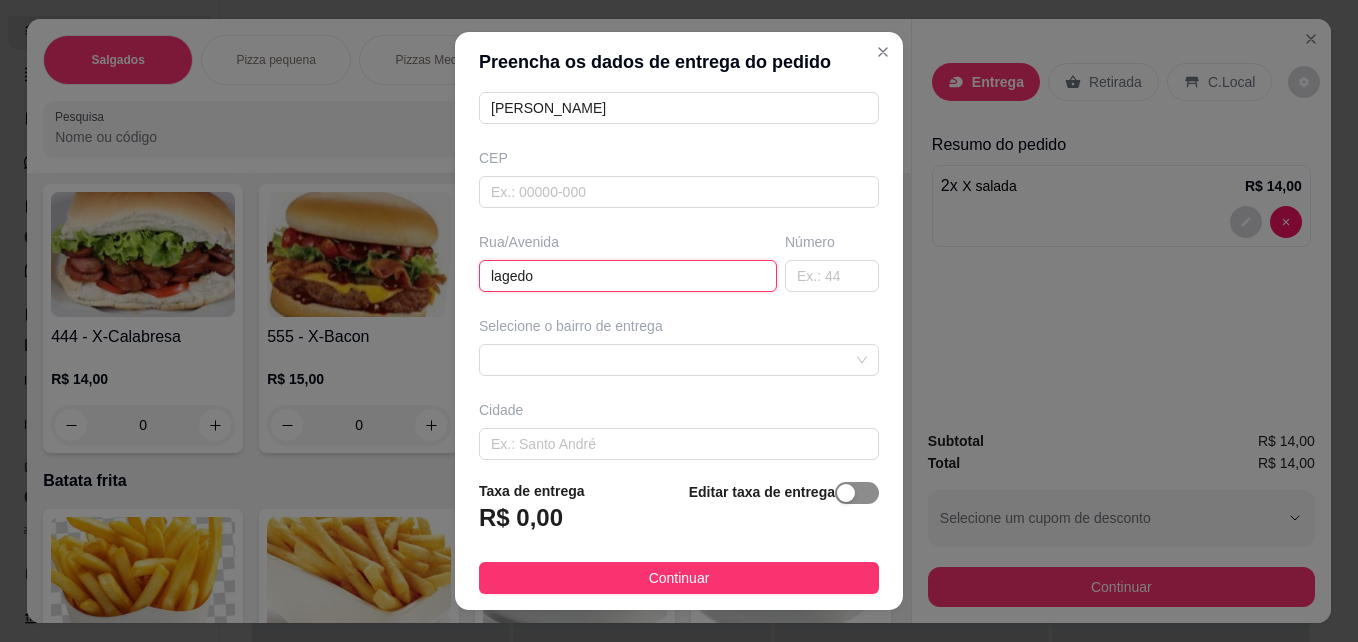 type on "lagedo" 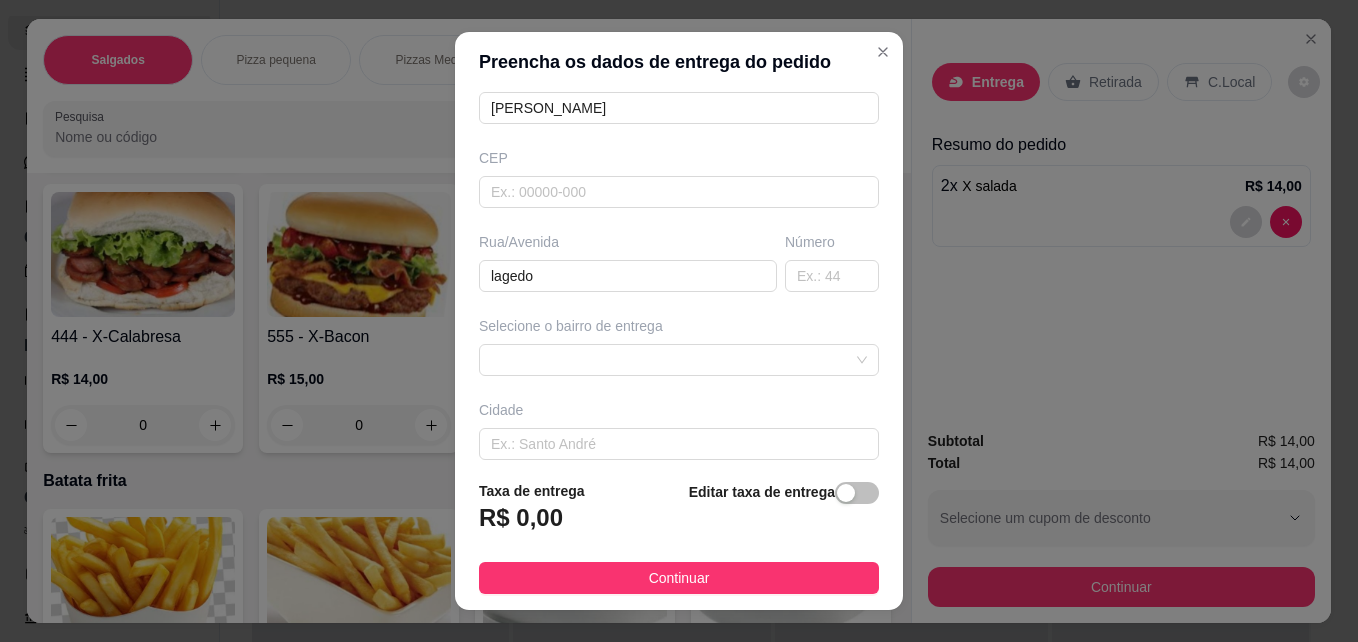 drag, startPoint x: 837, startPoint y: 485, endPoint x: 797, endPoint y: 491, distance: 40.4475 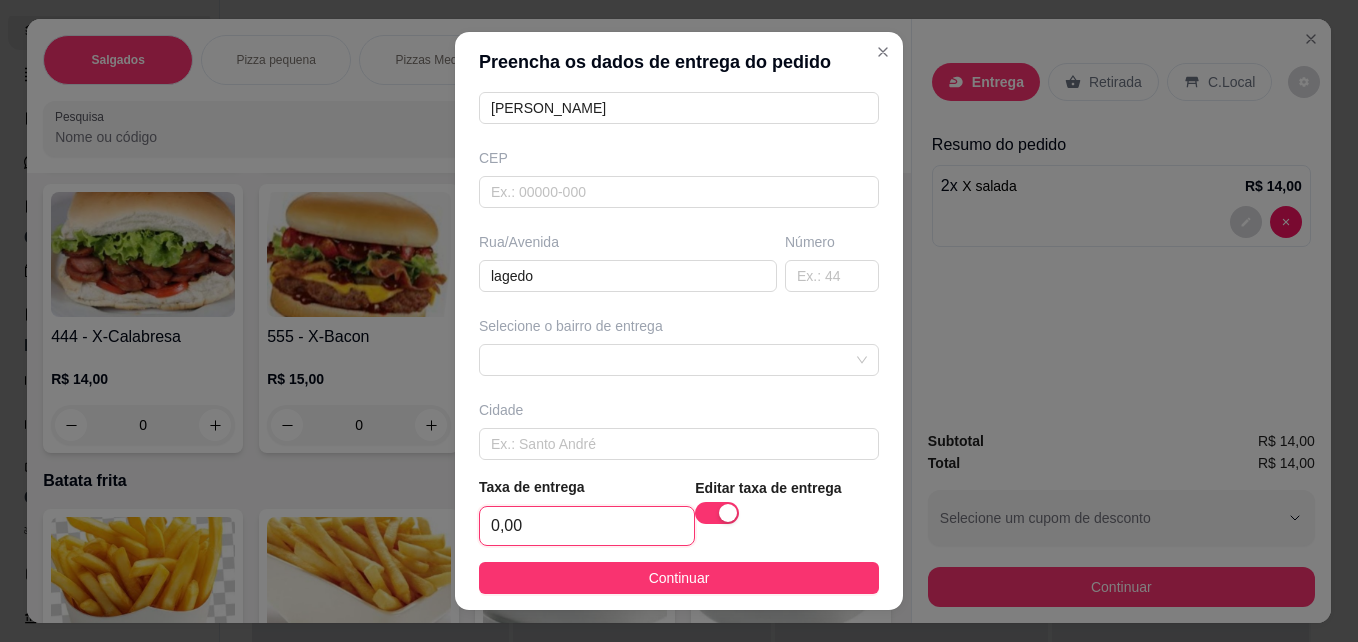 click on "0,00" at bounding box center (587, 526) 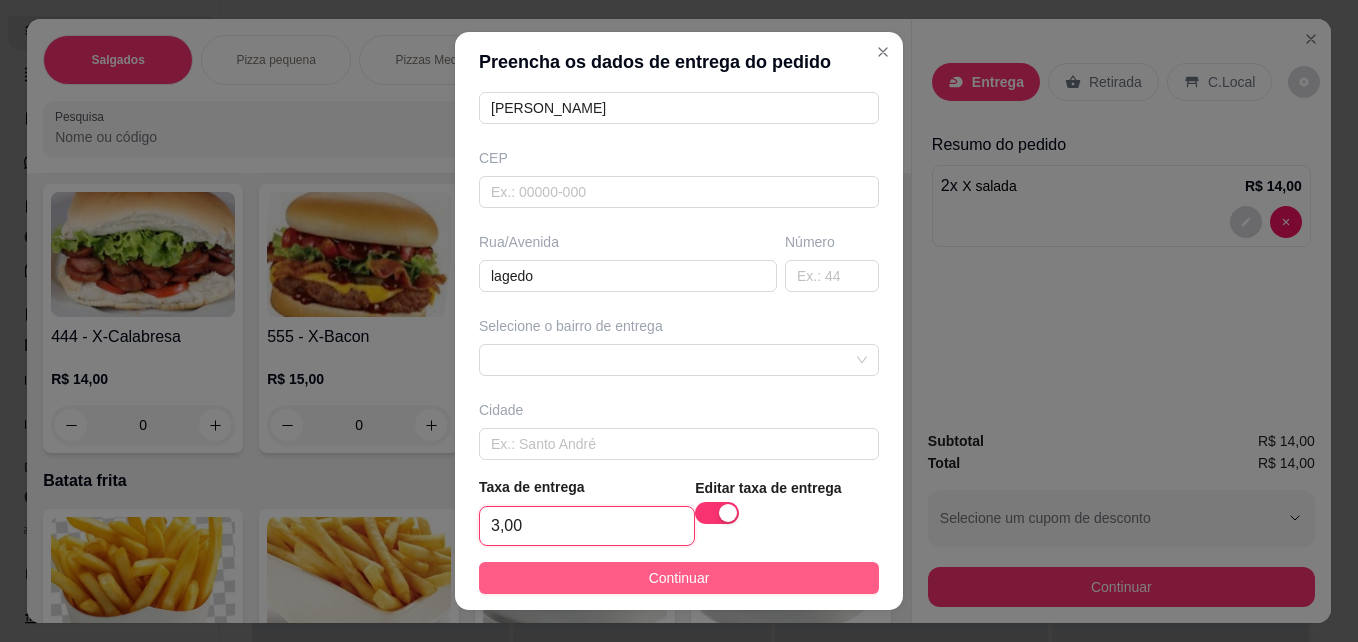 type on "3,00" 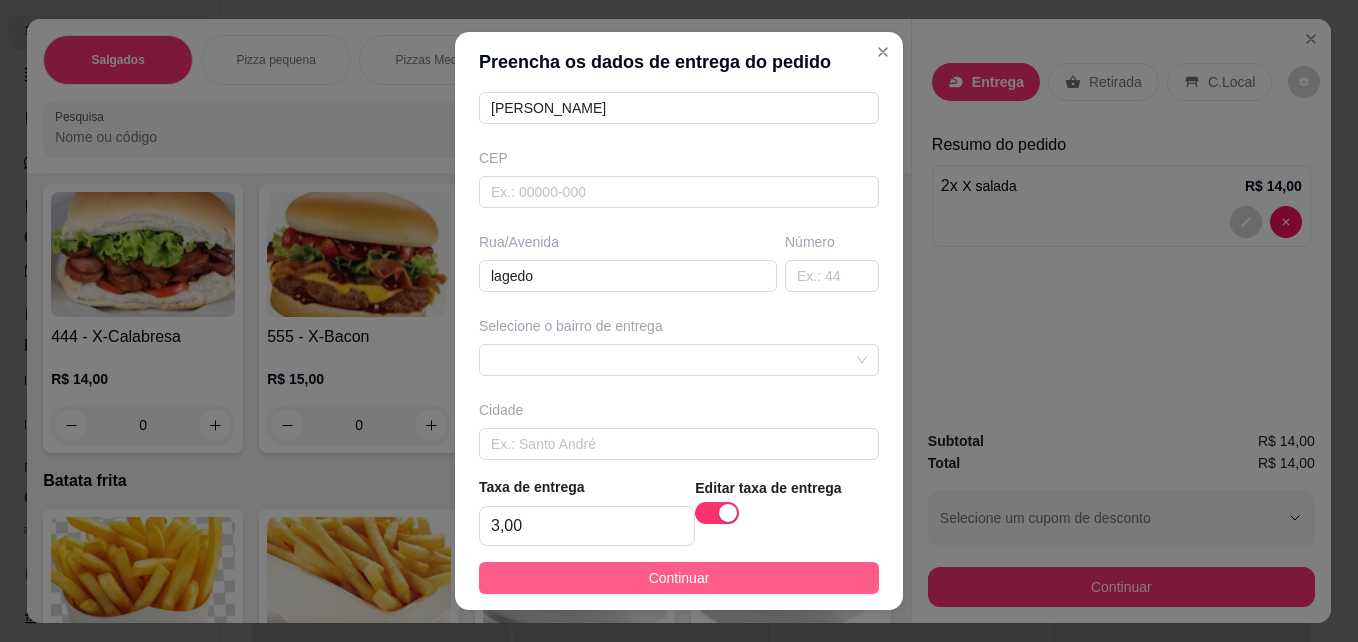 click on "Continuar" at bounding box center [679, 578] 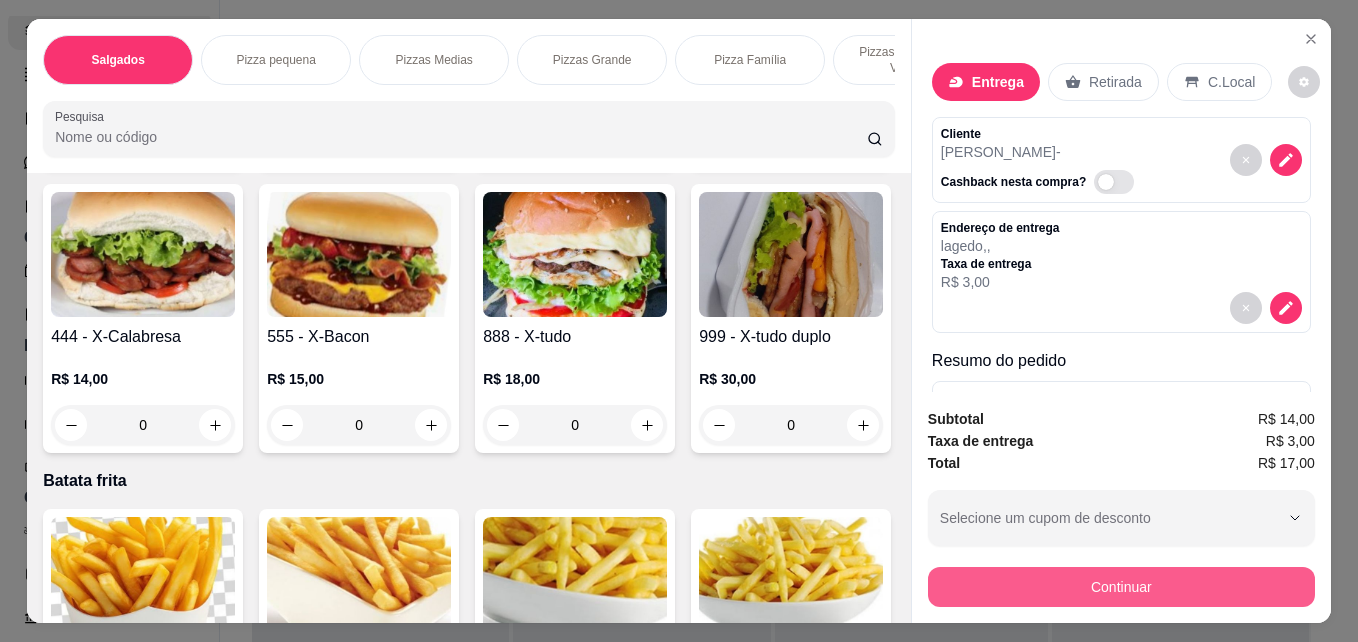 click on "Continuar" at bounding box center (1121, 587) 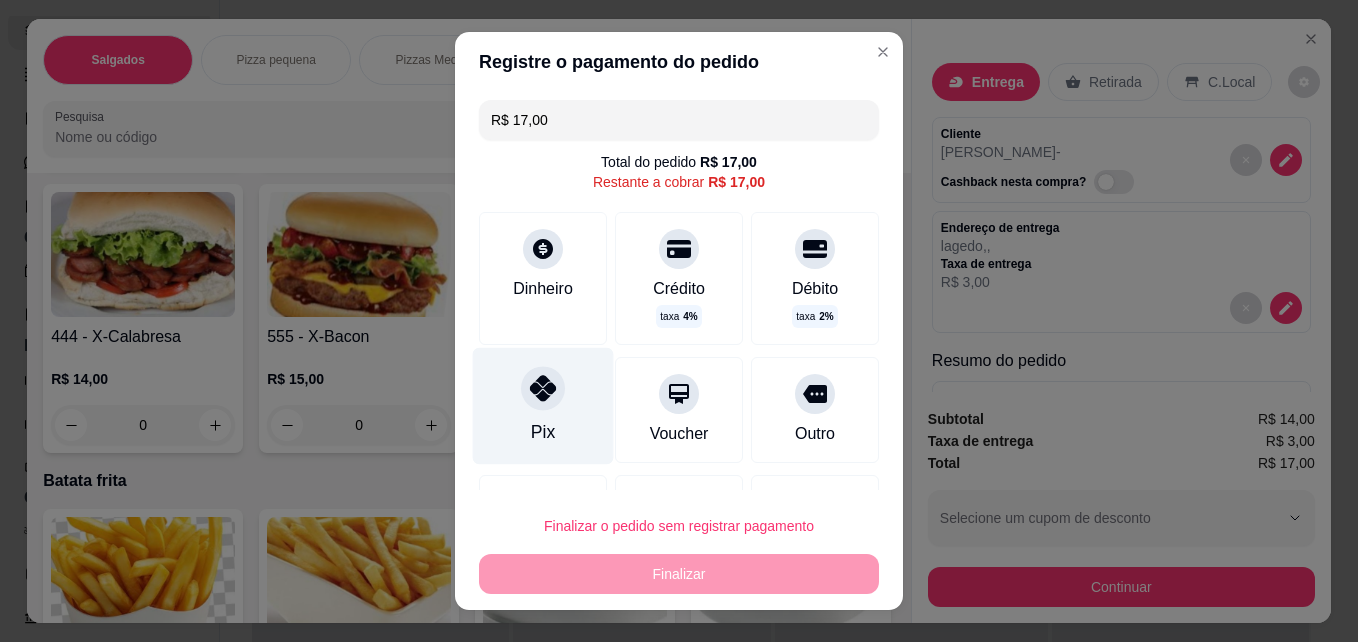 click at bounding box center (543, 389) 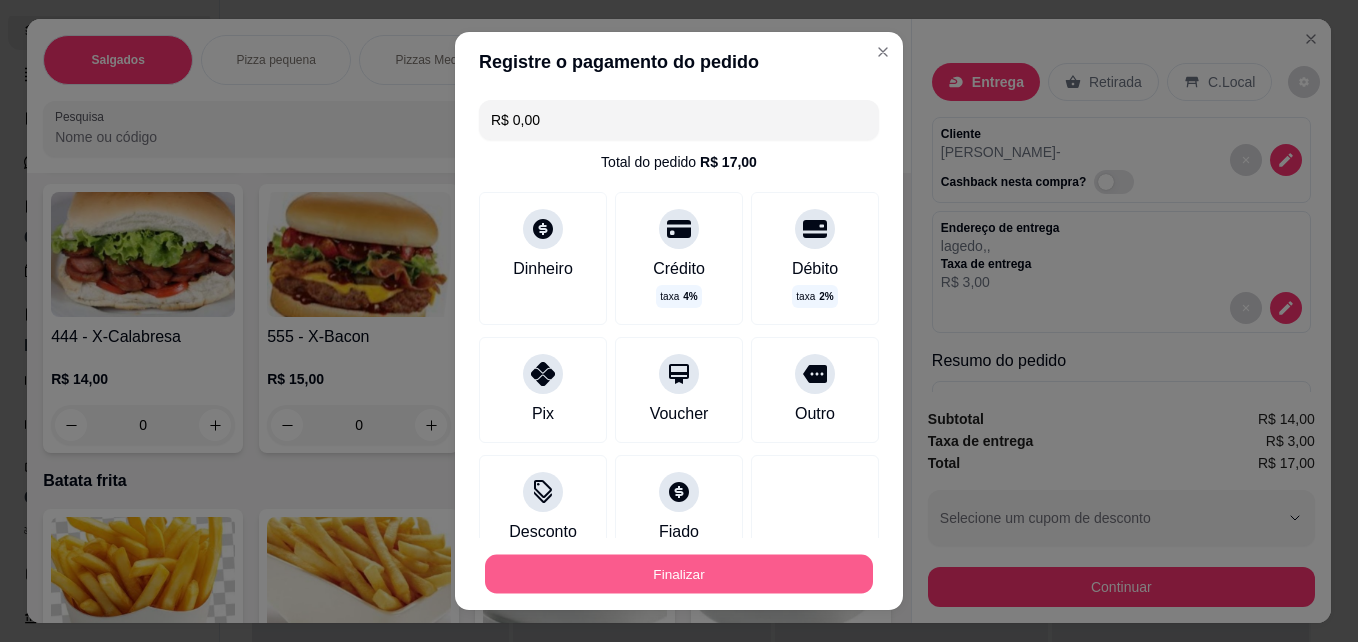 click on "Finalizar" at bounding box center [679, 574] 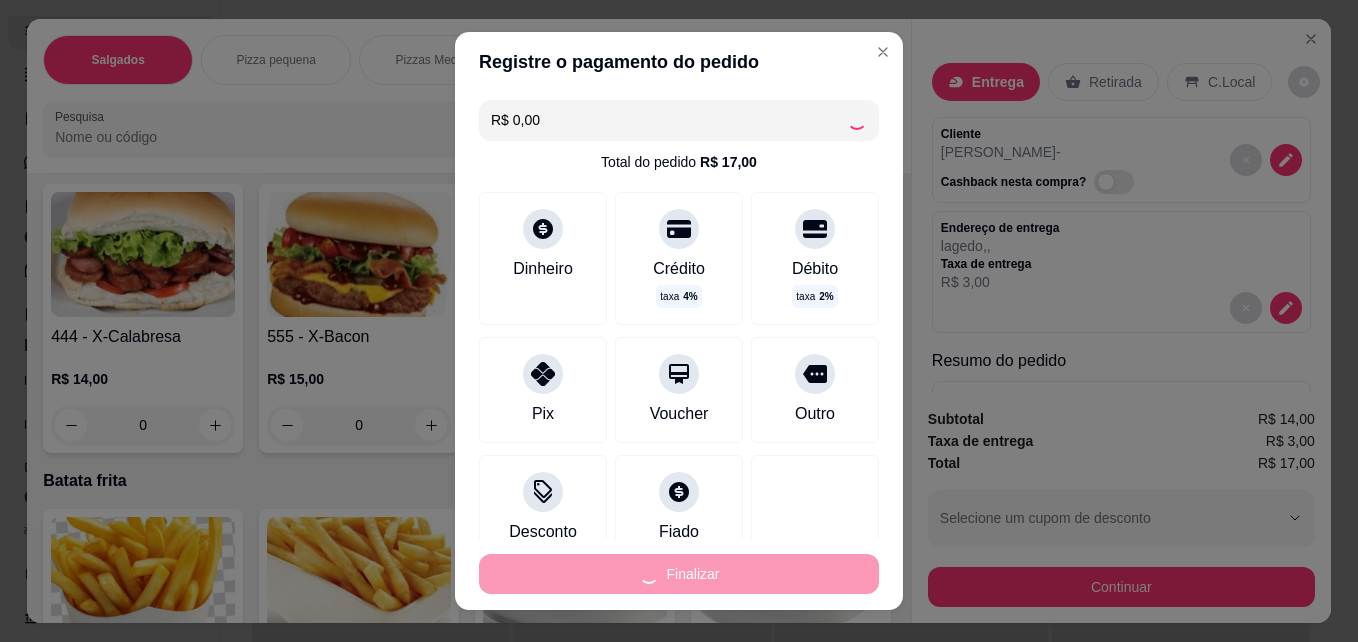 type on "0" 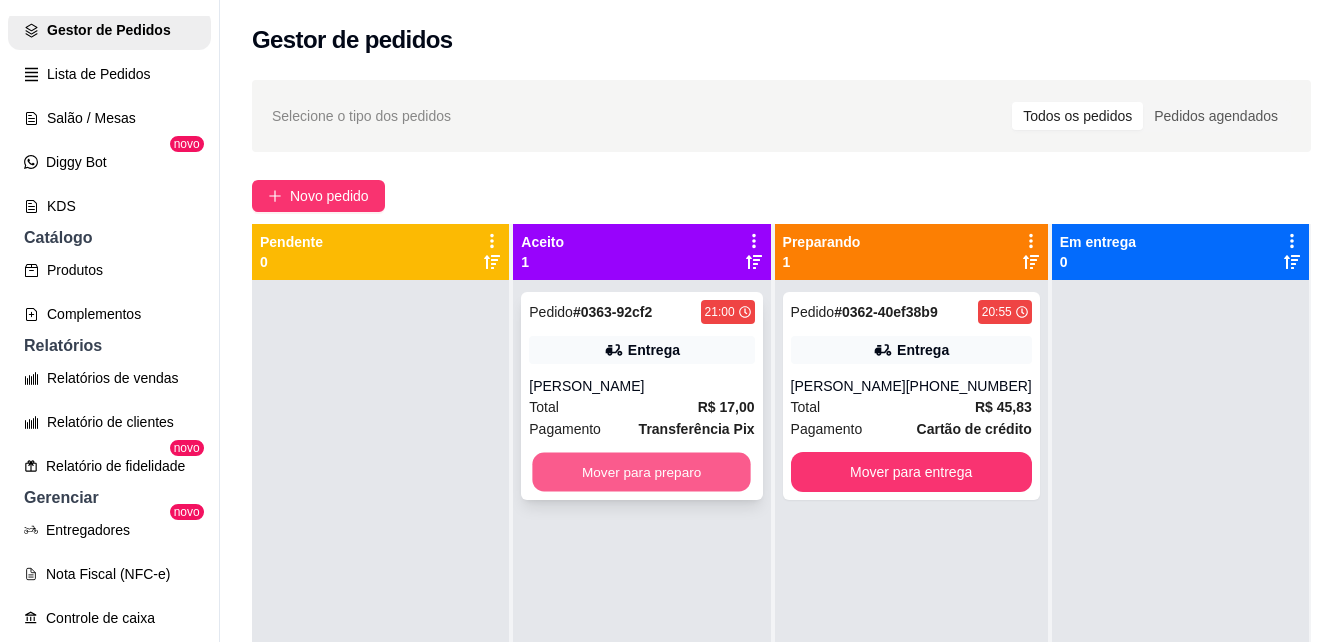 click on "Mover para preparo" at bounding box center (642, 472) 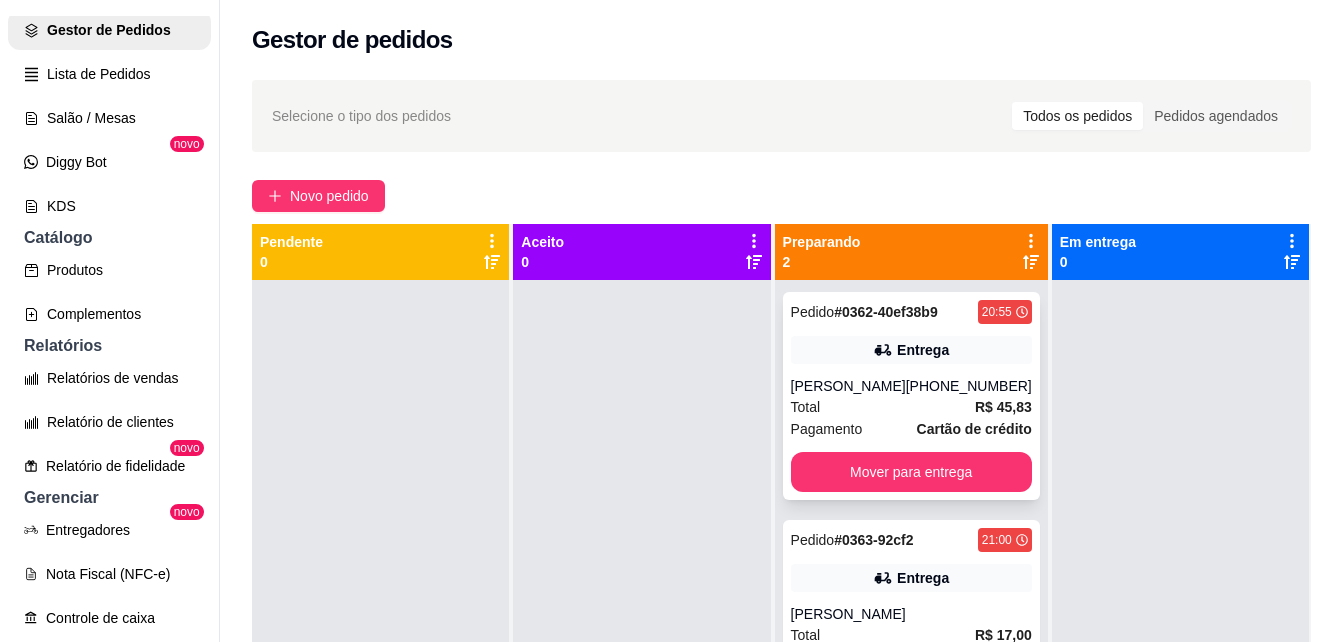 click on "[PHONE_NUMBER]" at bounding box center [969, 386] 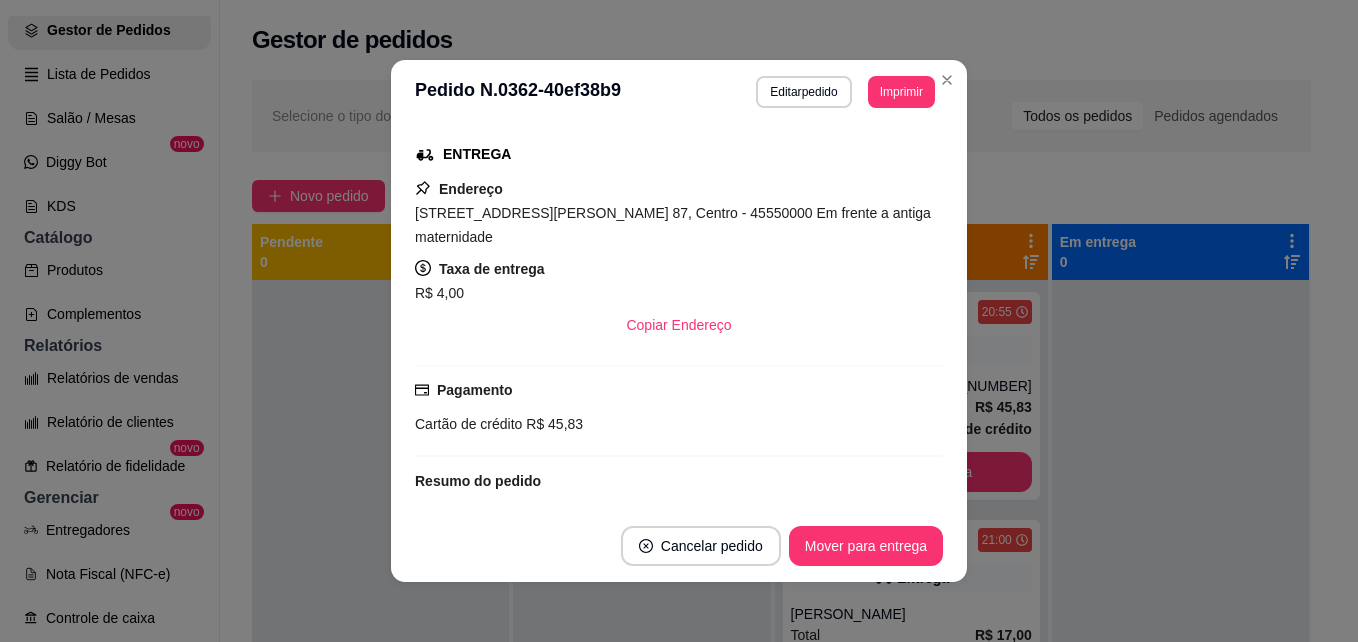 scroll, scrollTop: 431, scrollLeft: 0, axis: vertical 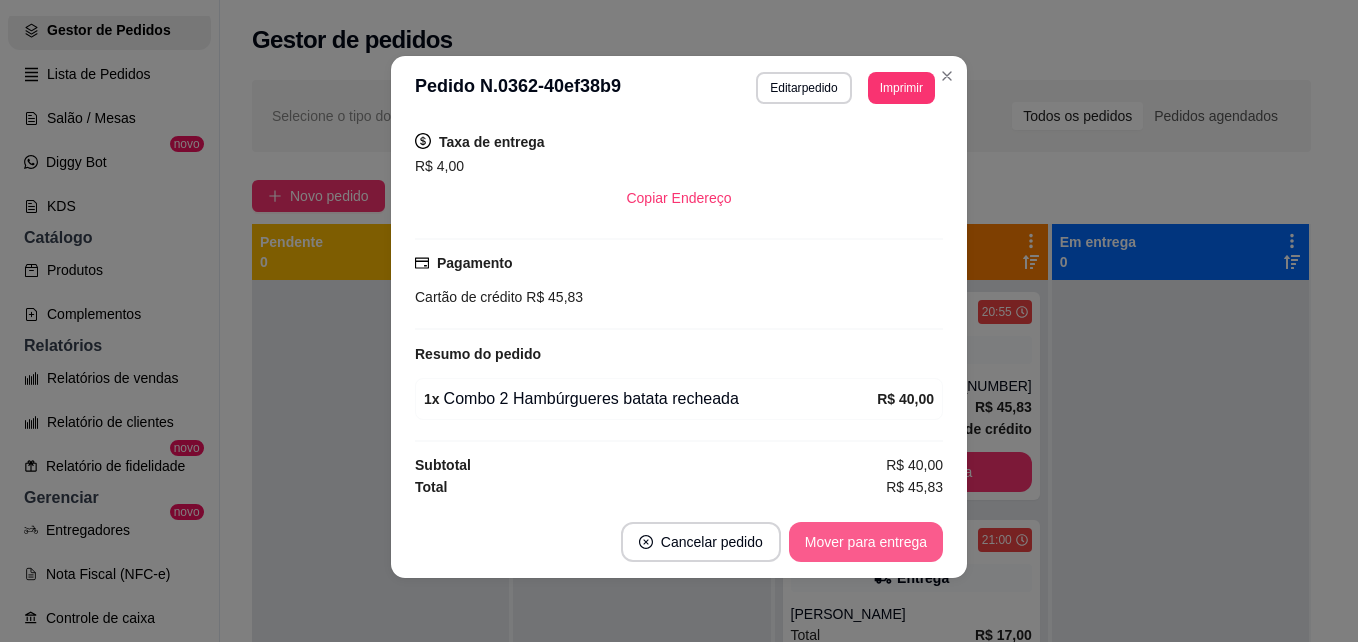 click on "Mover para entrega" at bounding box center [866, 542] 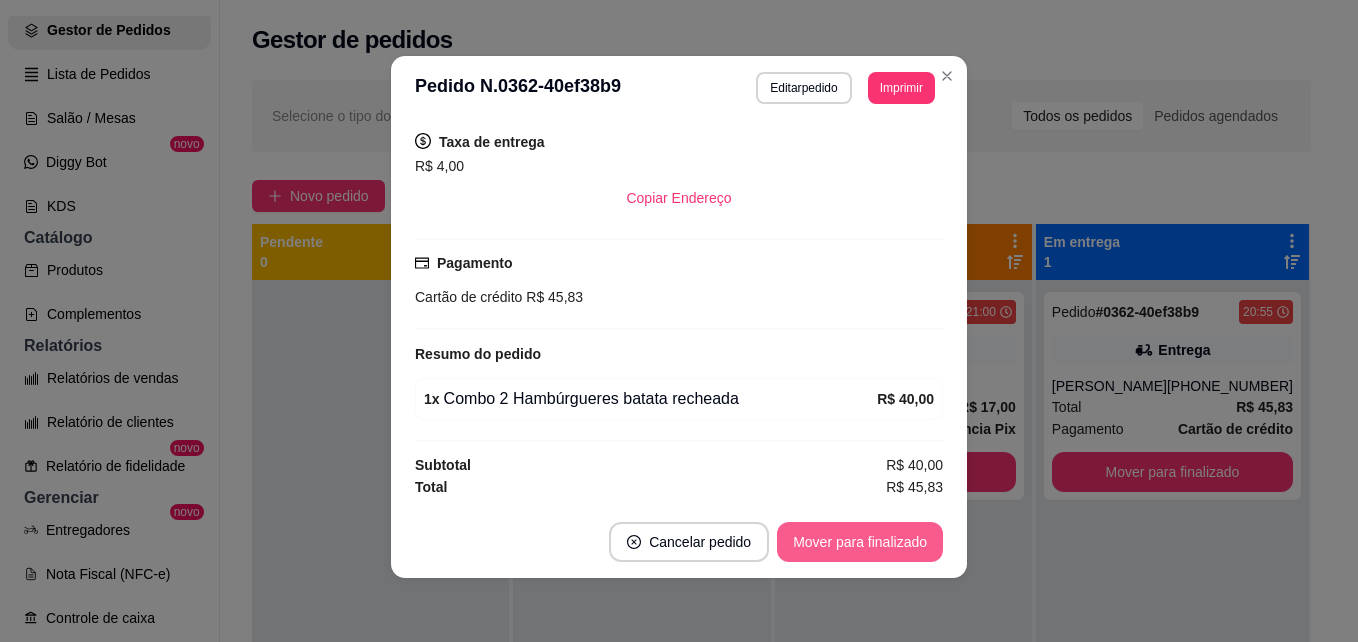 click on "Mover para finalizado" at bounding box center (860, 542) 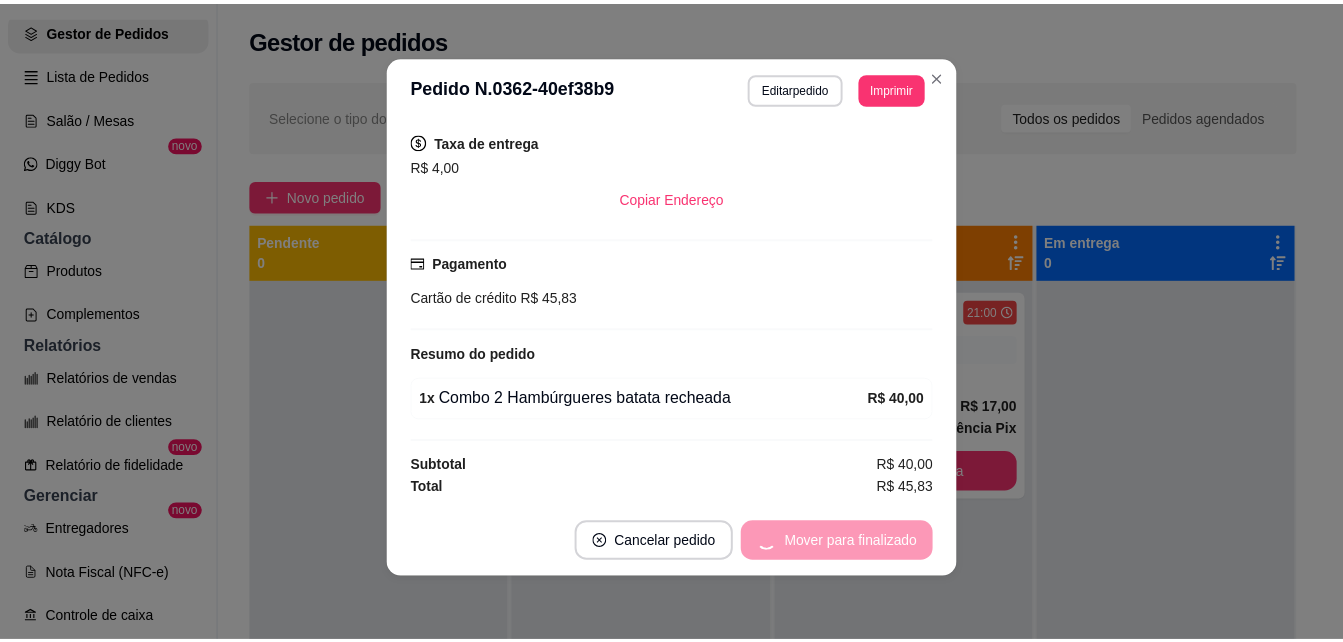 scroll, scrollTop: 385, scrollLeft: 0, axis: vertical 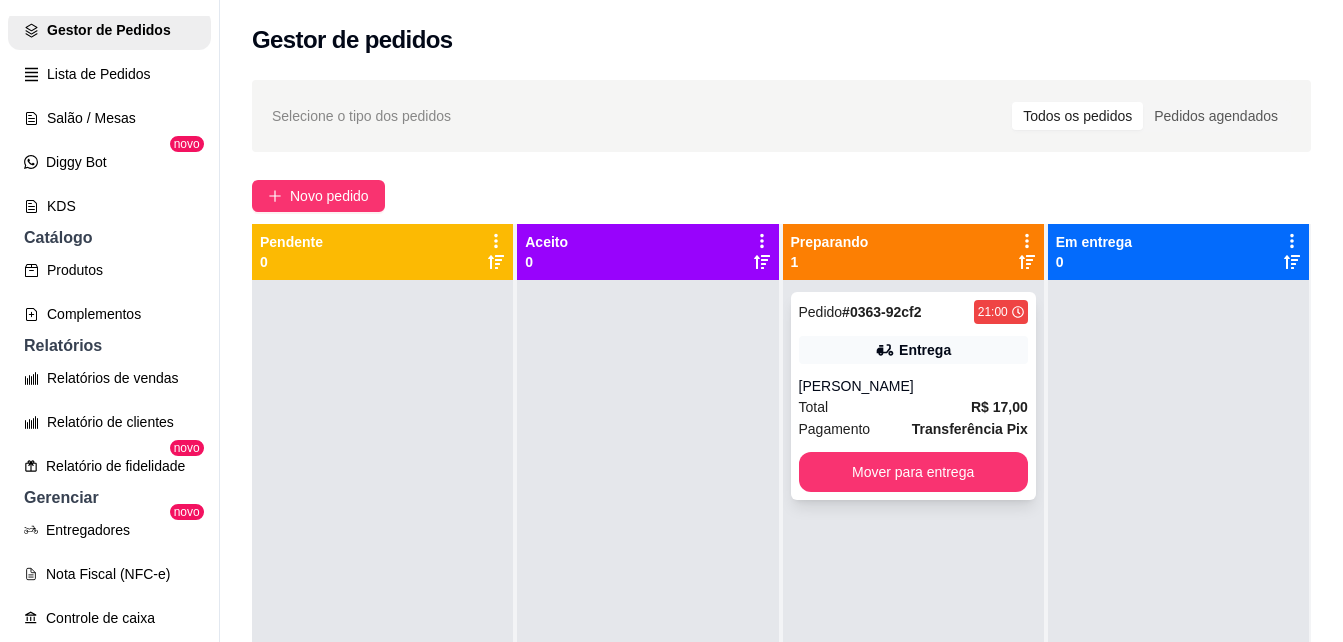 click on "Pedido  # 0363-92cf2 21:00 Entrega anderson Total R$ 17,00 Pagamento Transferência Pix Mover para entrega" at bounding box center (913, 396) 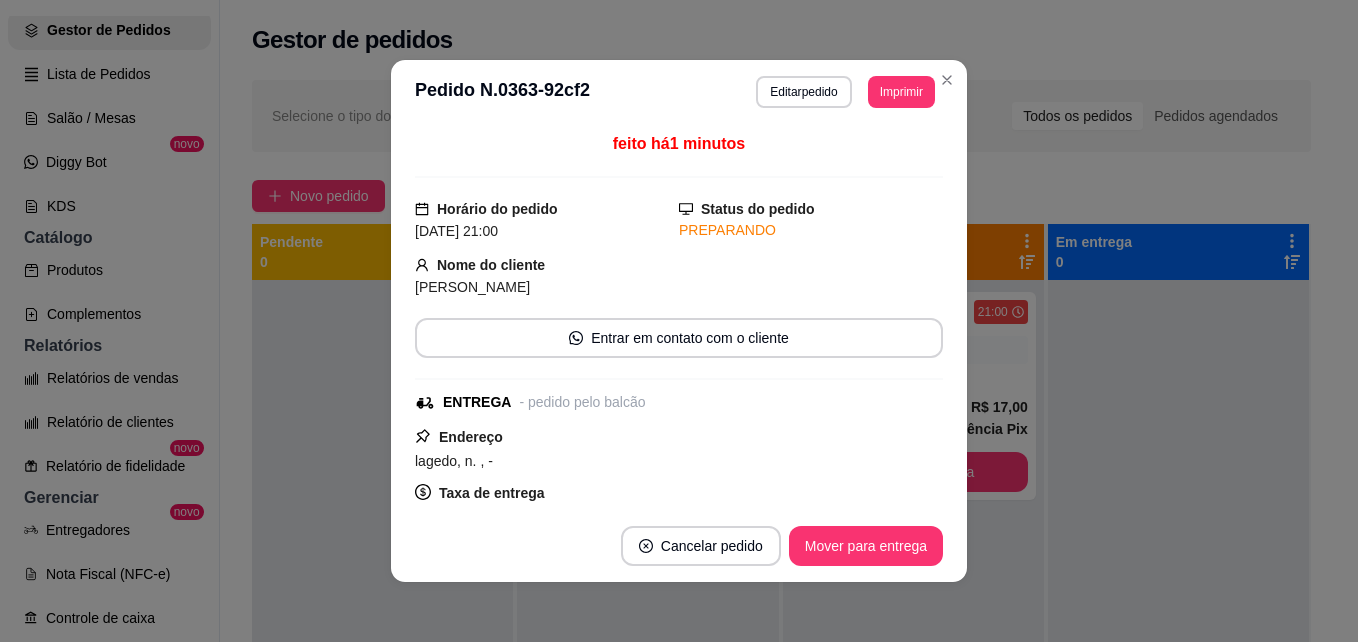click on "Cancelar pedido Mover para entrega" at bounding box center (679, 546) 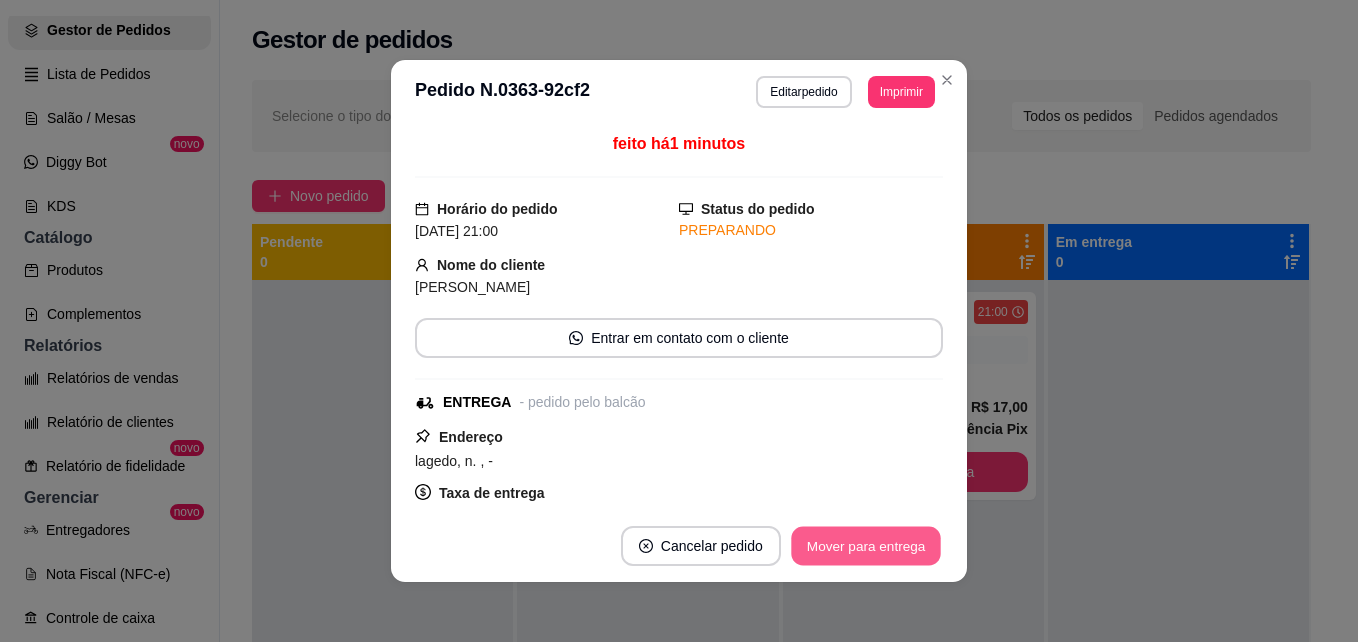 click on "Mover para entrega" at bounding box center [866, 546] 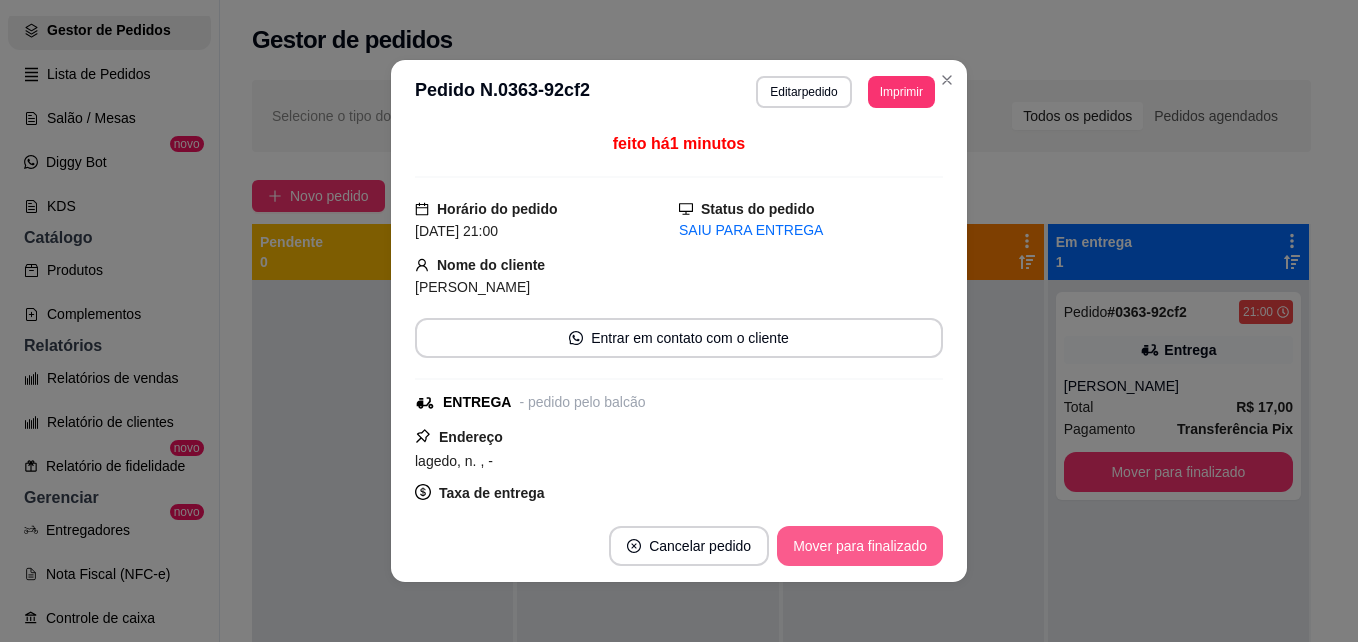 click on "Mover para finalizado" at bounding box center [860, 546] 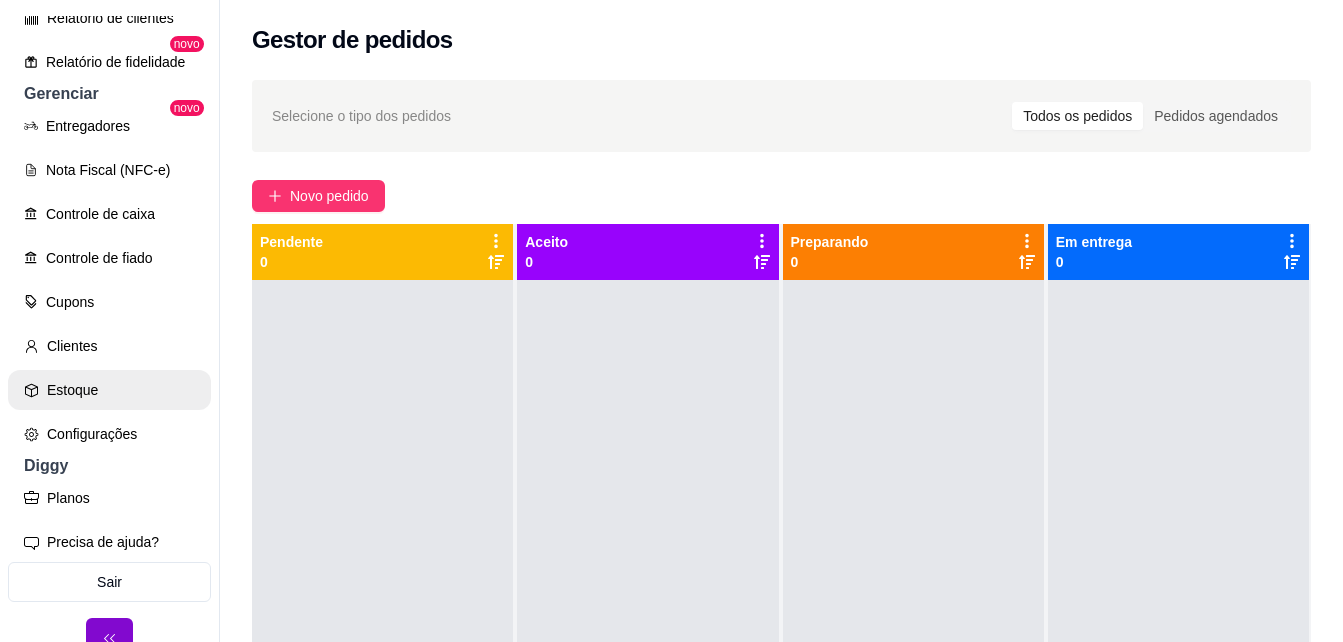 scroll, scrollTop: 728, scrollLeft: 0, axis: vertical 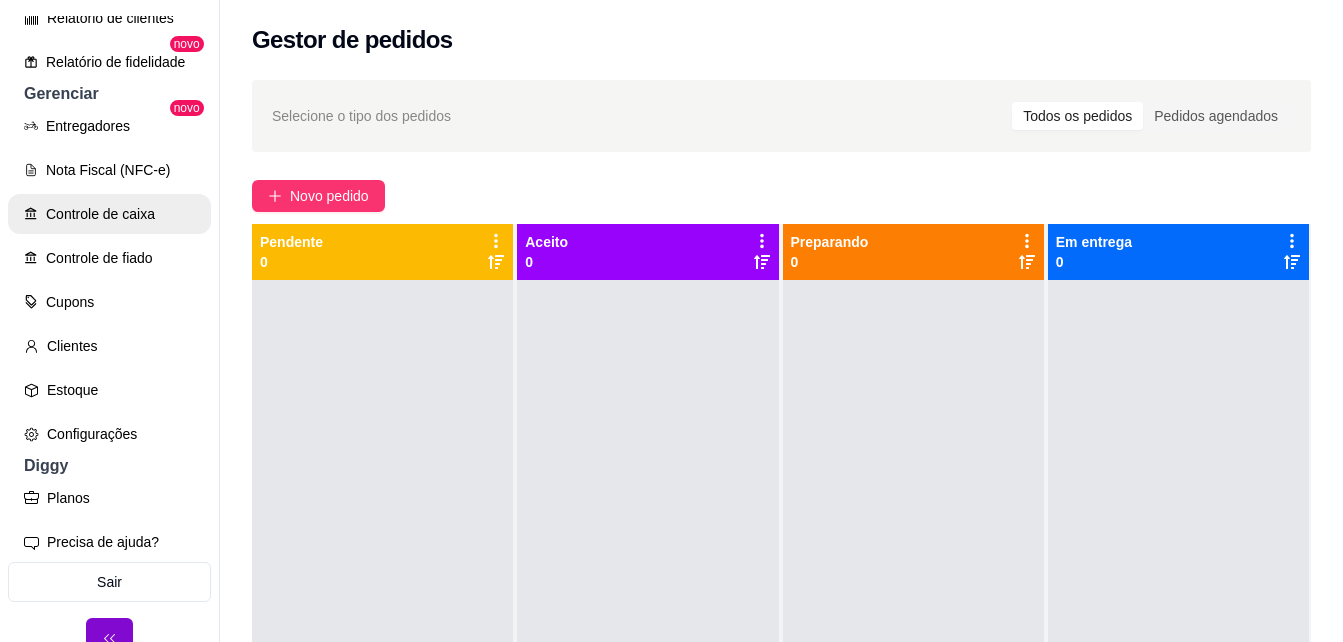 click on "Controle de caixa" at bounding box center (109, 214) 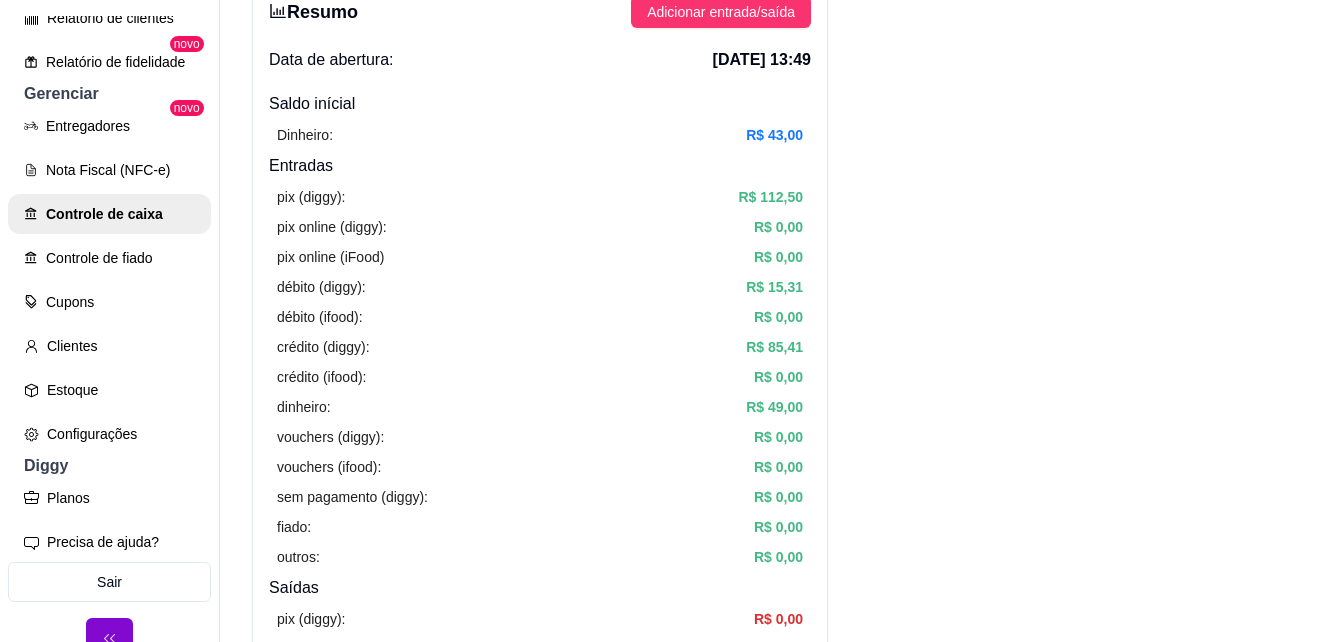 scroll, scrollTop: 0, scrollLeft: 0, axis: both 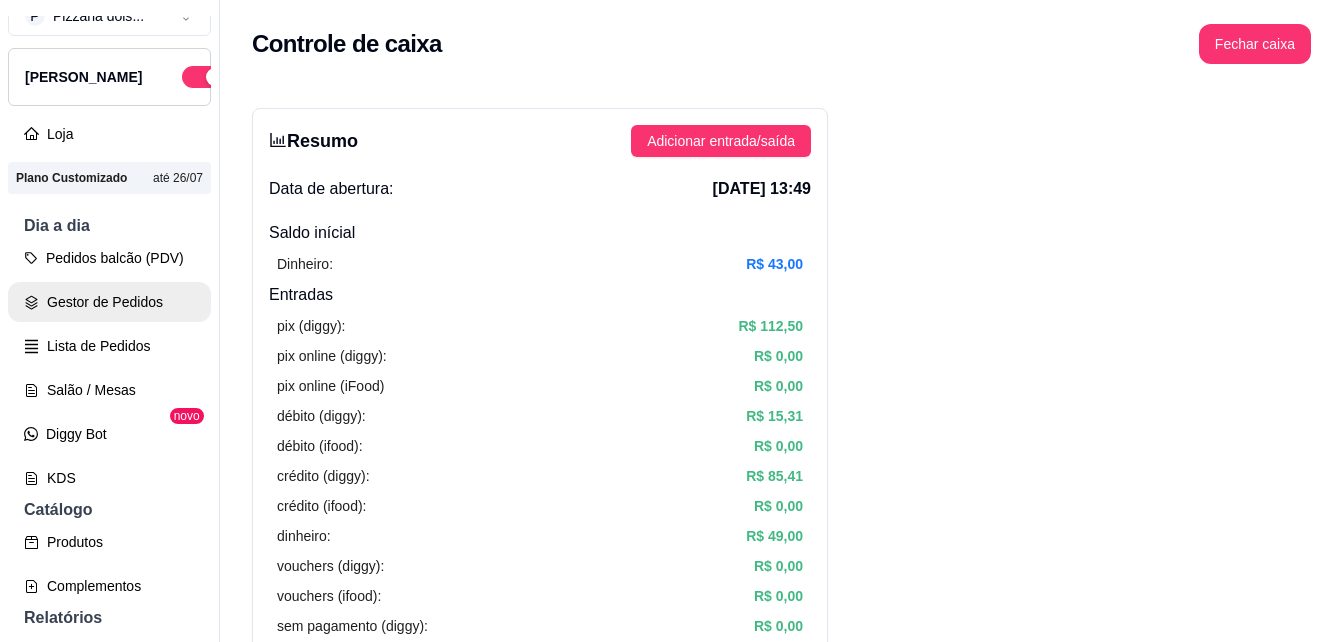 click on "Gestor de Pedidos" at bounding box center [109, 302] 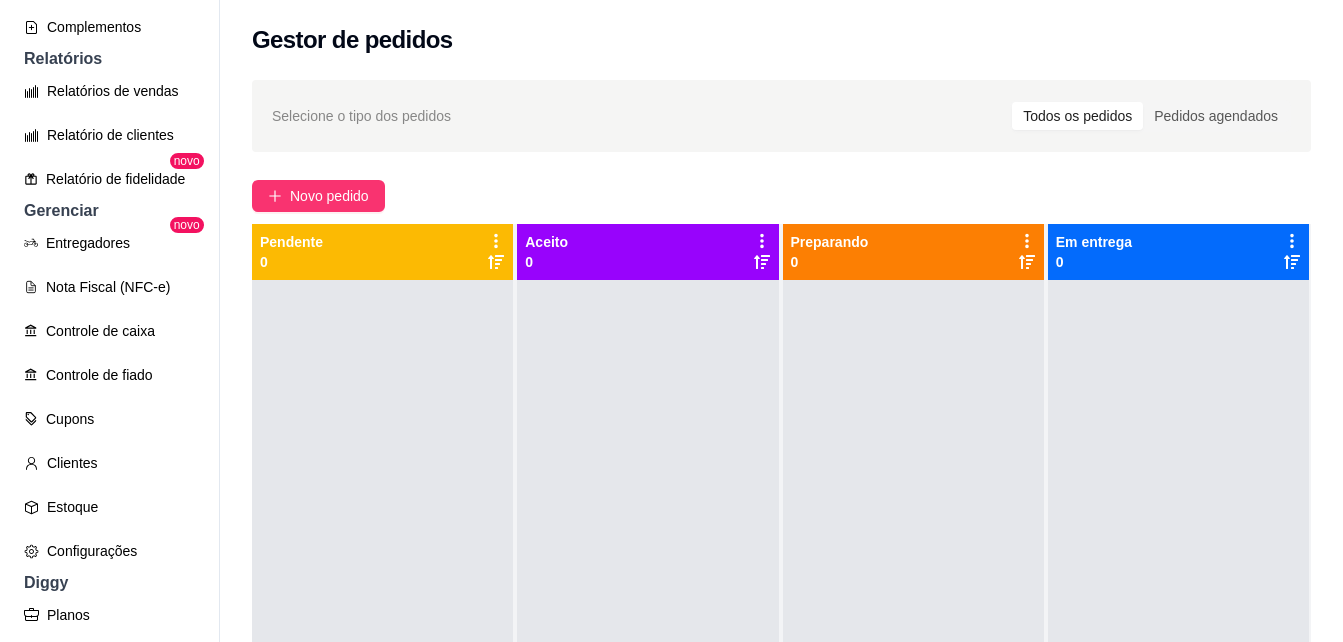 scroll, scrollTop: 589, scrollLeft: 0, axis: vertical 